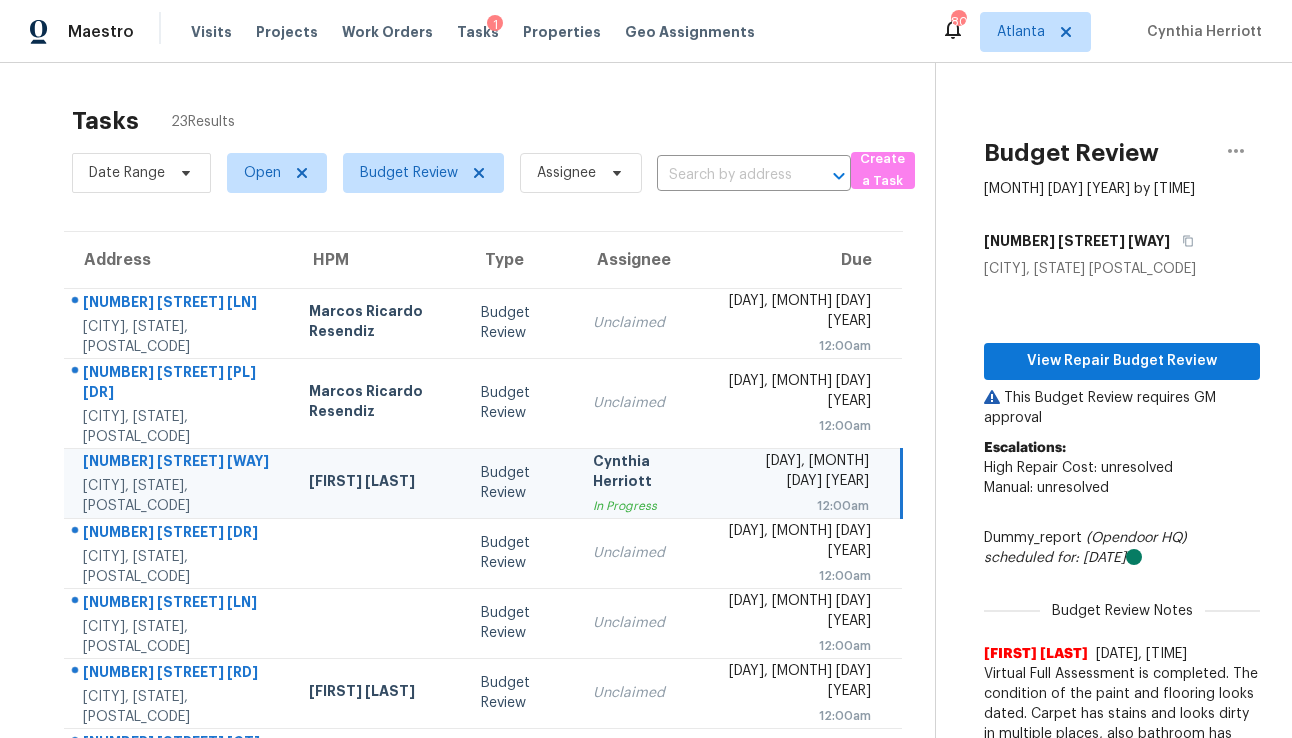 scroll, scrollTop: 0, scrollLeft: 0, axis: both 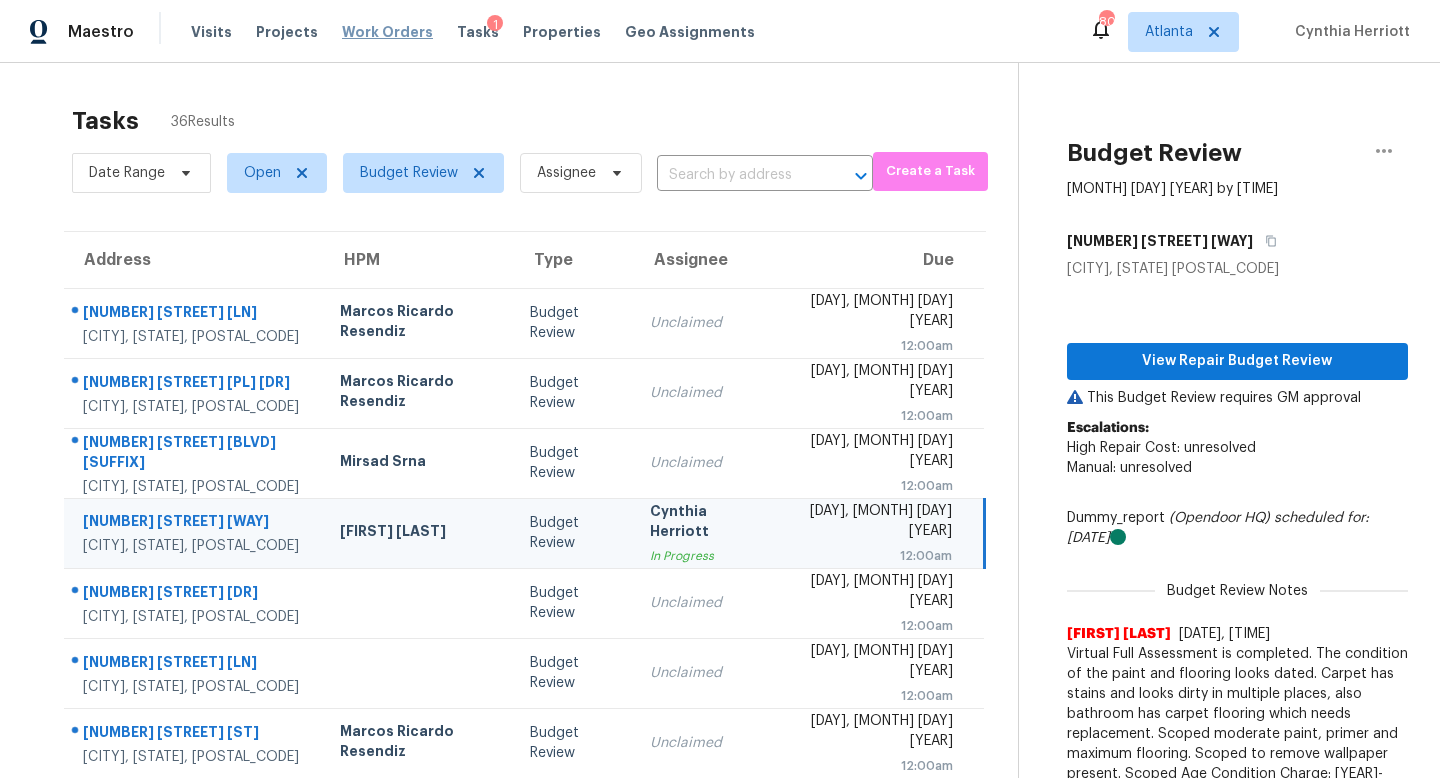 click on "Work Orders" at bounding box center (387, 32) 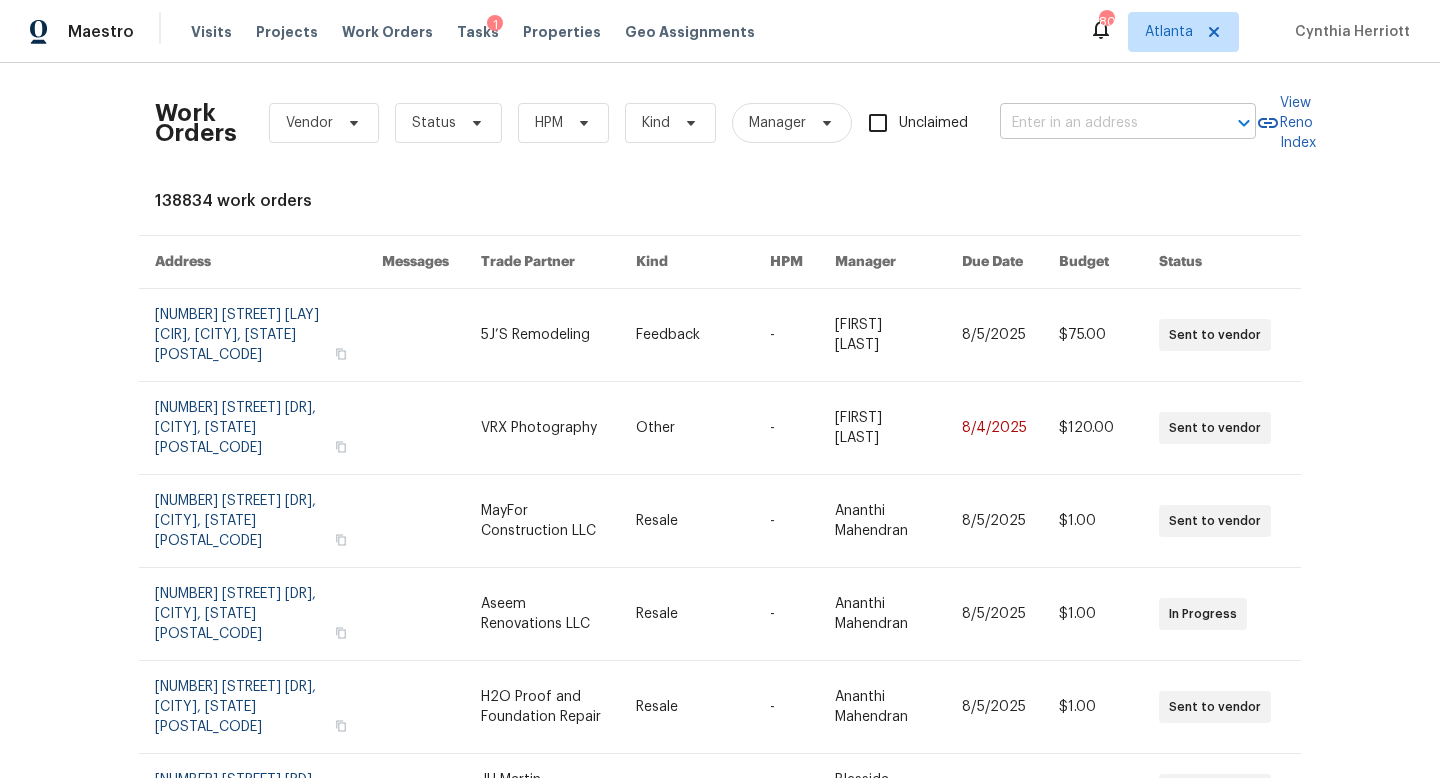 click at bounding box center (1100, 123) 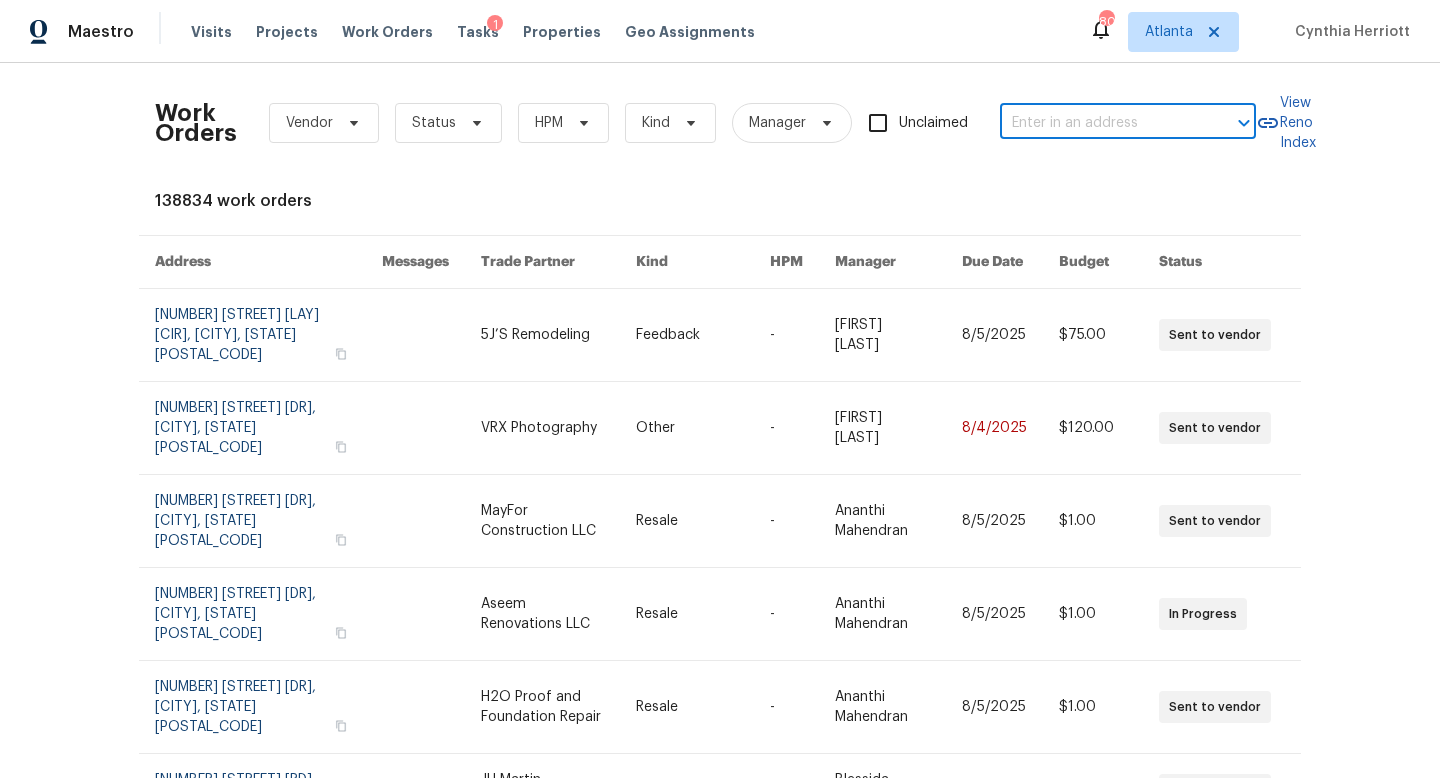 paste on "[NUMBER] [STREET], [CITY], [STATE] [POSTAL_CODE]" 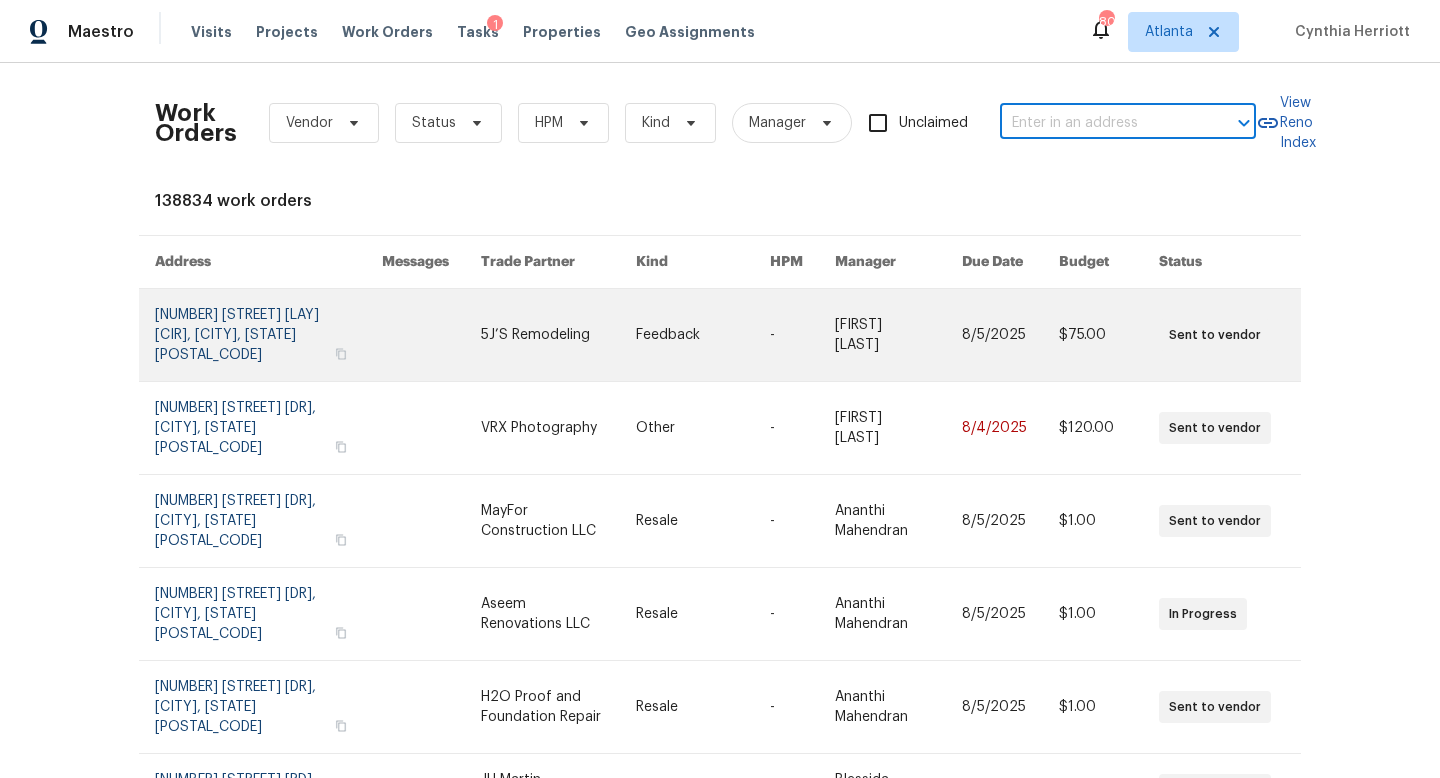 type on "[NUMBER] [STREET], [CITY], [STATE] [POSTAL_CODE]" 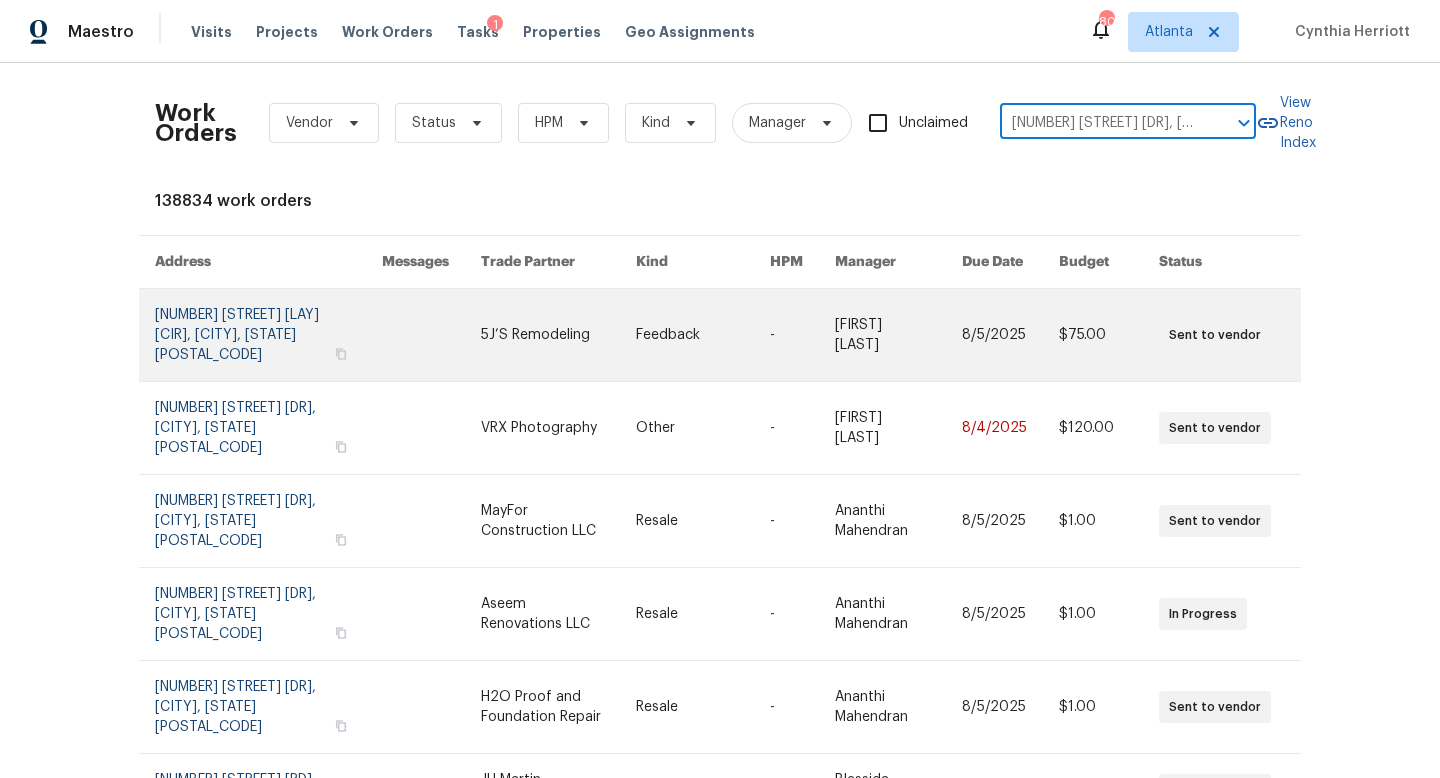 scroll, scrollTop: 0, scrollLeft: 64, axis: horizontal 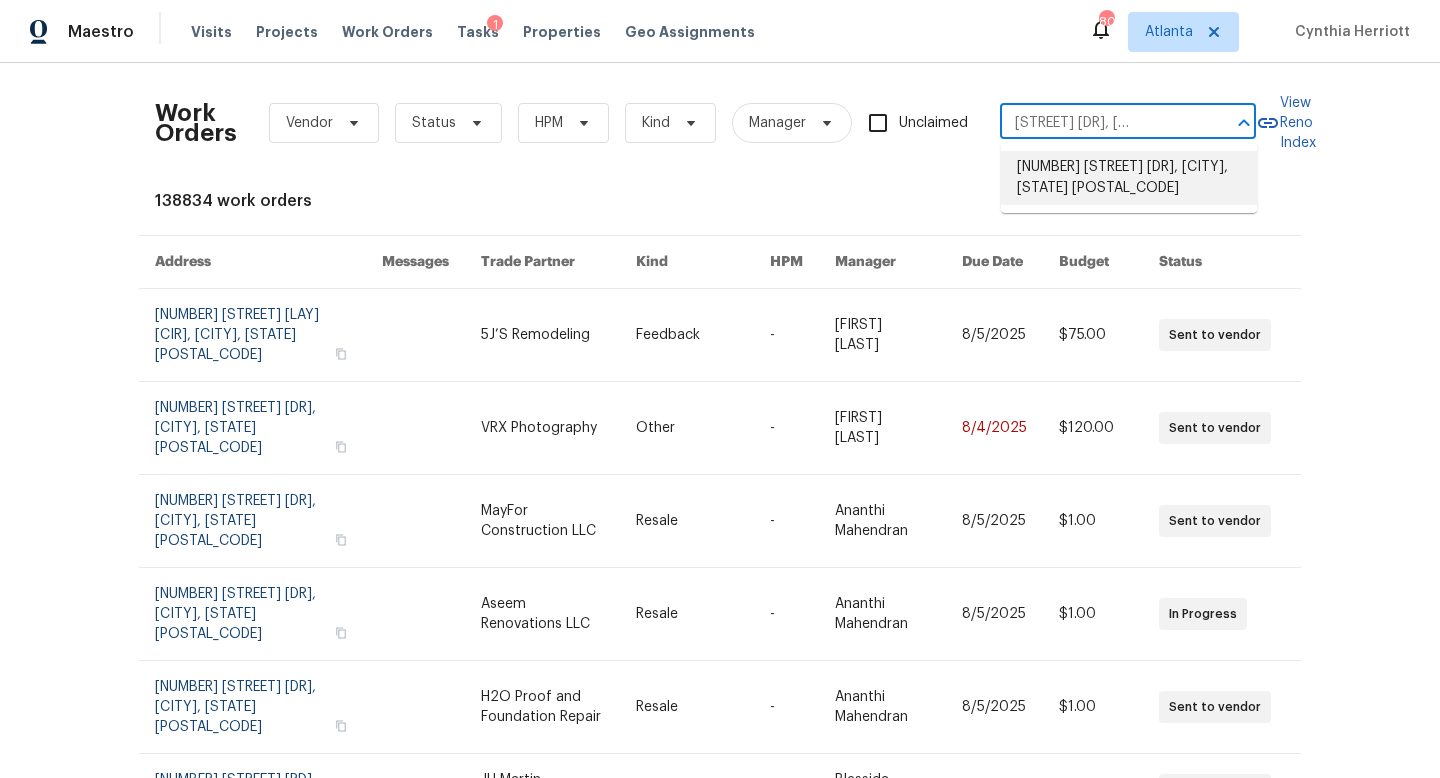 click on "[NUMBER] [STREET], [CITY], [STATE] [POSTAL_CODE]" at bounding box center (1129, 178) 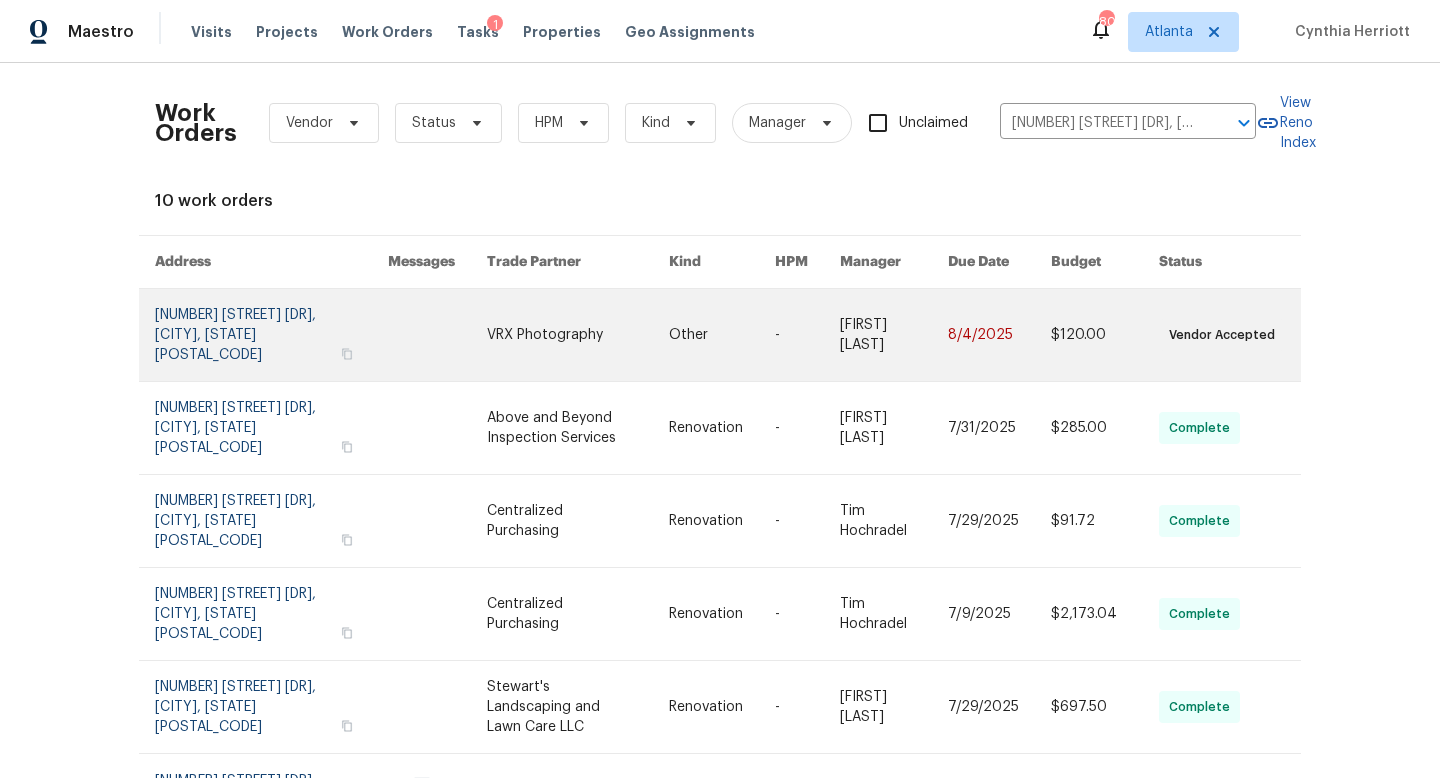 click at bounding box center (271, 335) 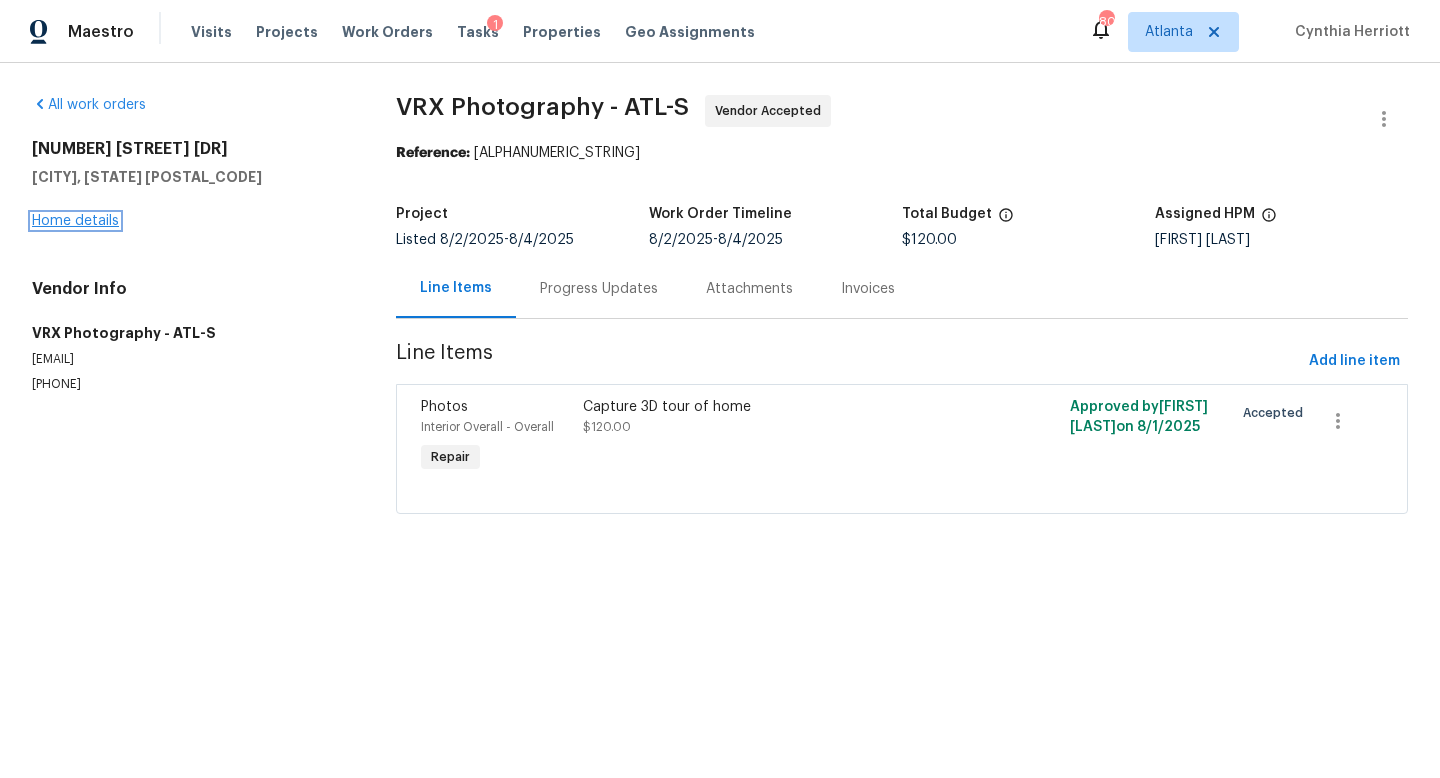click on "Home details" at bounding box center [75, 221] 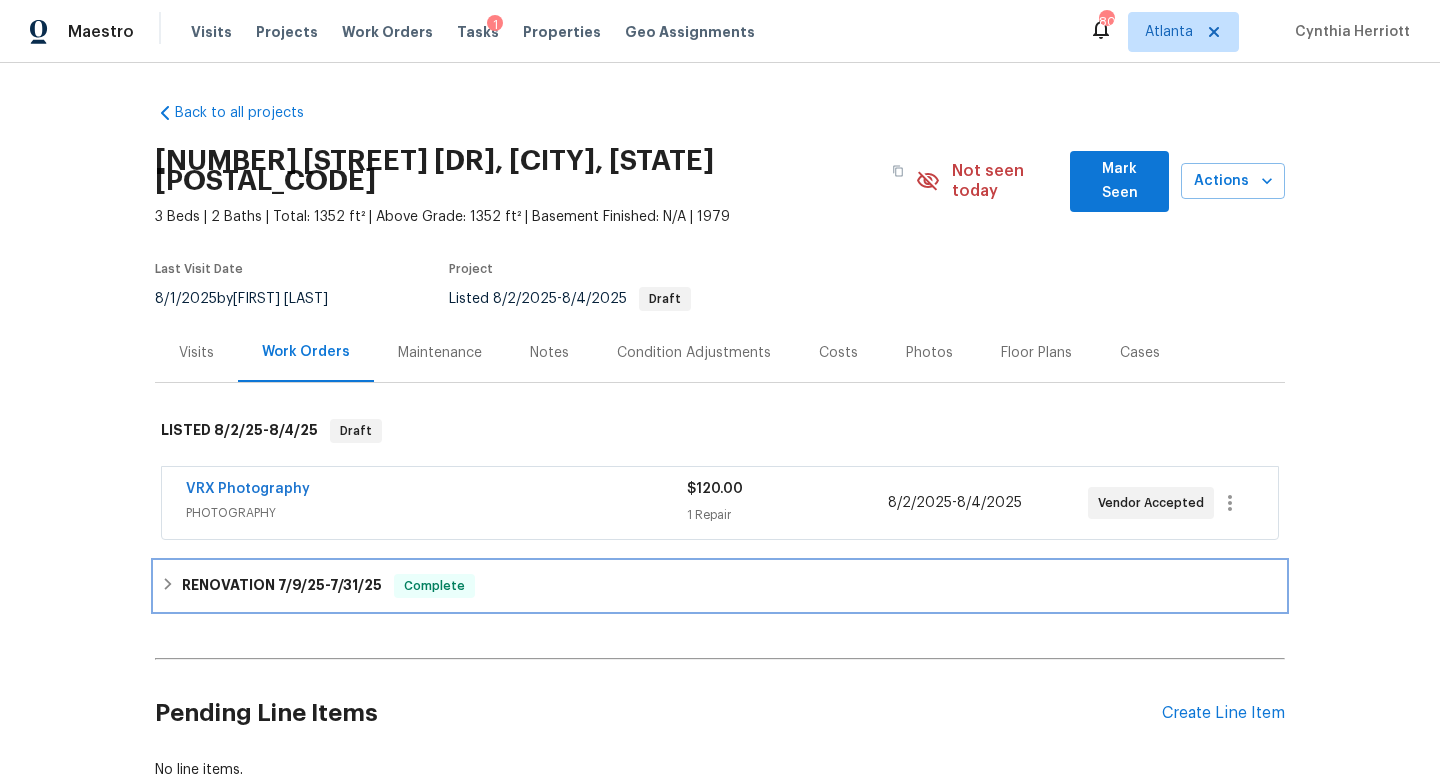 click on "RENOVATION   7/9/25  -  7/31/25" at bounding box center [282, 586] 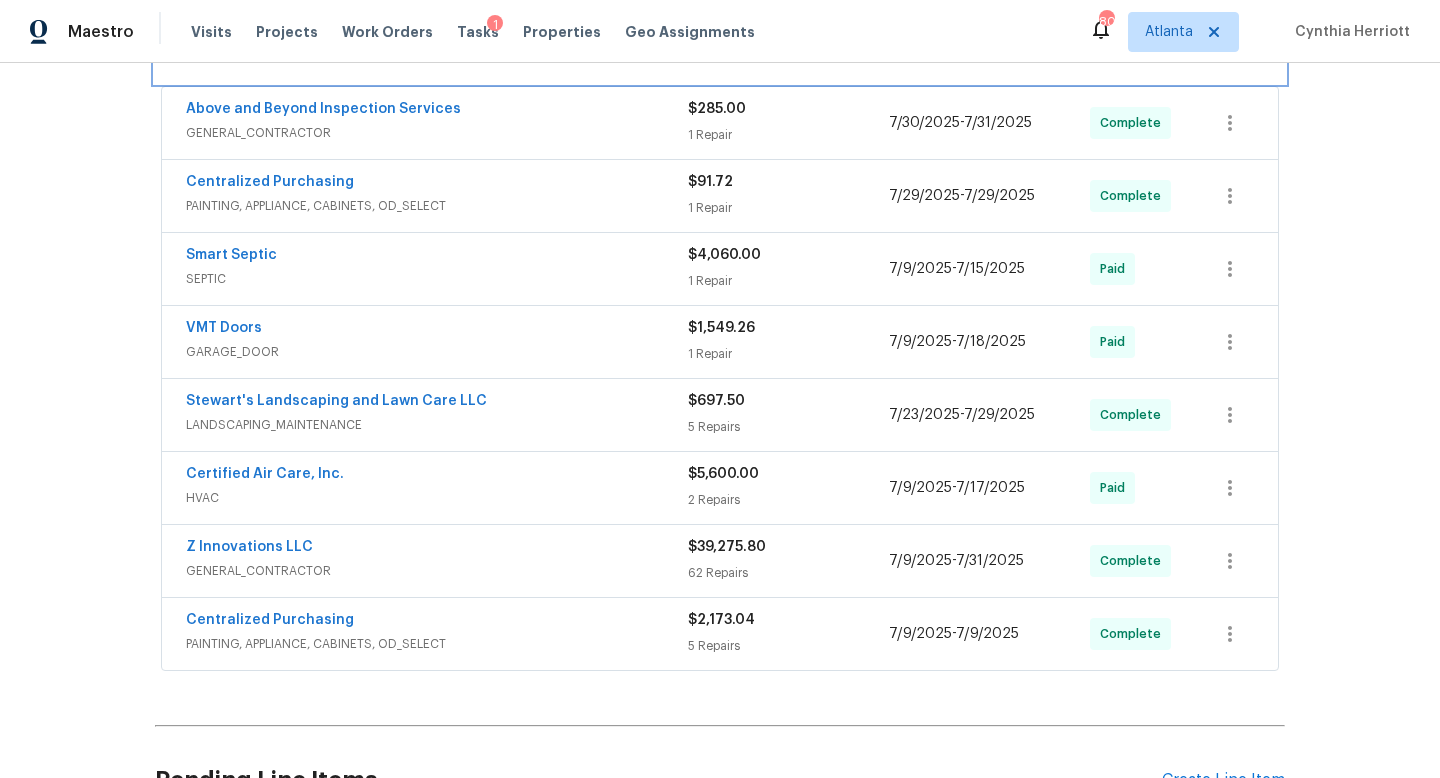 scroll, scrollTop: 553, scrollLeft: 0, axis: vertical 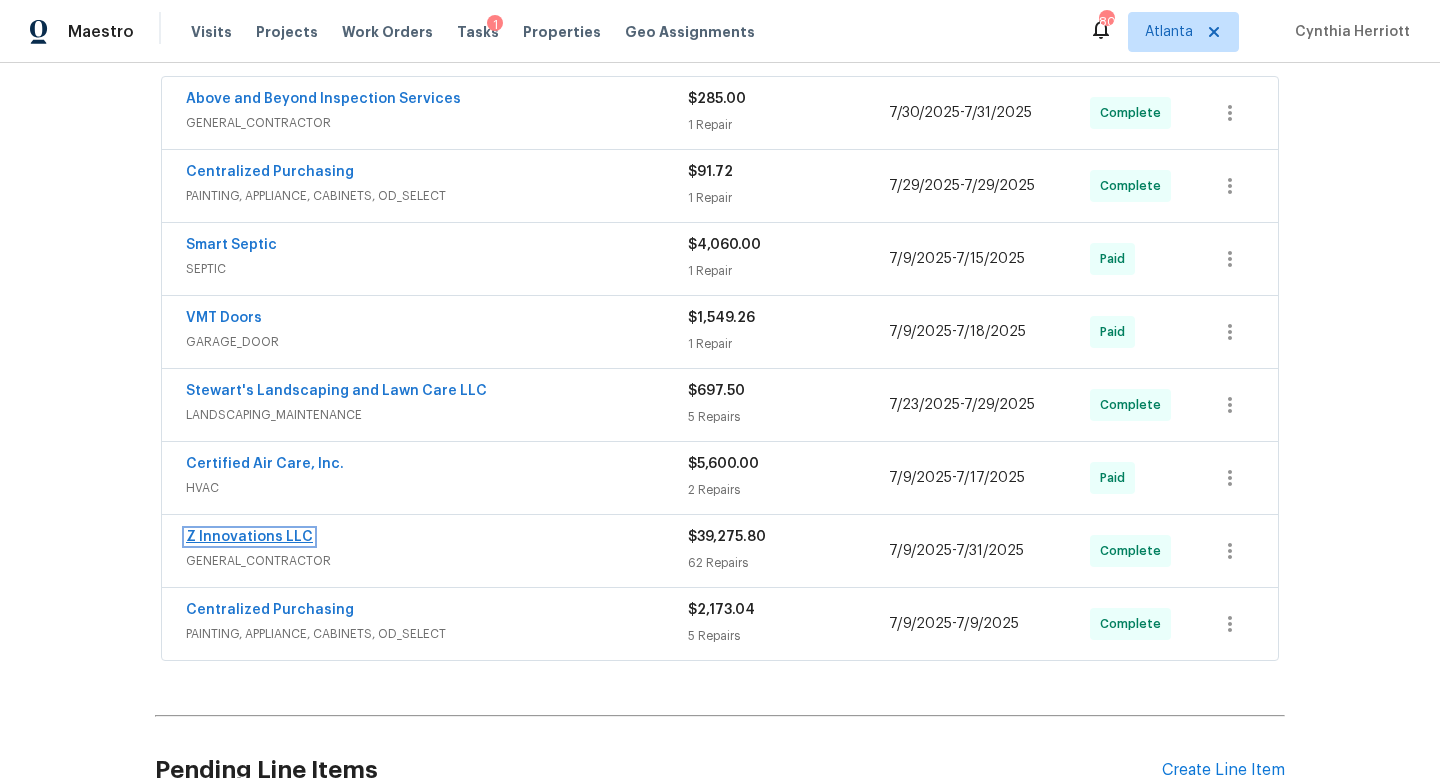 click on "Z Innovations LLC" at bounding box center [249, 537] 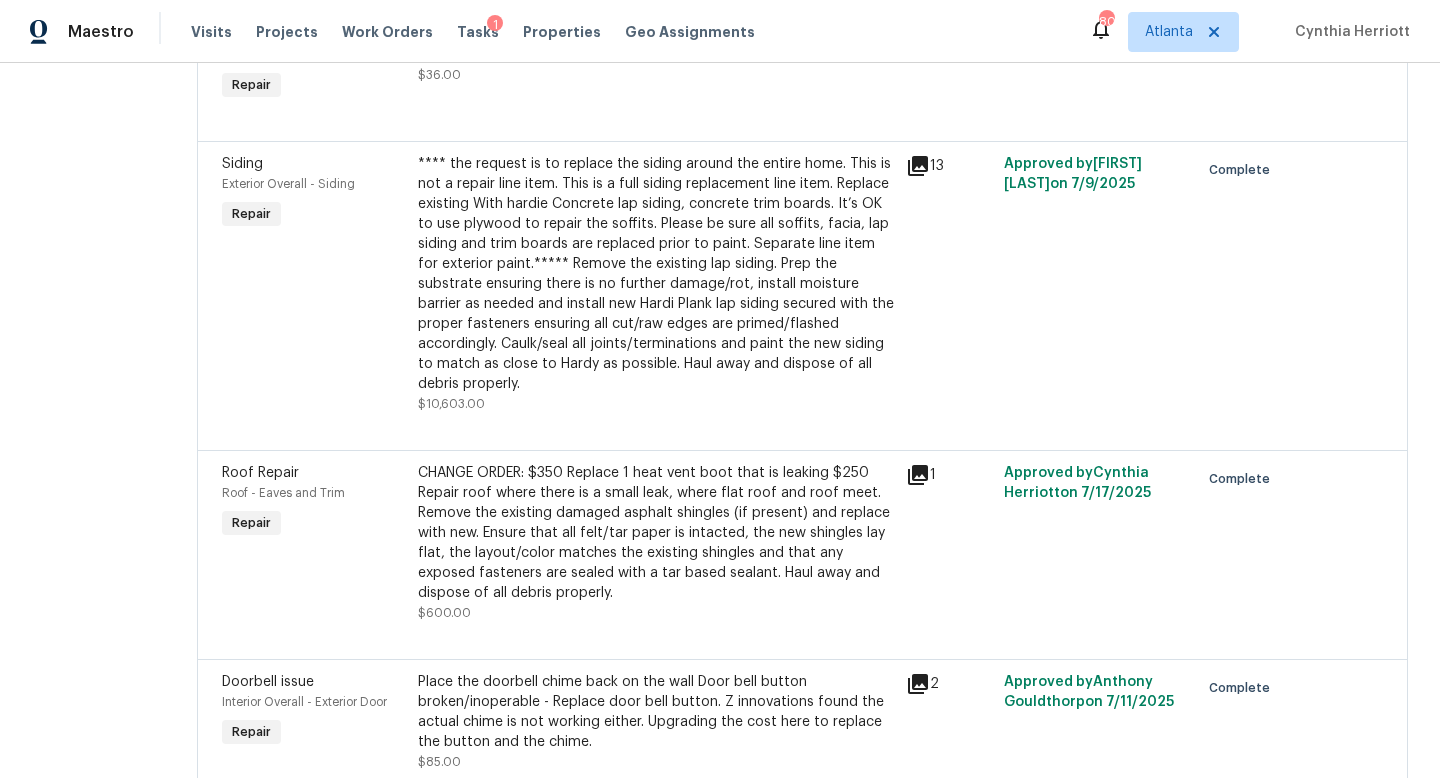 scroll, scrollTop: 820, scrollLeft: 0, axis: vertical 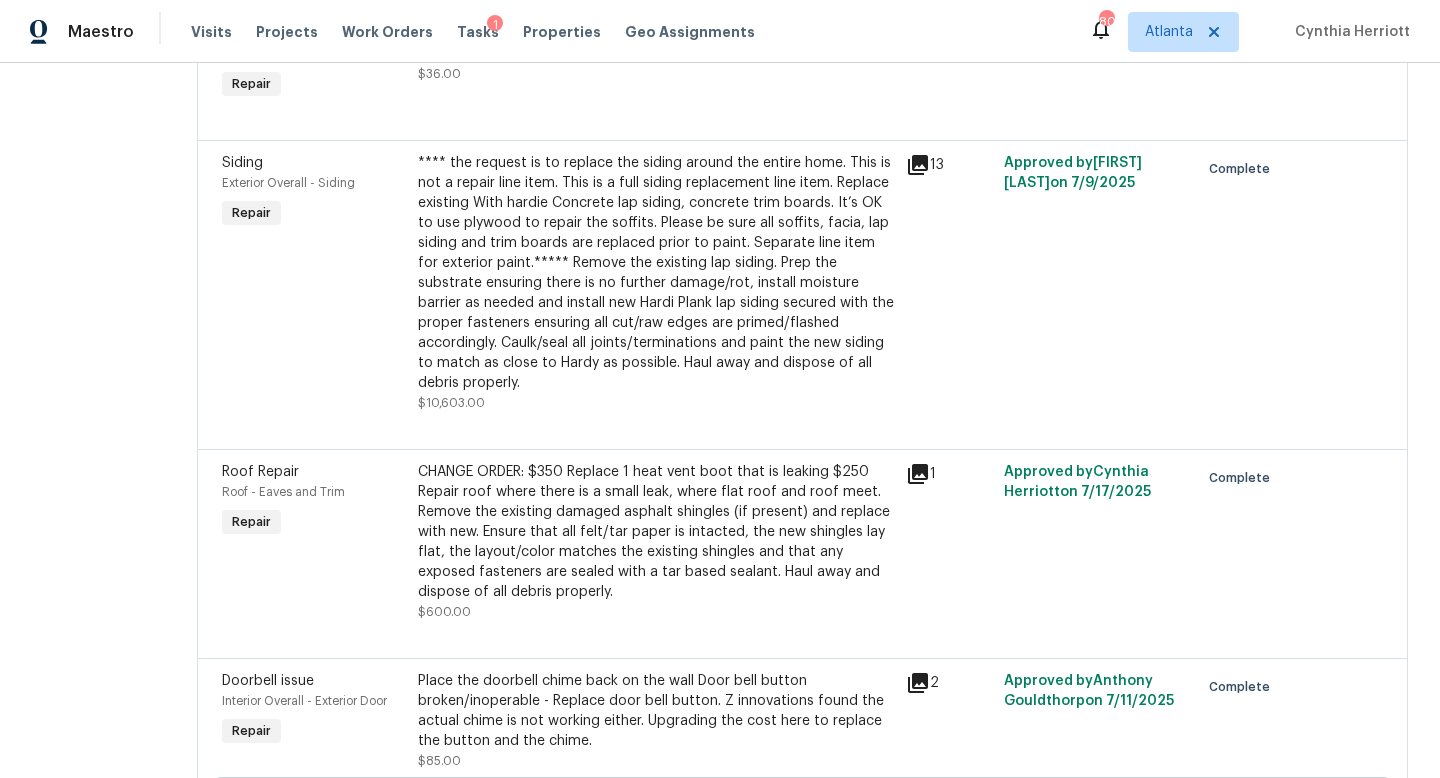 click 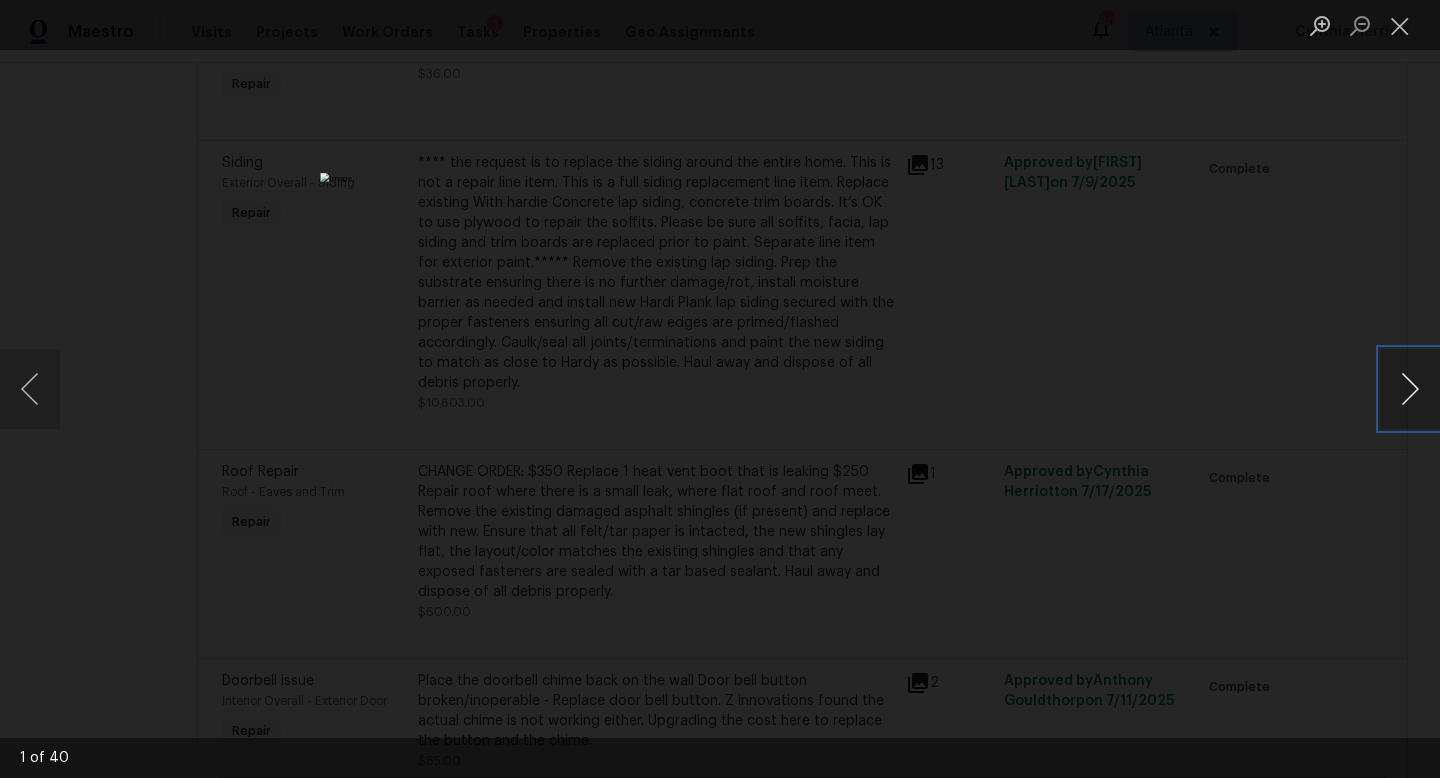 click at bounding box center (1410, 389) 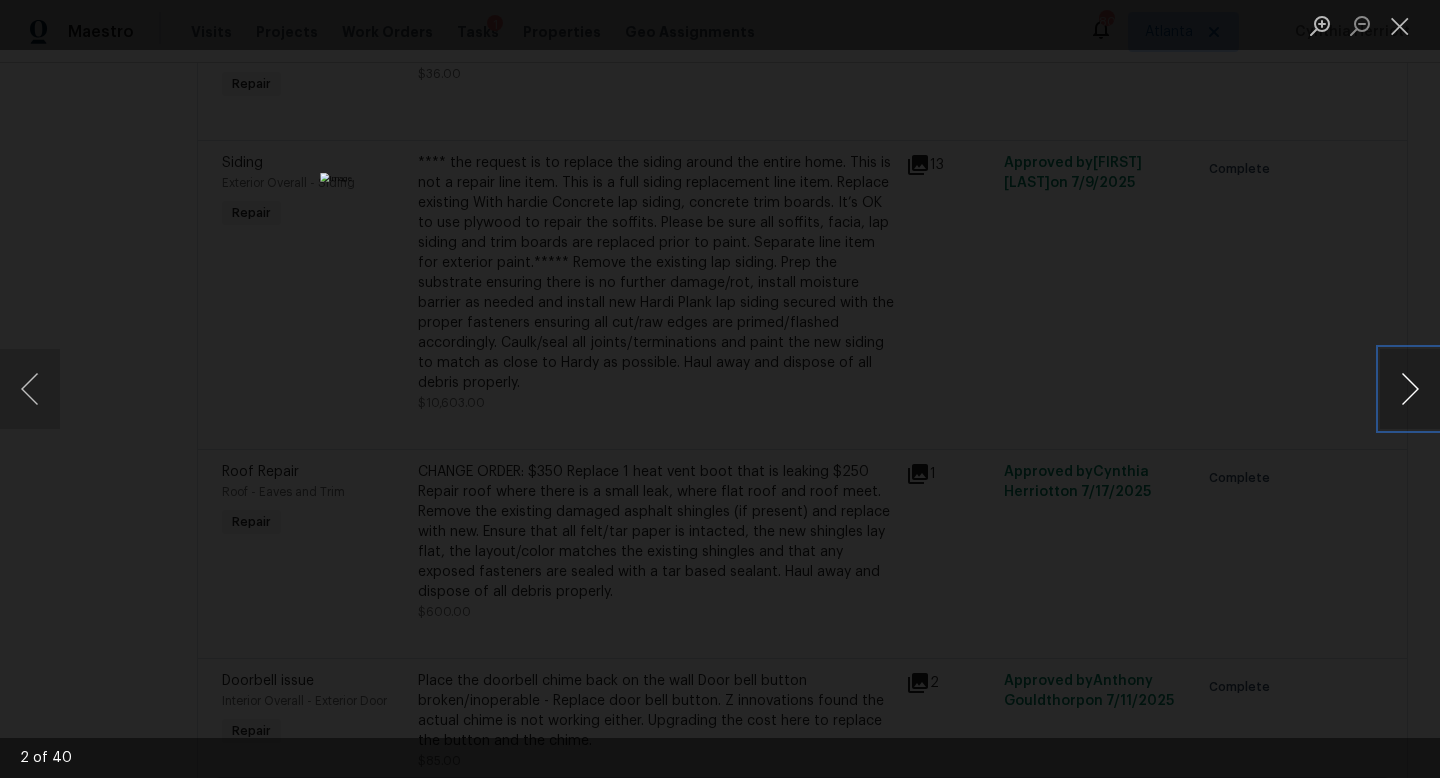 click at bounding box center [1410, 389] 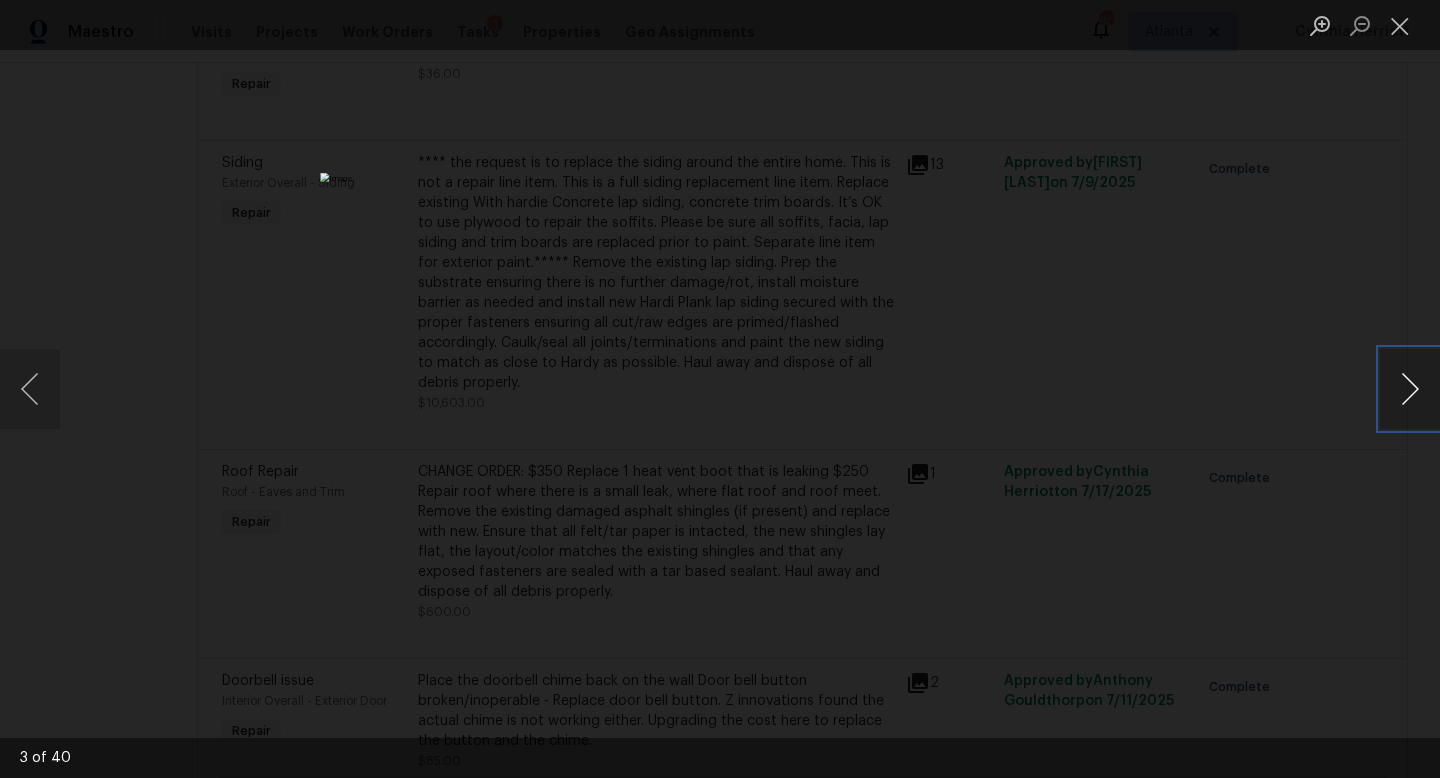 click at bounding box center (1410, 389) 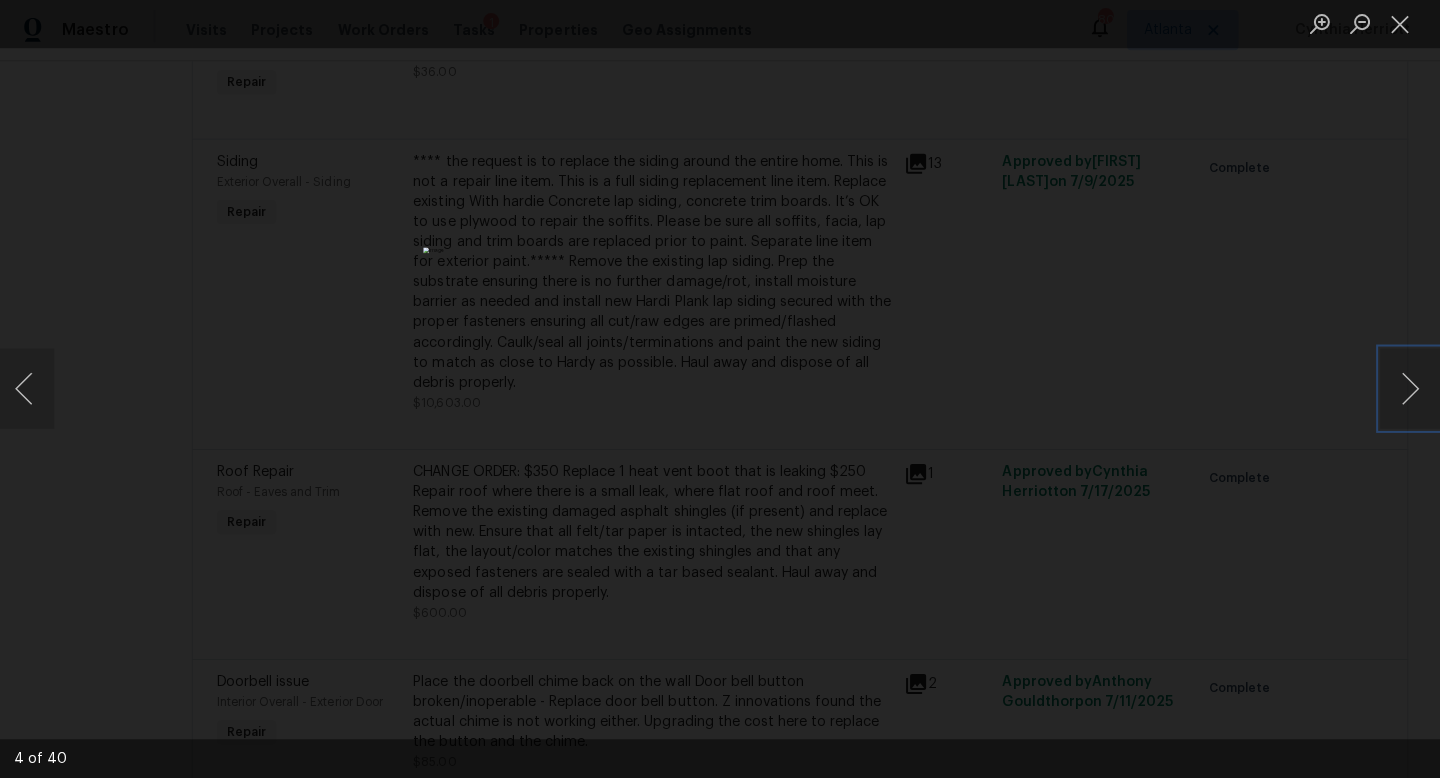 scroll, scrollTop: 0, scrollLeft: 0, axis: both 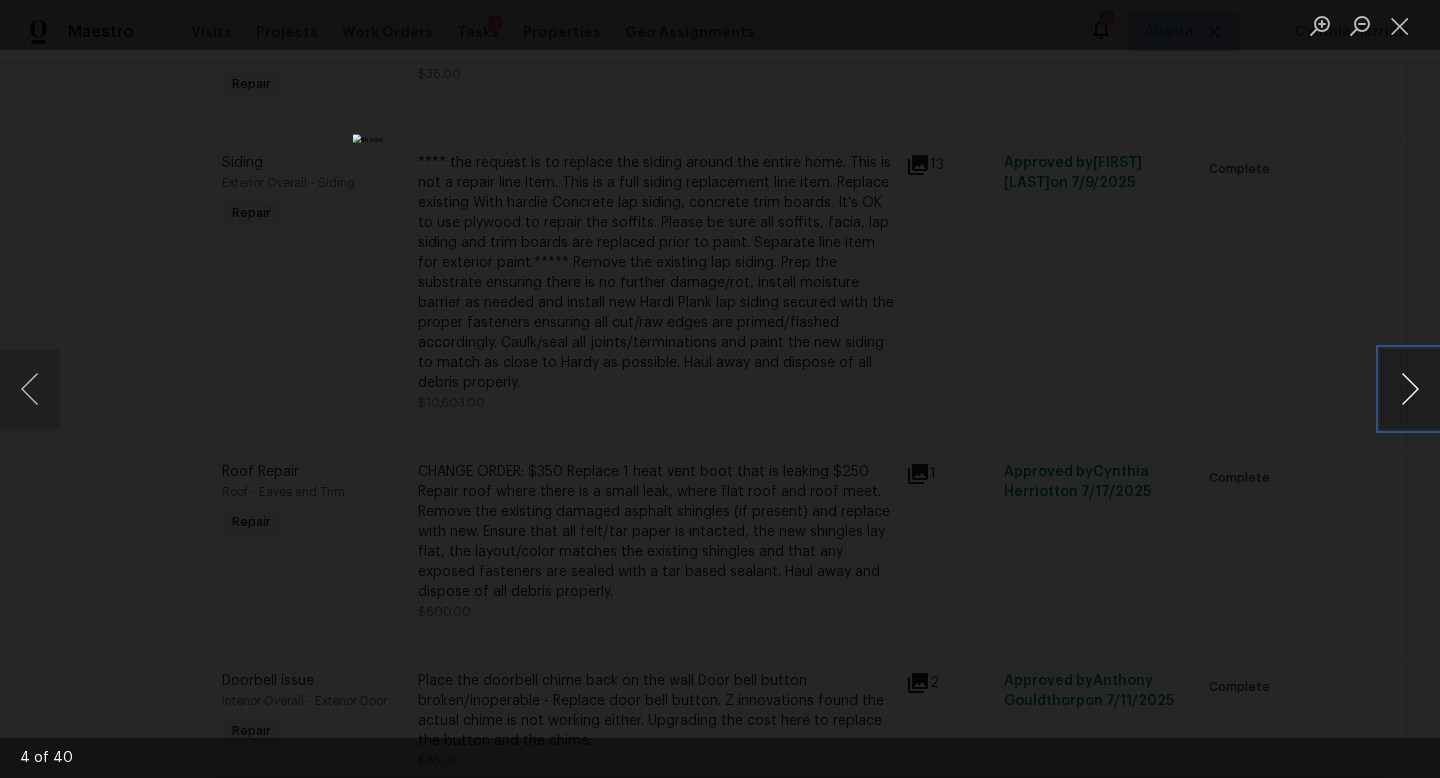 click at bounding box center [1410, 389] 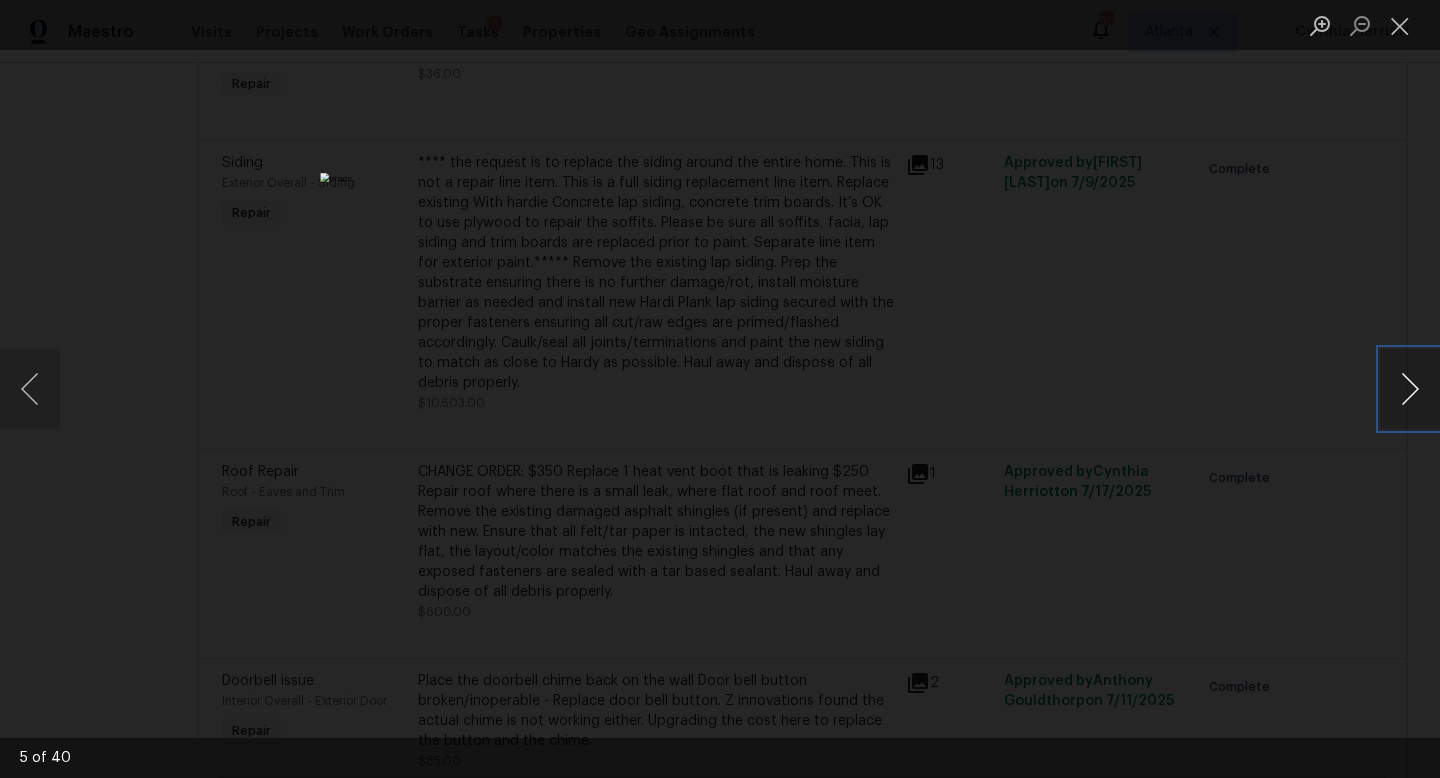 click at bounding box center [1410, 389] 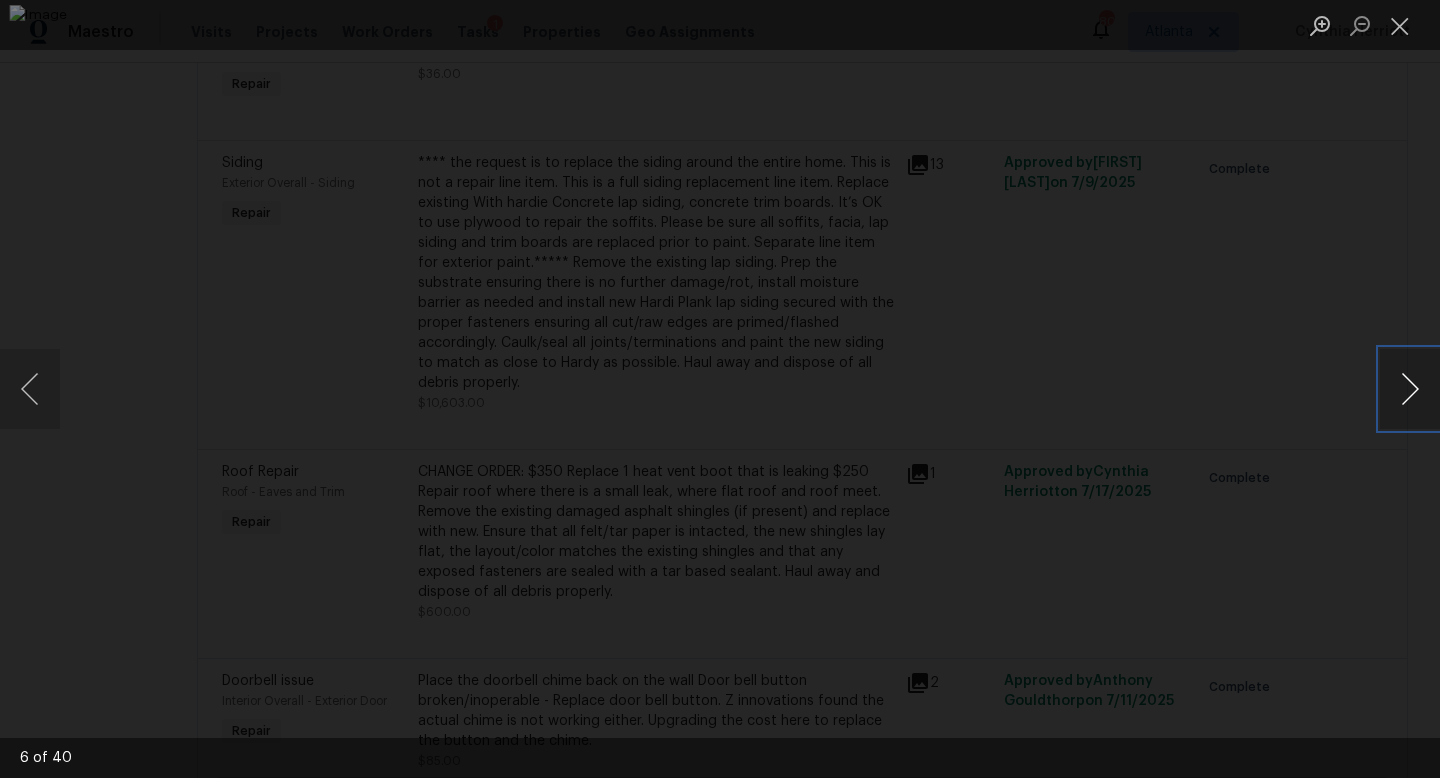click at bounding box center [1410, 389] 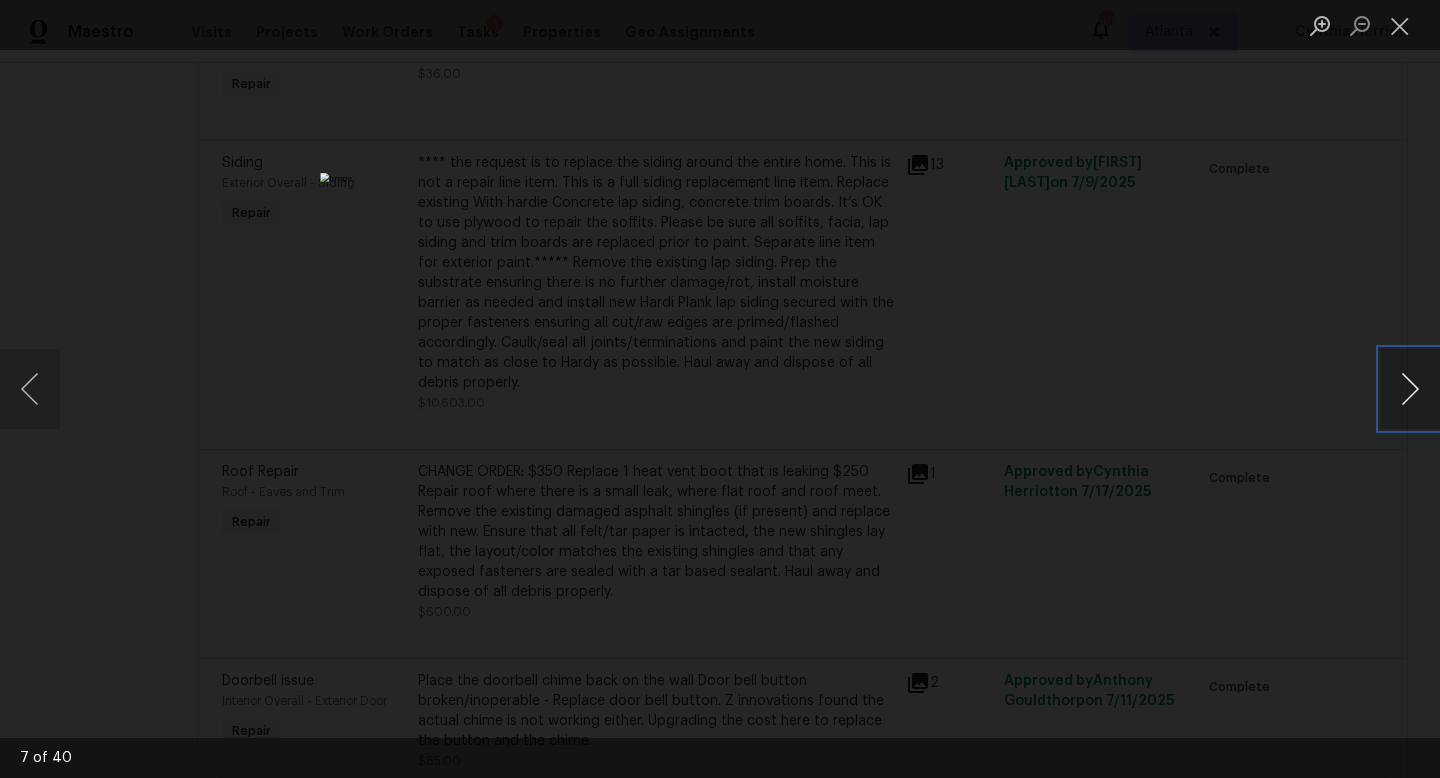 click at bounding box center [1410, 389] 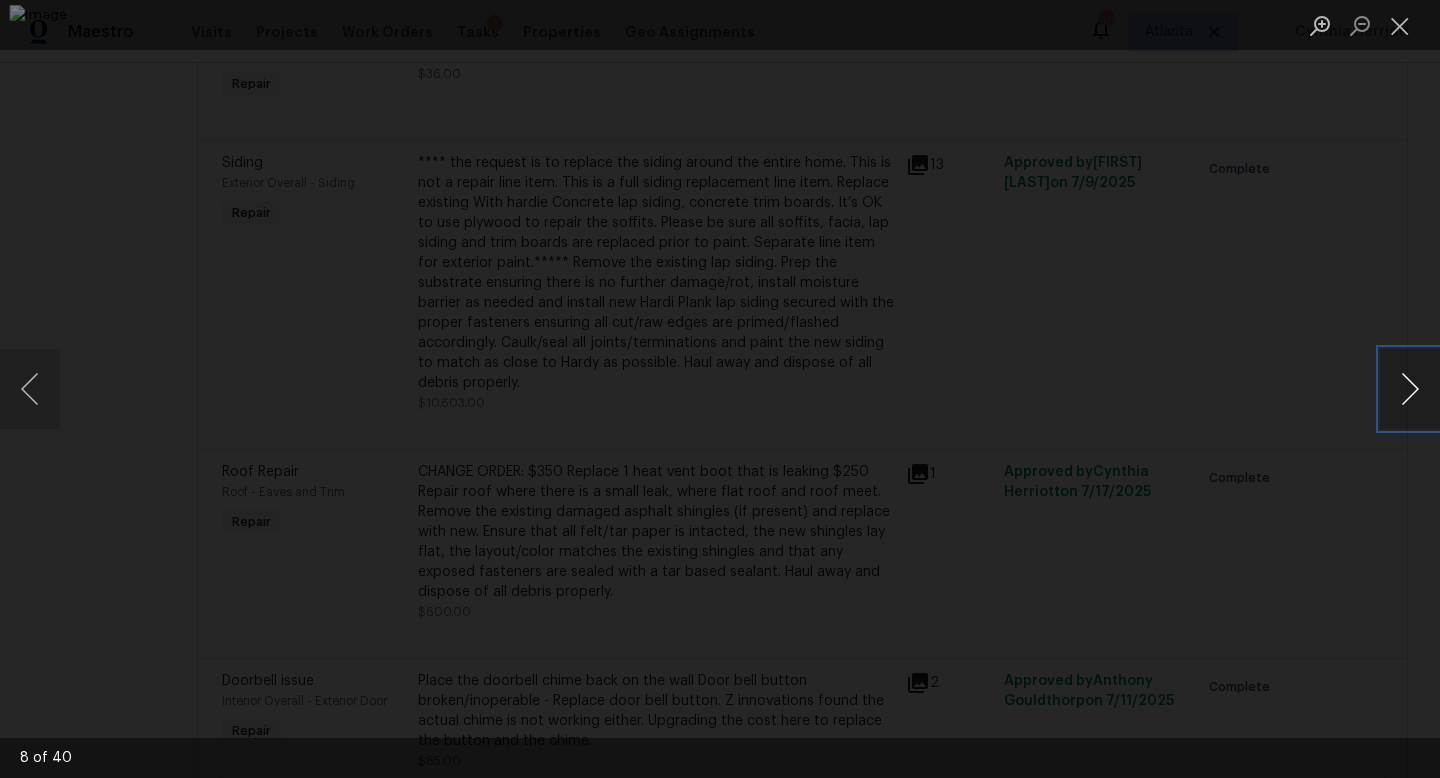 click at bounding box center [1410, 389] 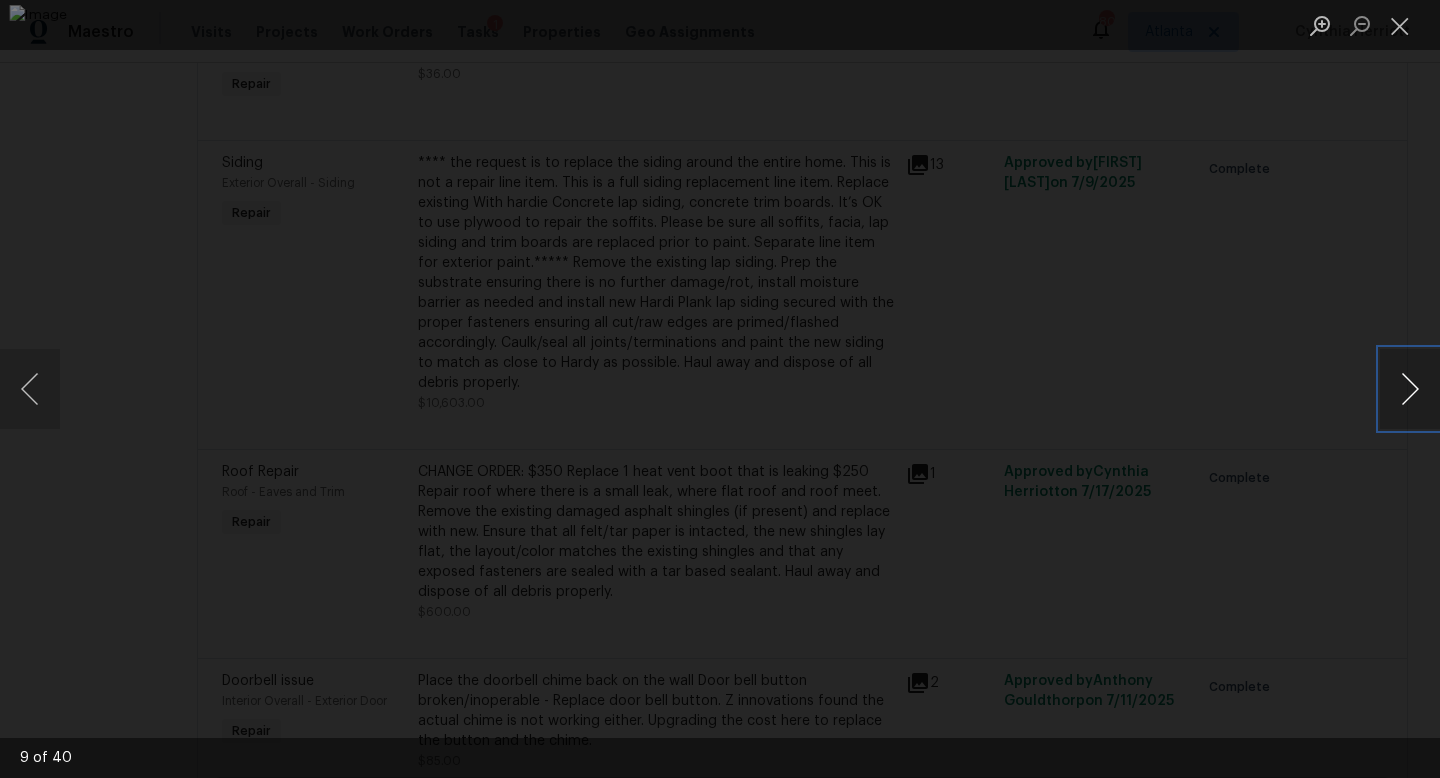 click at bounding box center (1410, 389) 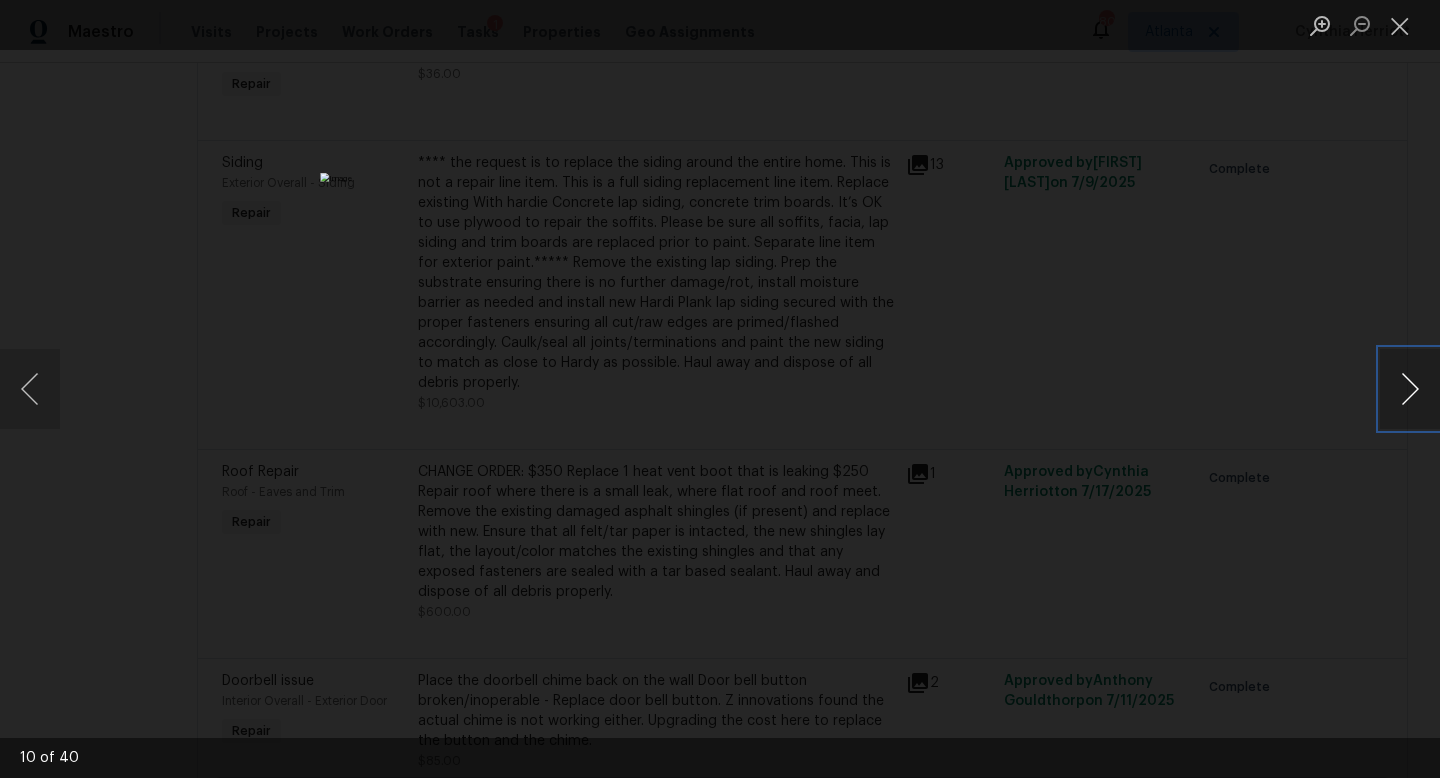 click at bounding box center [1410, 389] 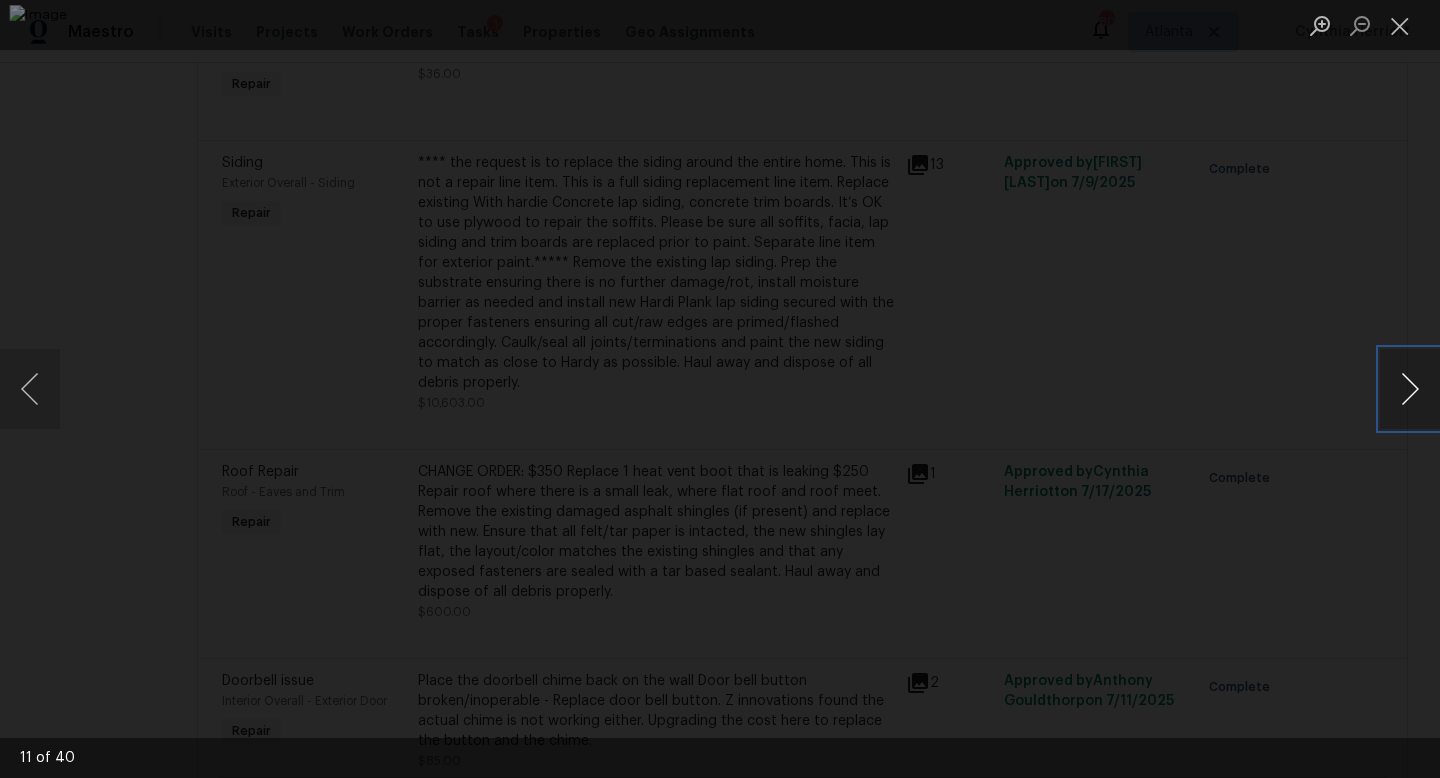 click at bounding box center [1410, 389] 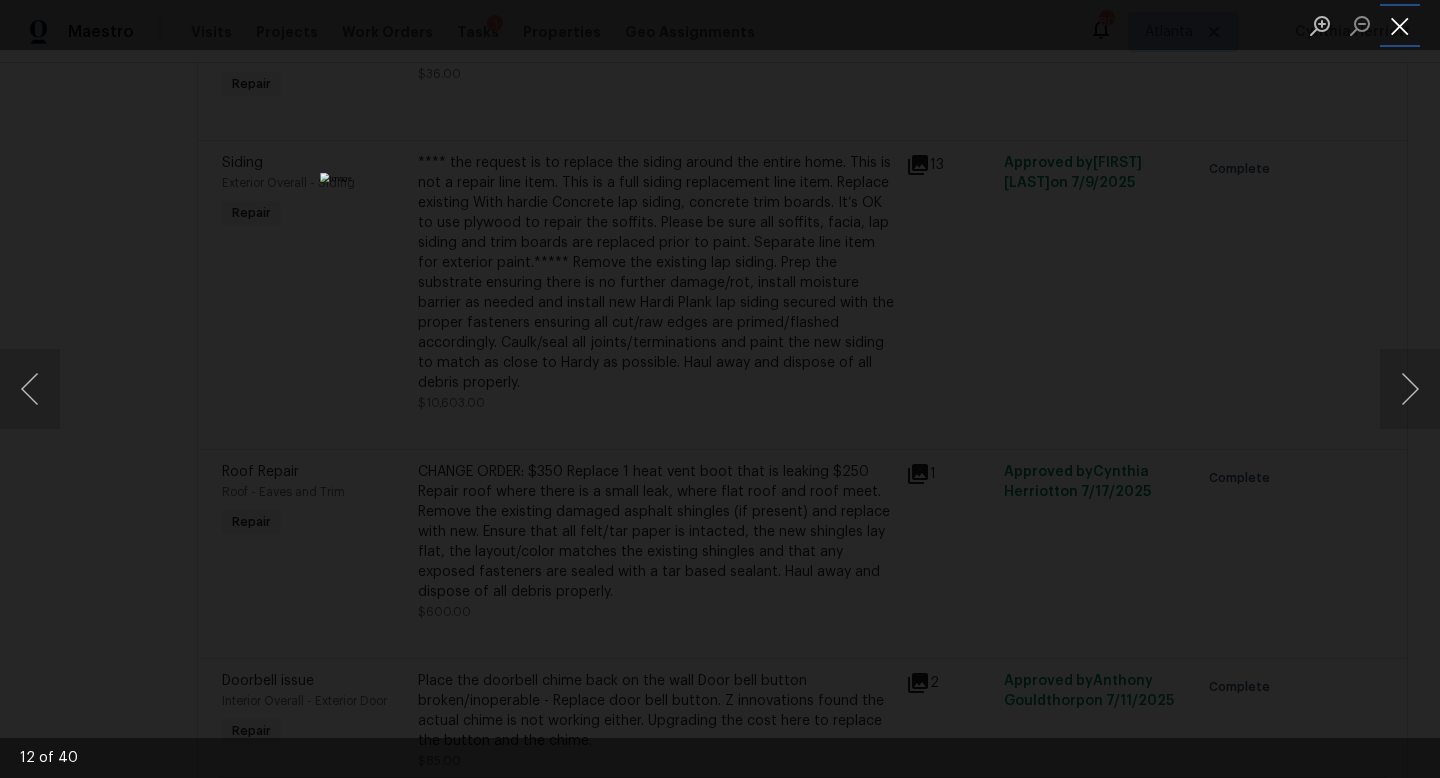 click at bounding box center (1400, 25) 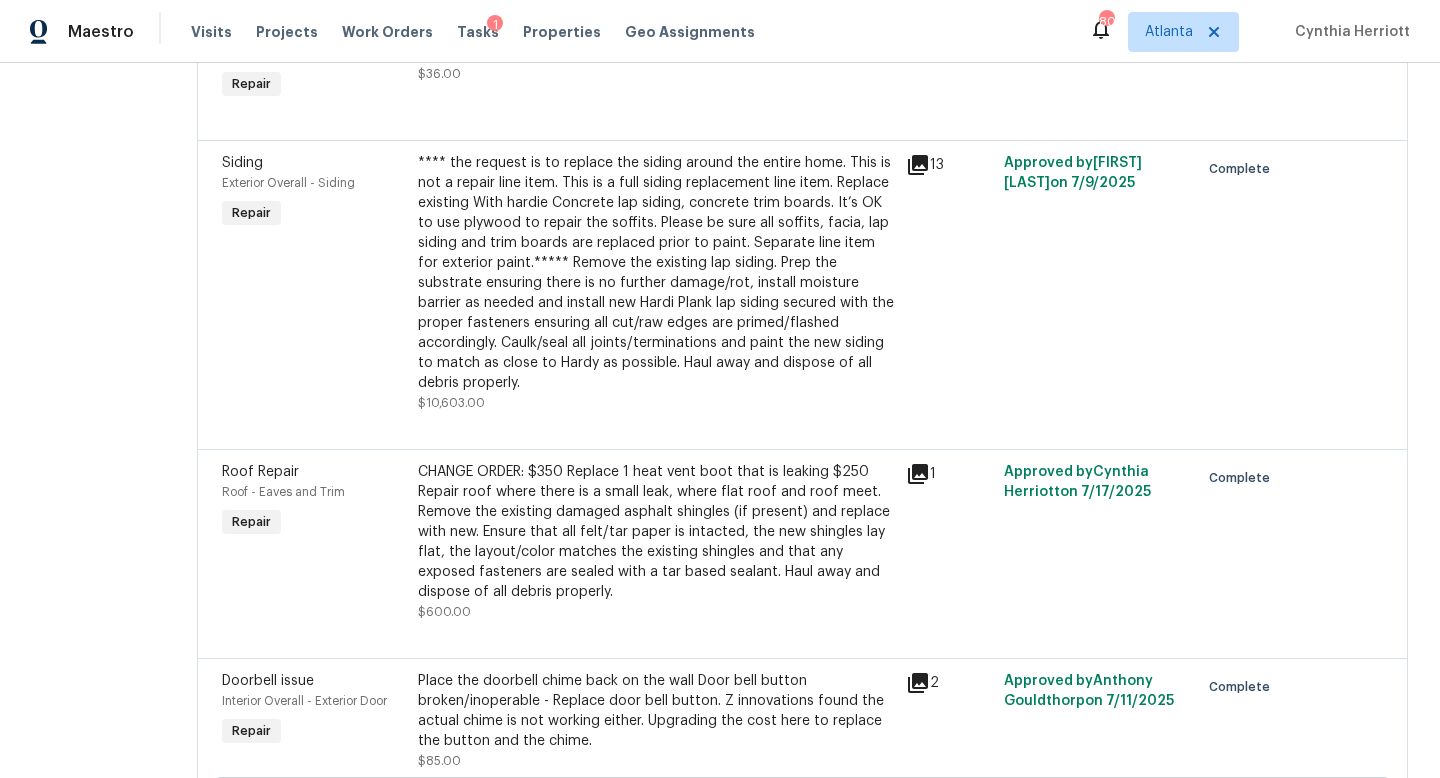 scroll, scrollTop: 0, scrollLeft: 0, axis: both 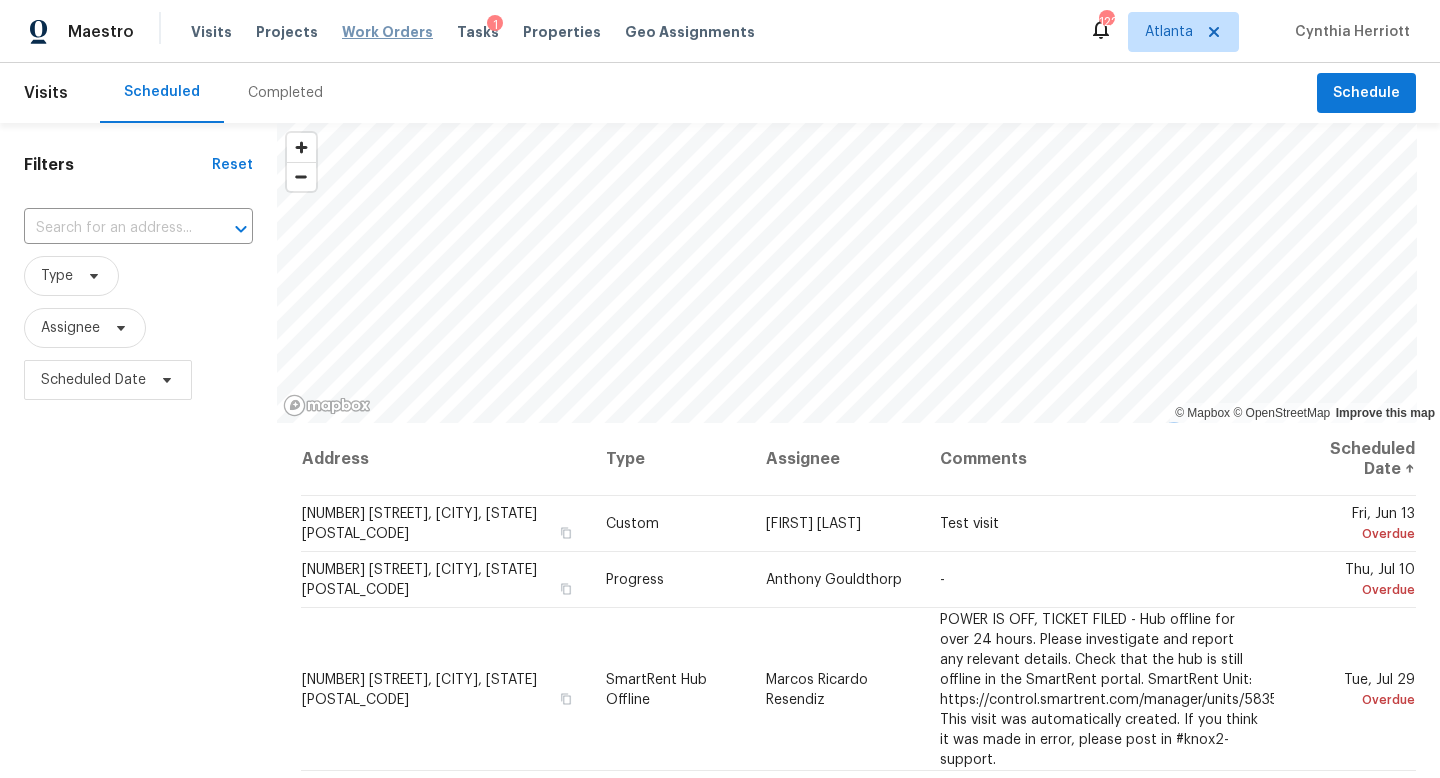 click on "Work Orders" at bounding box center (387, 32) 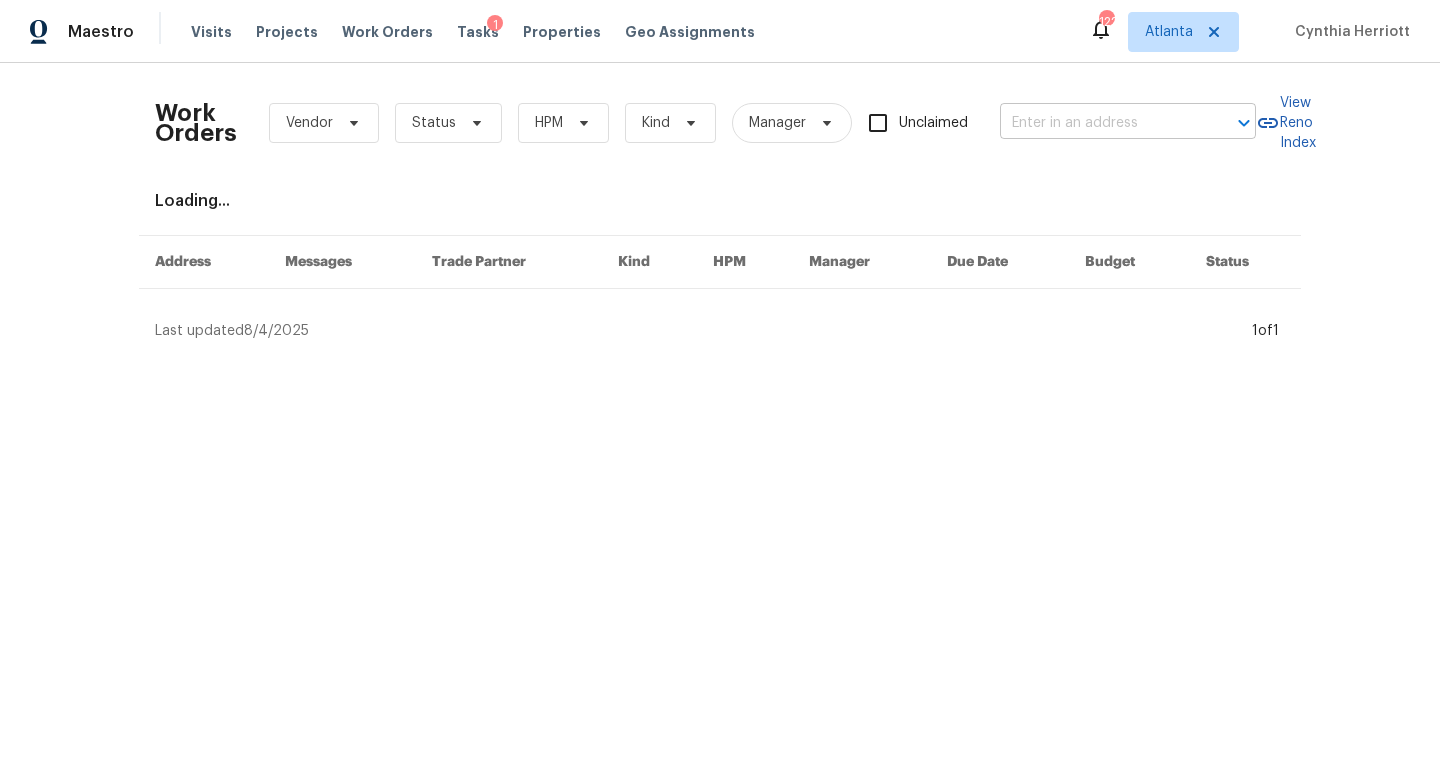 click at bounding box center (1100, 123) 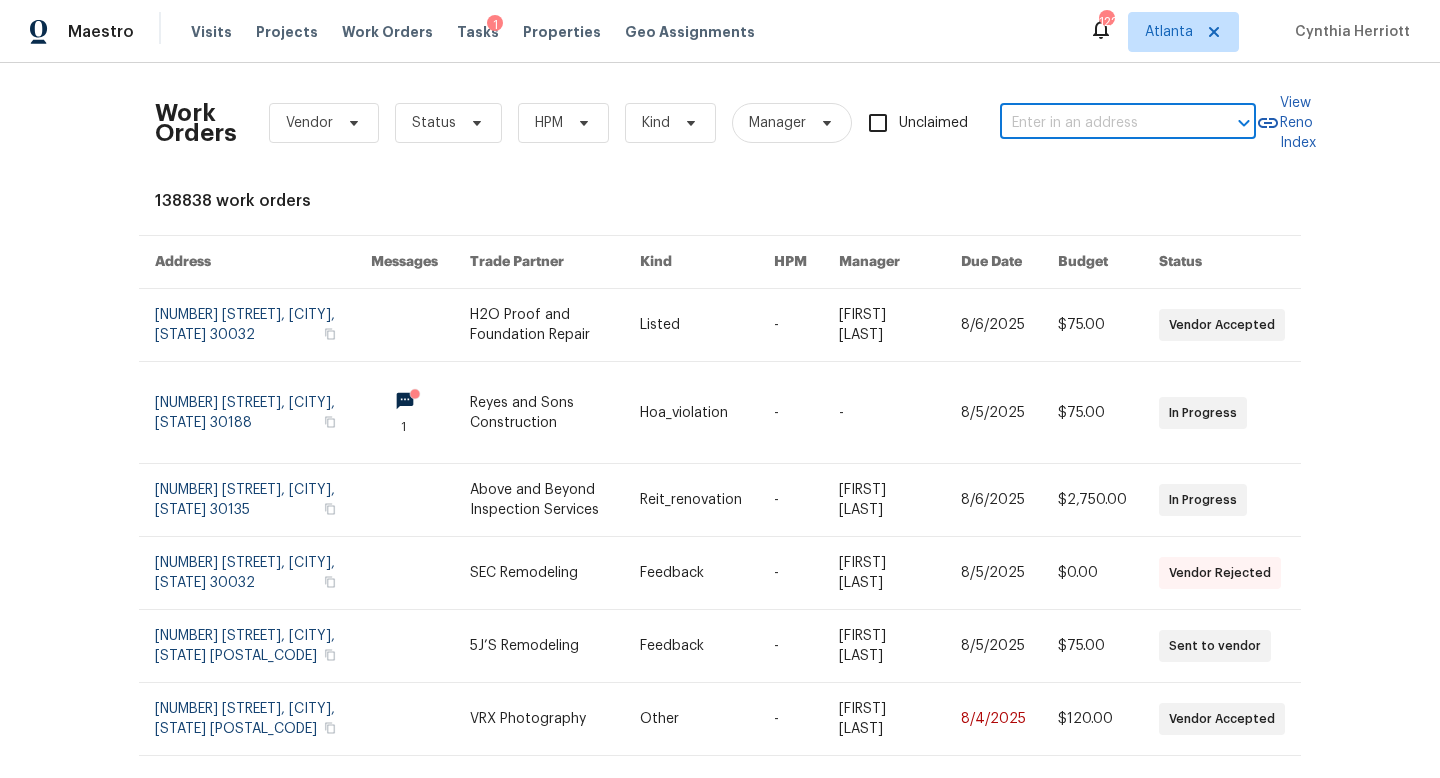 paste on "[NUMBER] [STREET], [CITY], [STATE] [POSTAL_CODE]" 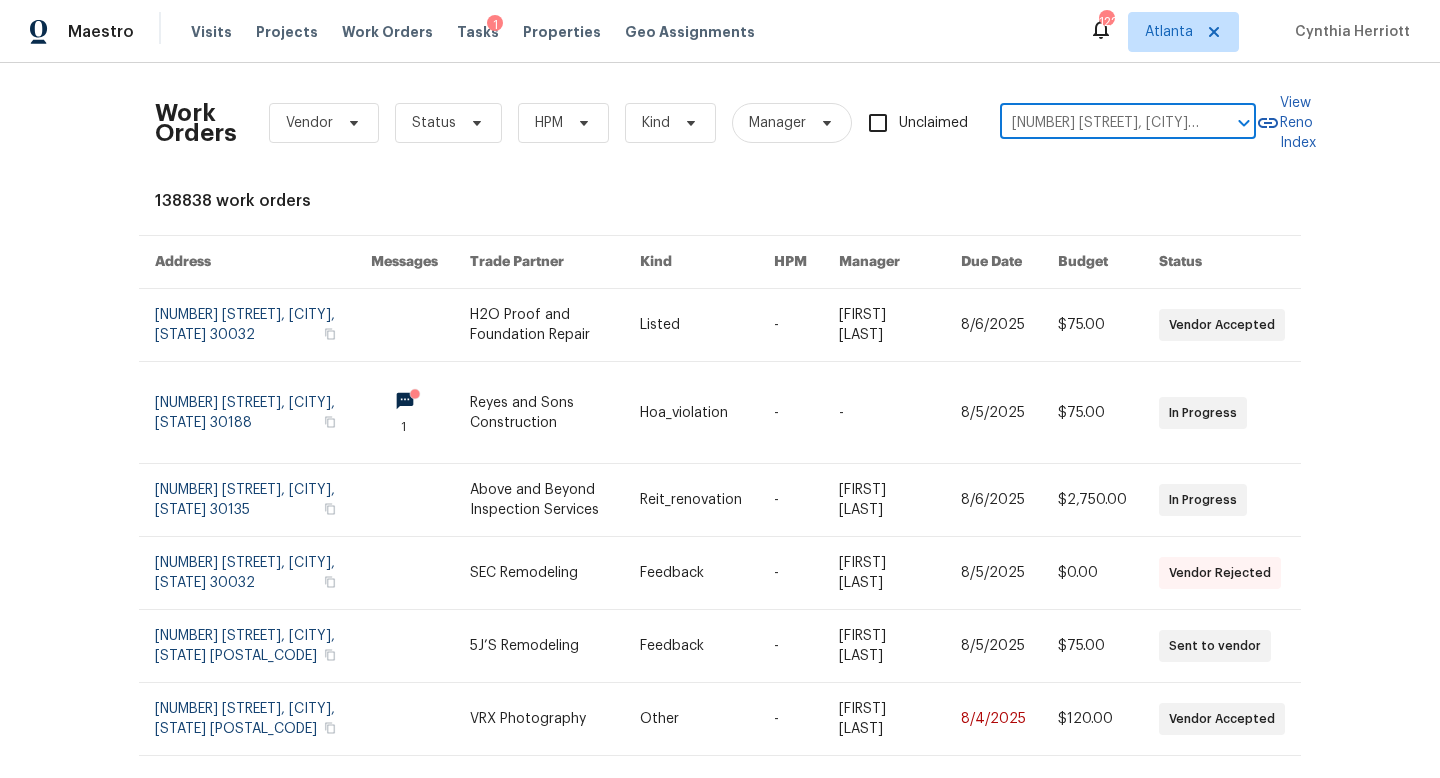 scroll, scrollTop: 0, scrollLeft: 64, axis: horizontal 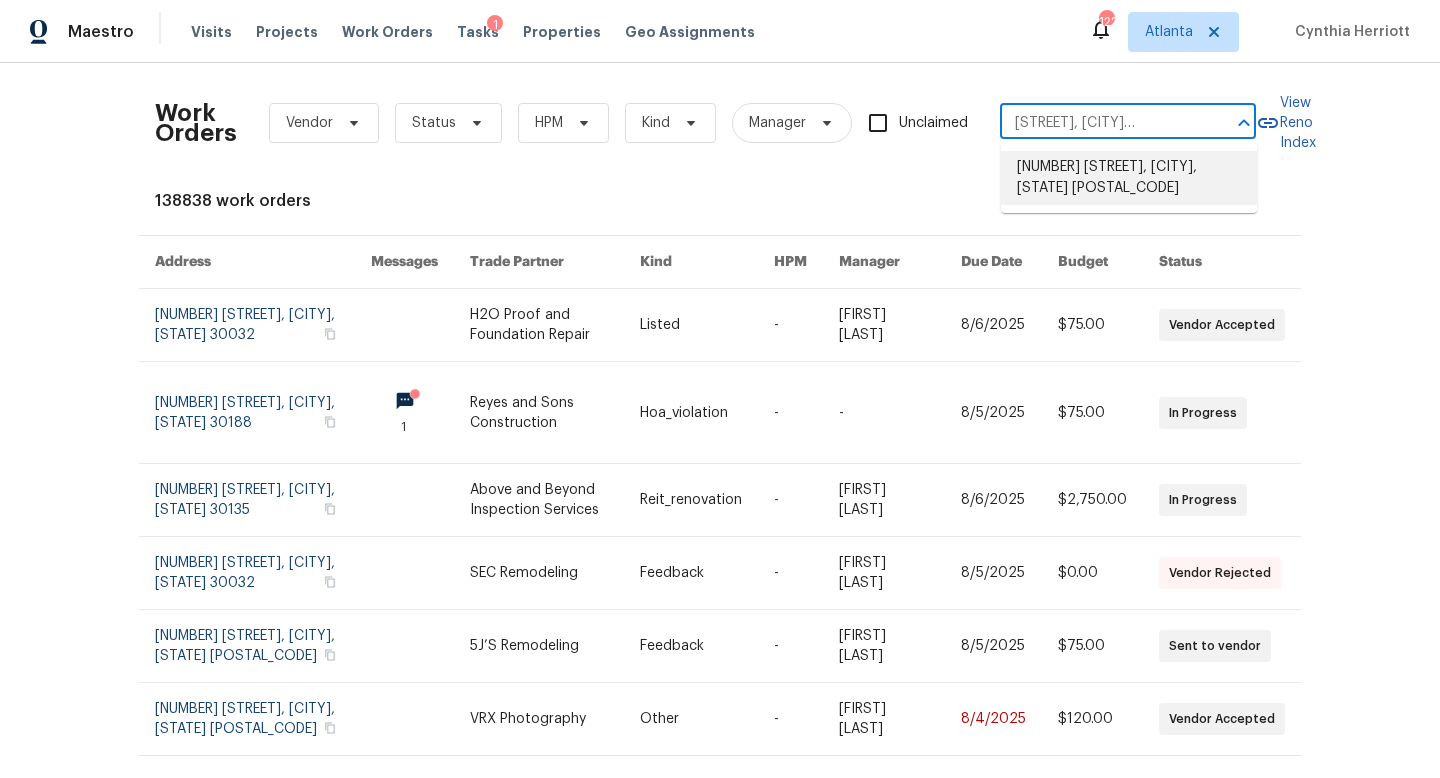 click on "[NUMBER] [STREET], [CITY], [STATE] [POSTAL_CODE]" at bounding box center [1129, 178] 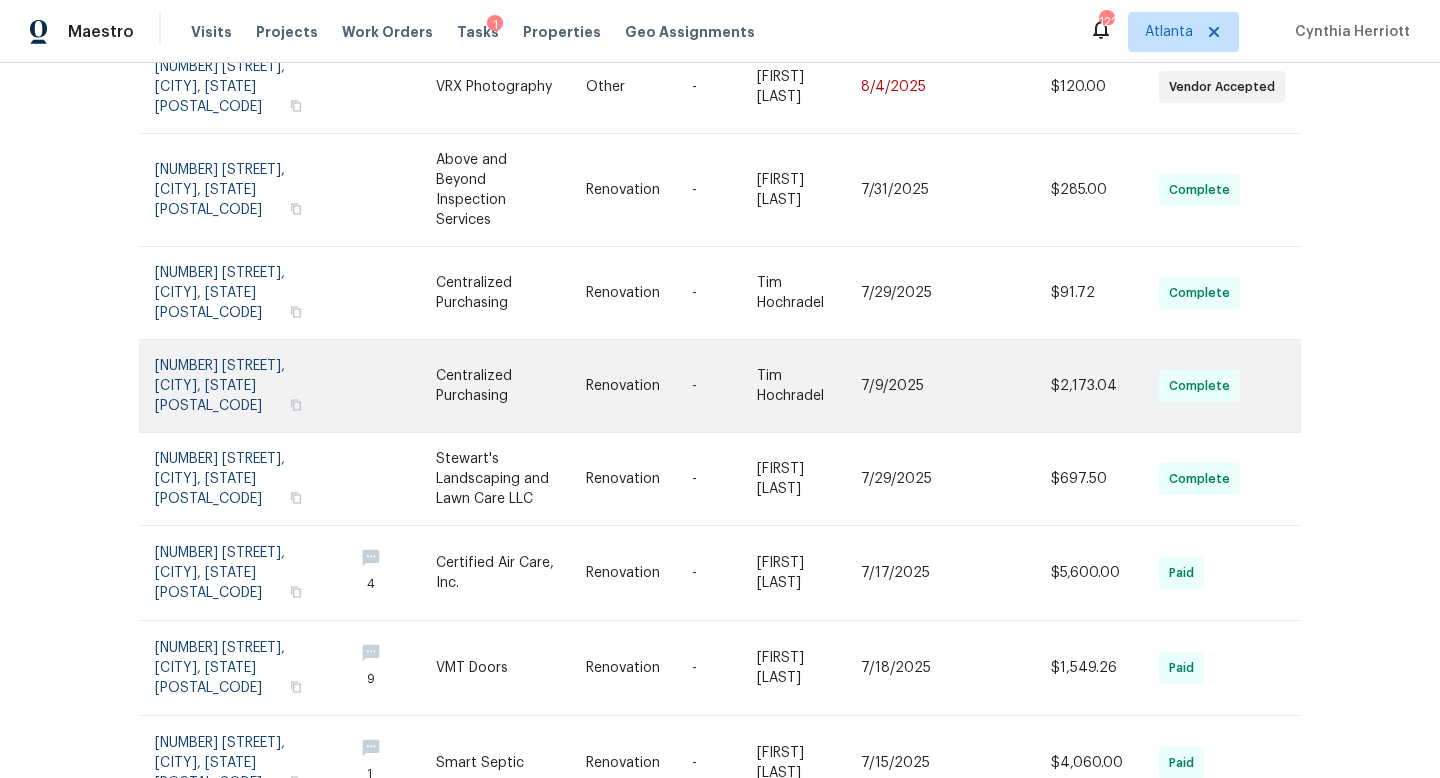 scroll, scrollTop: 395, scrollLeft: 0, axis: vertical 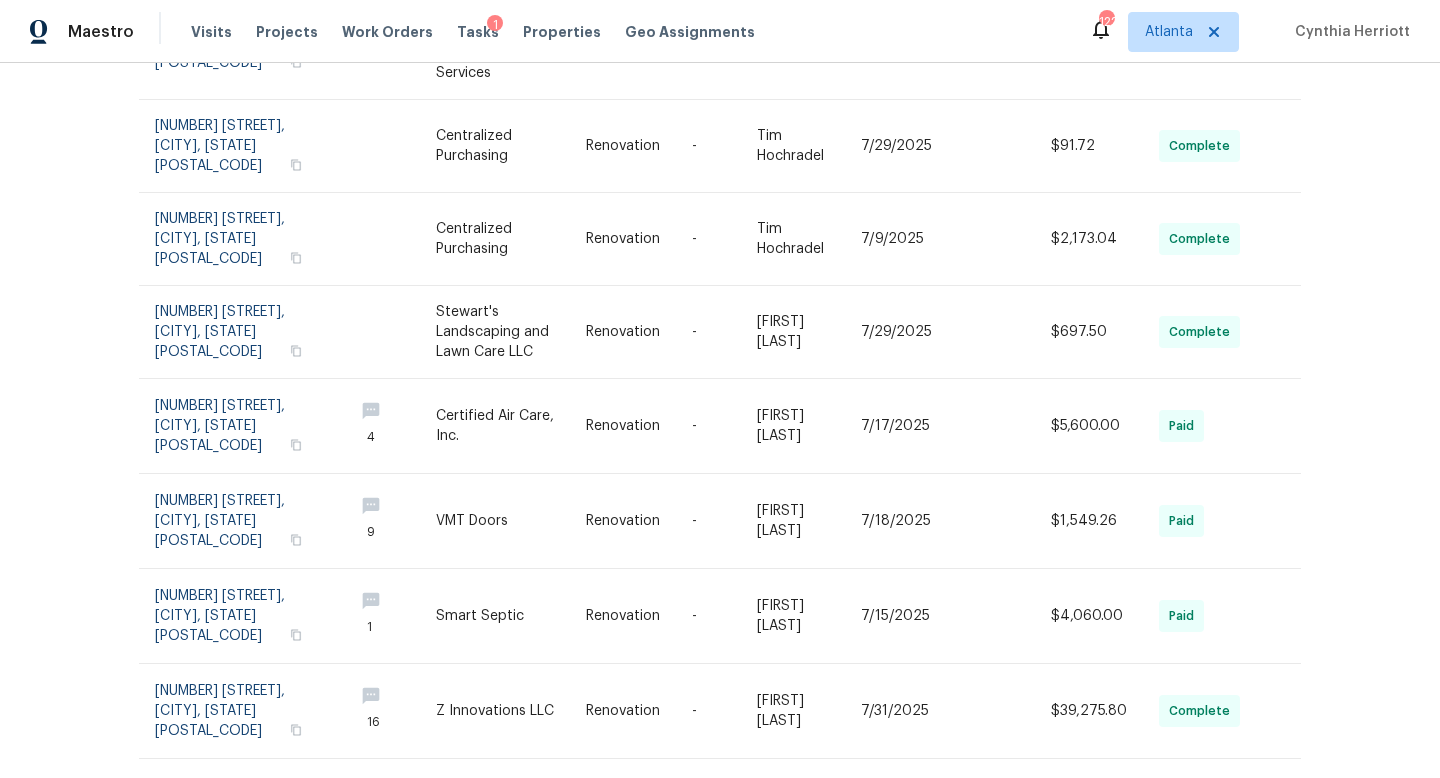 click at bounding box center (246, 711) 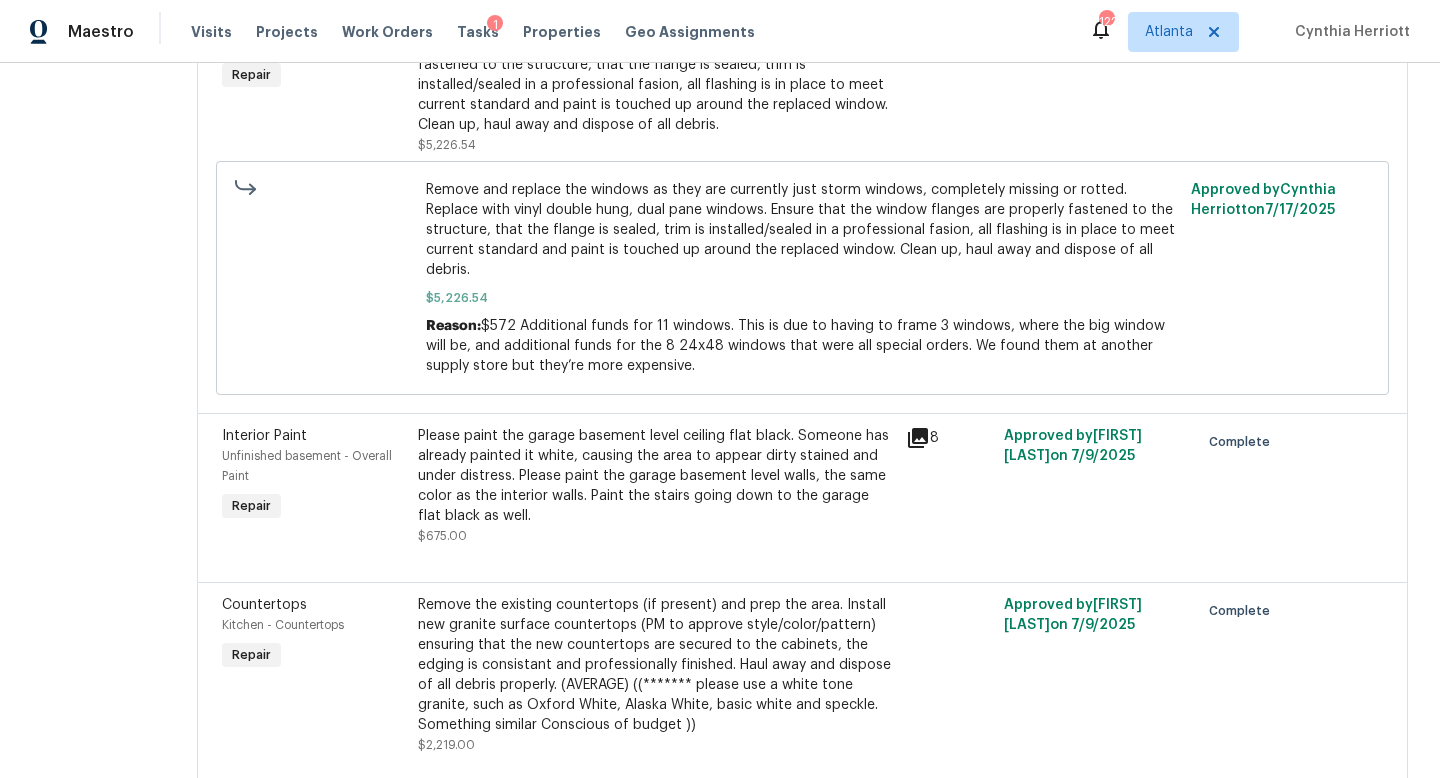 scroll, scrollTop: 8112, scrollLeft: 0, axis: vertical 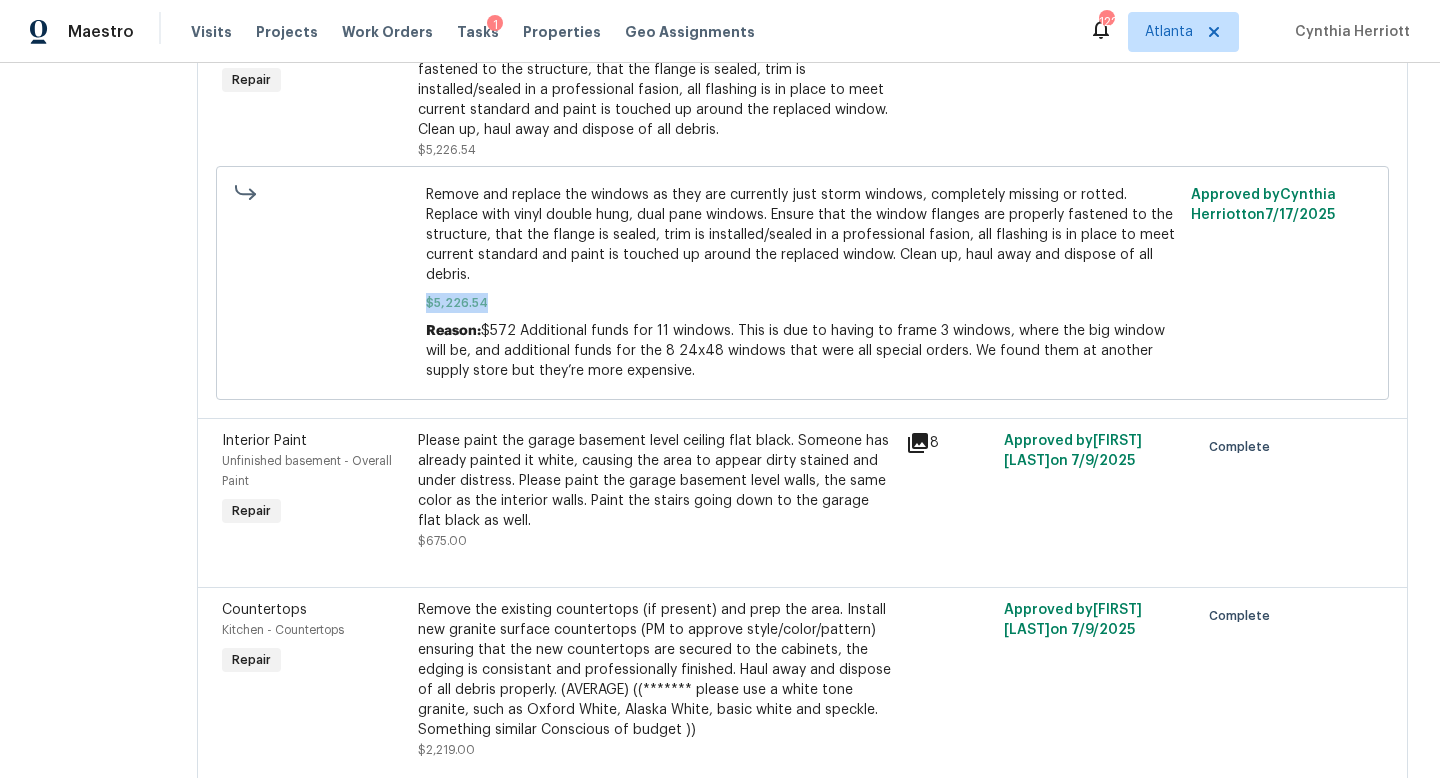 drag, startPoint x: 515, startPoint y: 347, endPoint x: 453, endPoint y: 347, distance: 62 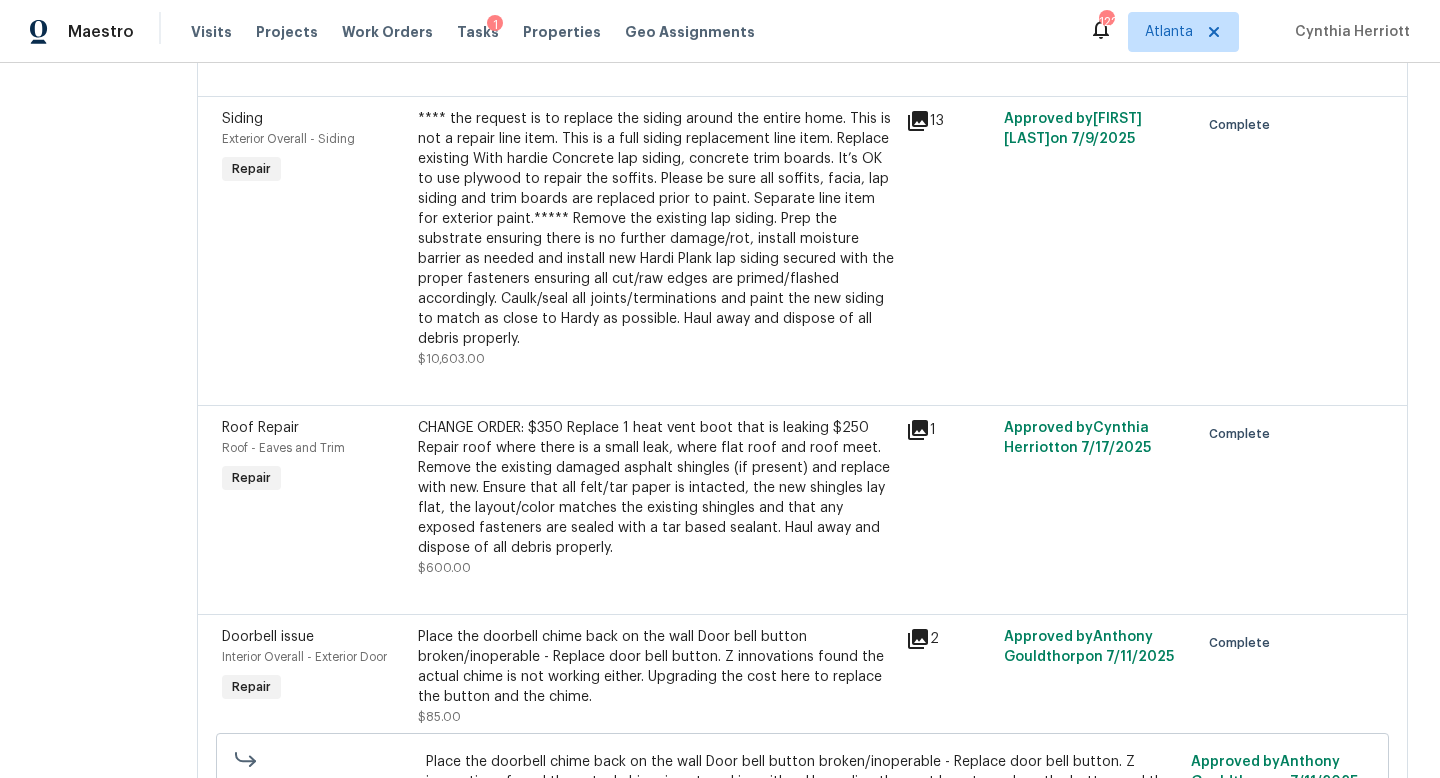 scroll, scrollTop: 0, scrollLeft: 0, axis: both 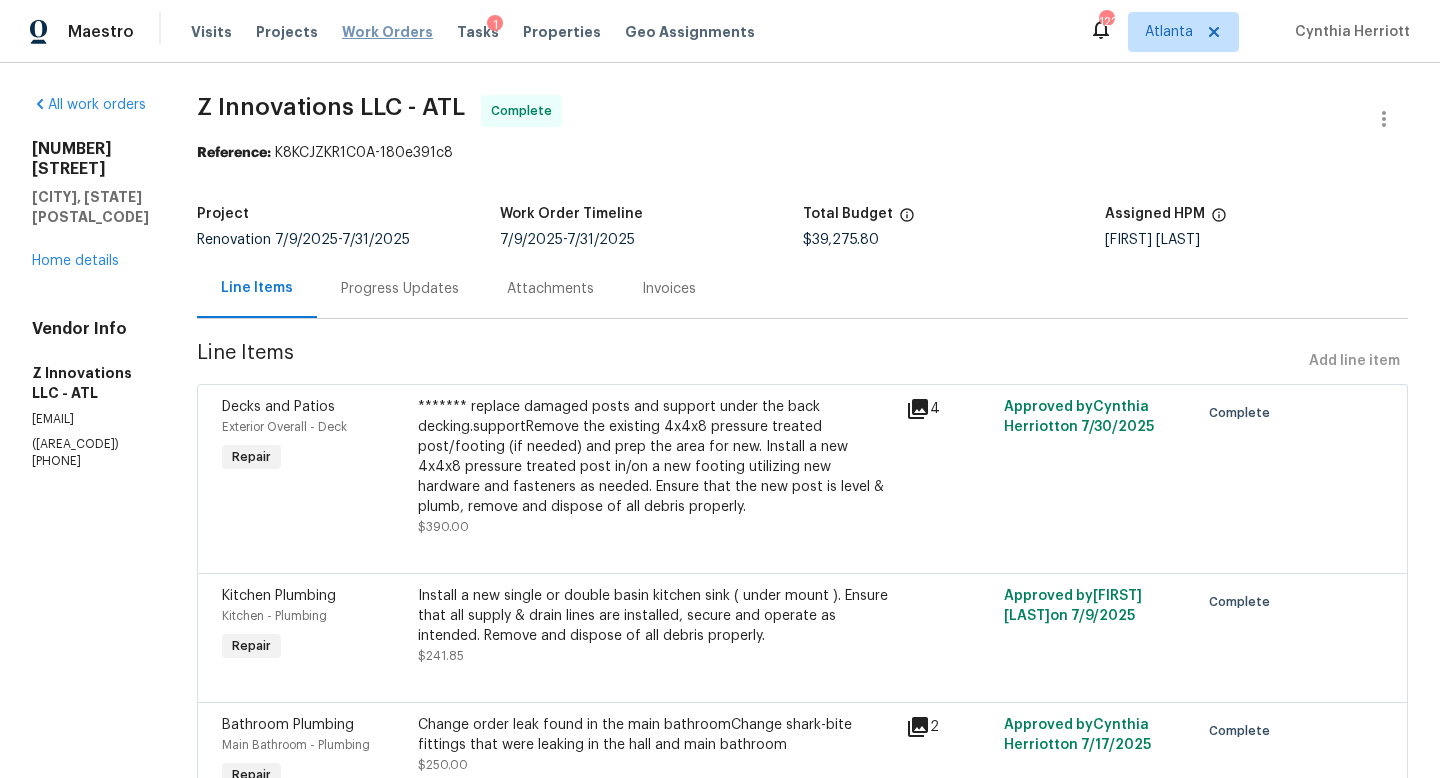click on "Work Orders" at bounding box center (387, 32) 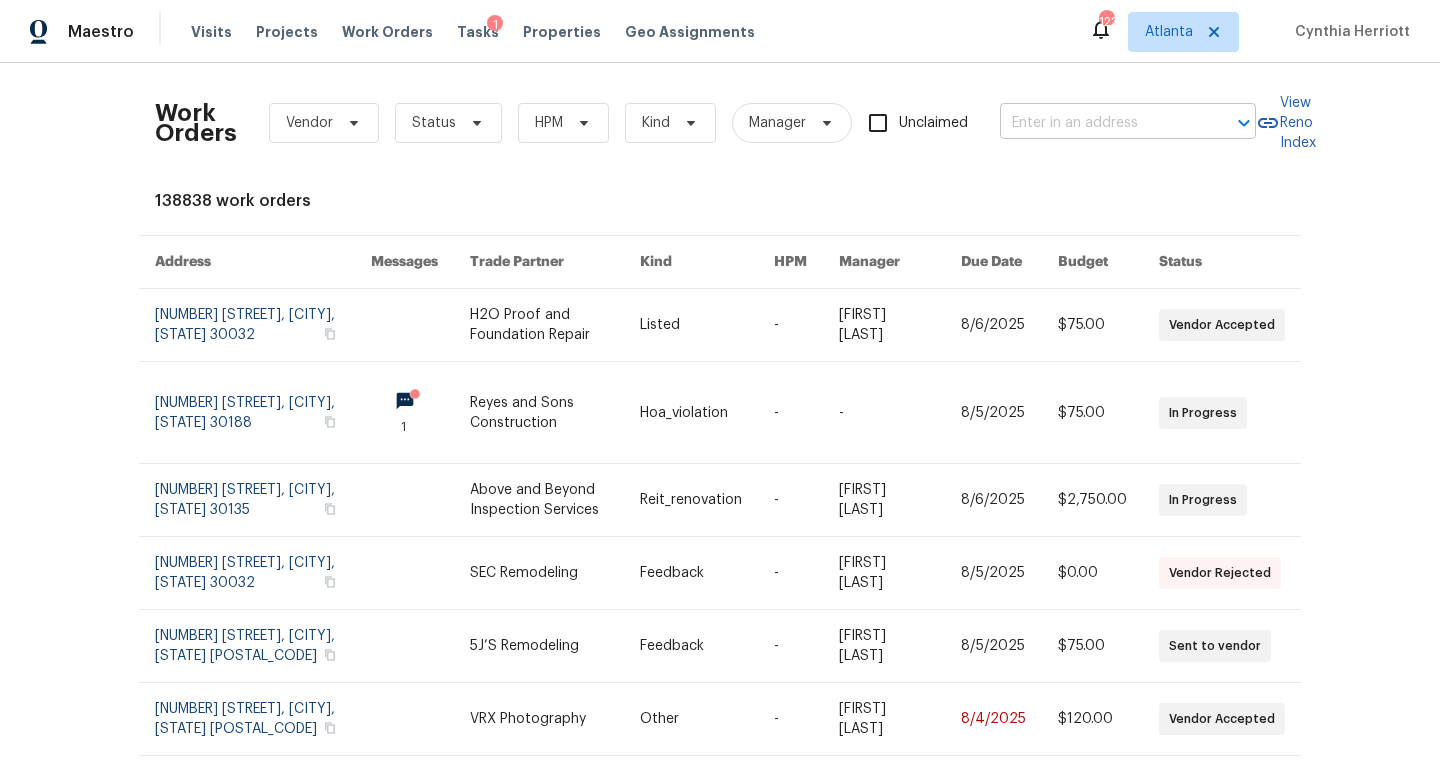 click at bounding box center [1100, 123] 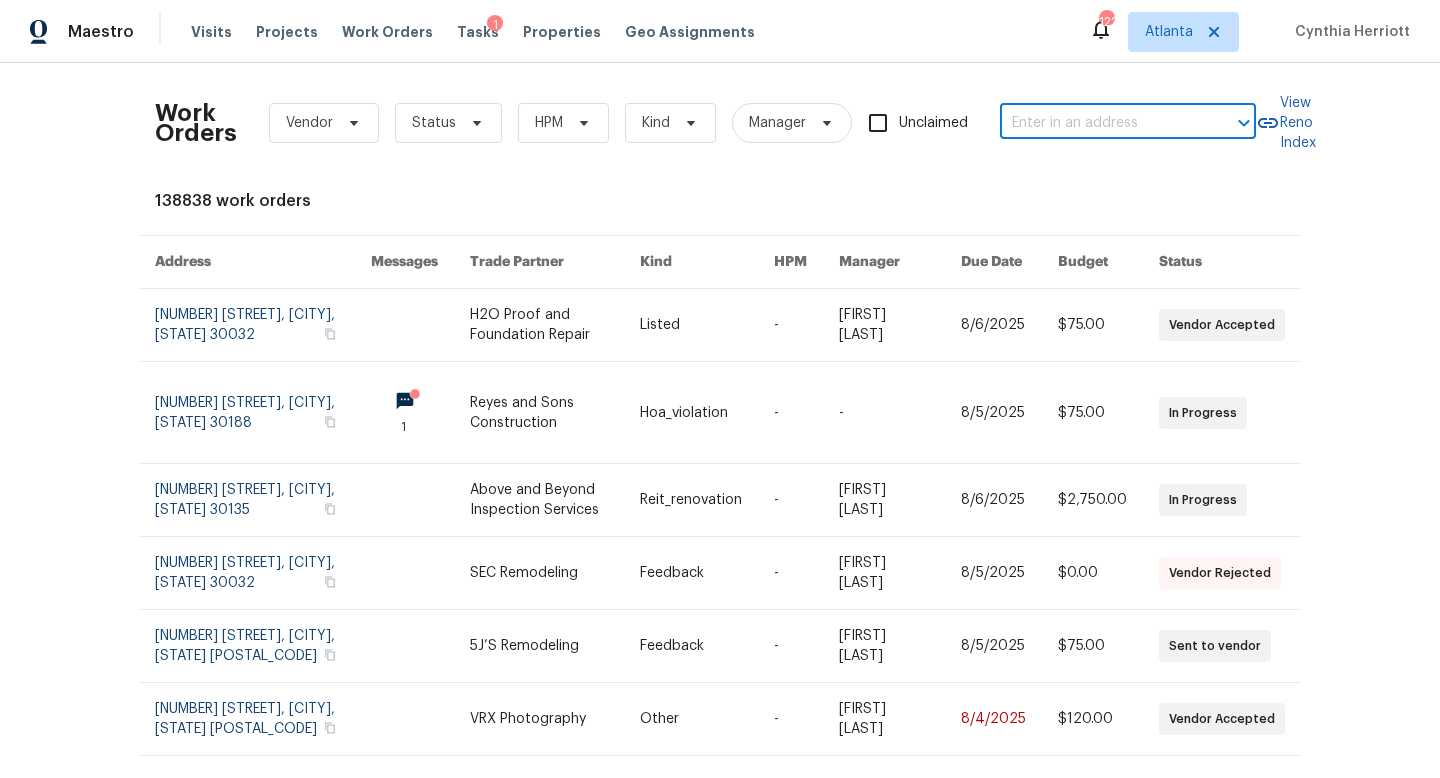 paste on "[NUMBER] [STREET], [CITY], [STATE] [POSTAL_CODE]" 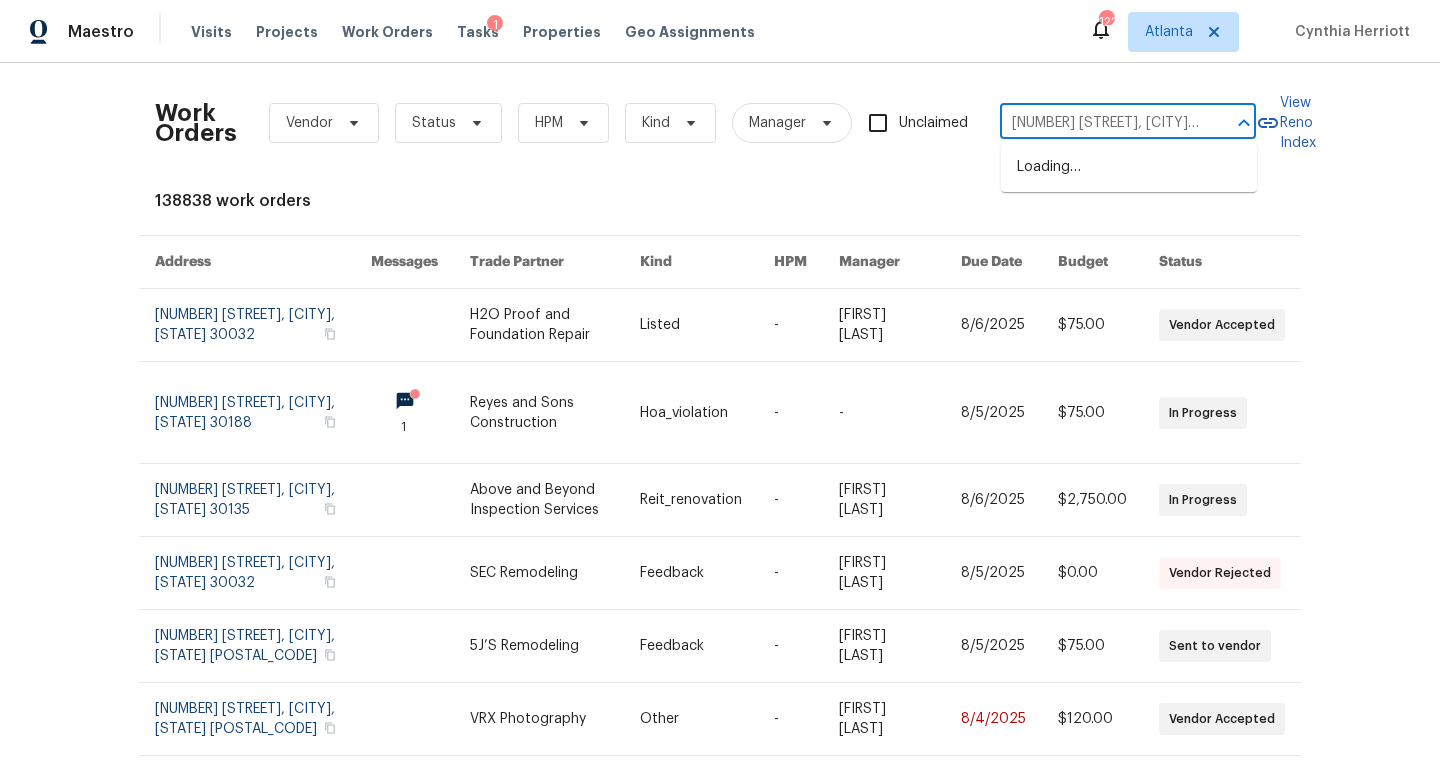 scroll, scrollTop: 0, scrollLeft: 100, axis: horizontal 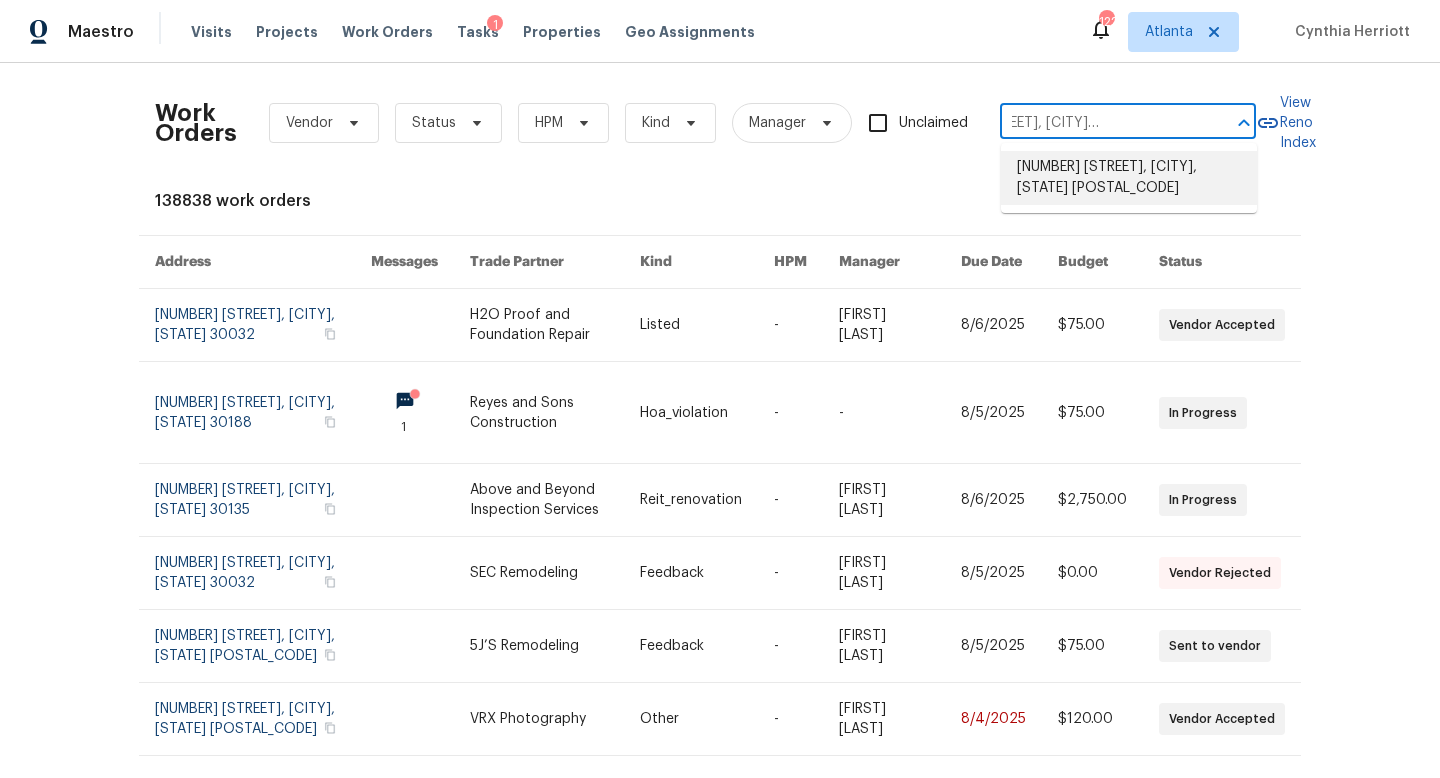 click on "[NUMBER] [STREET], [CITY], [STATE] [POSTAL_CODE]" at bounding box center (1129, 178) 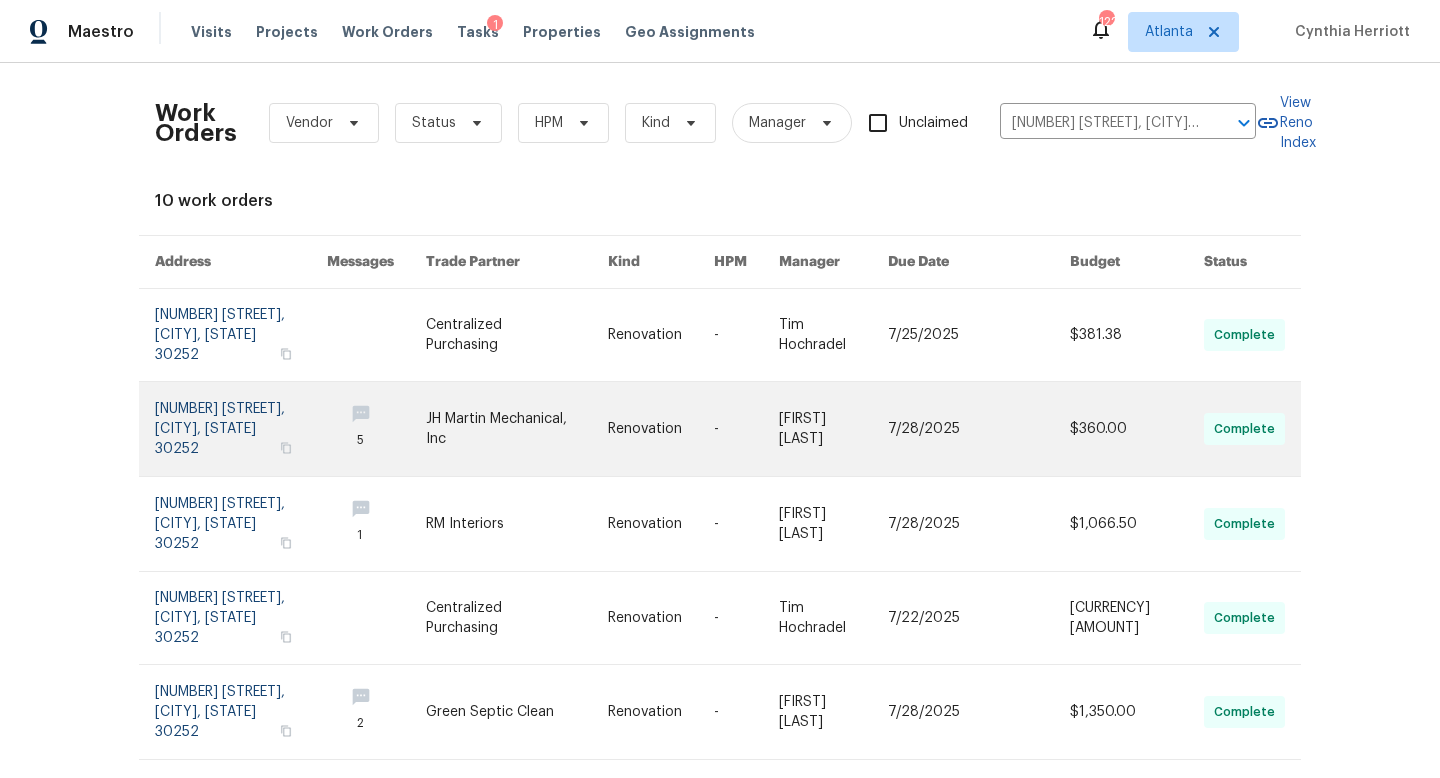 click at bounding box center (241, 429) 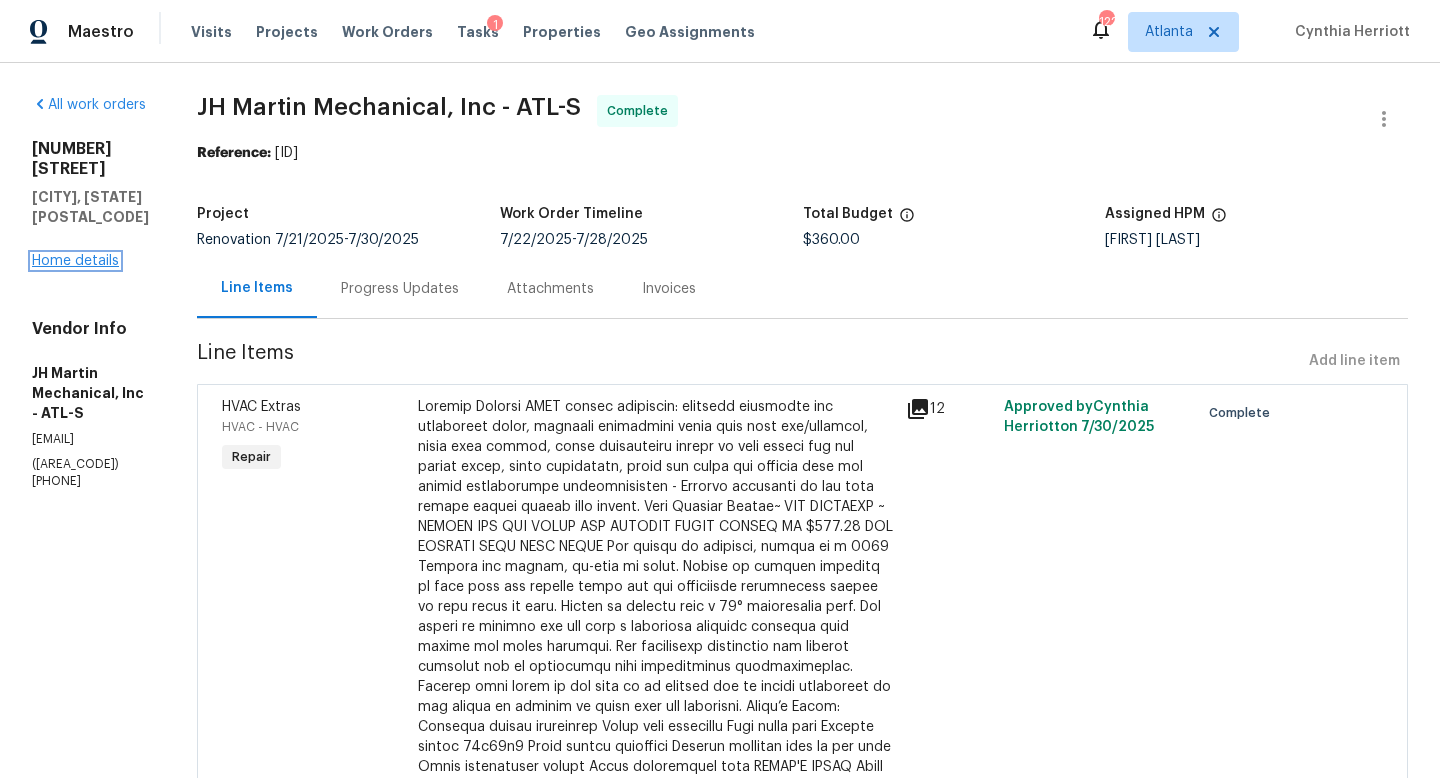 click on "Home details" at bounding box center [75, 261] 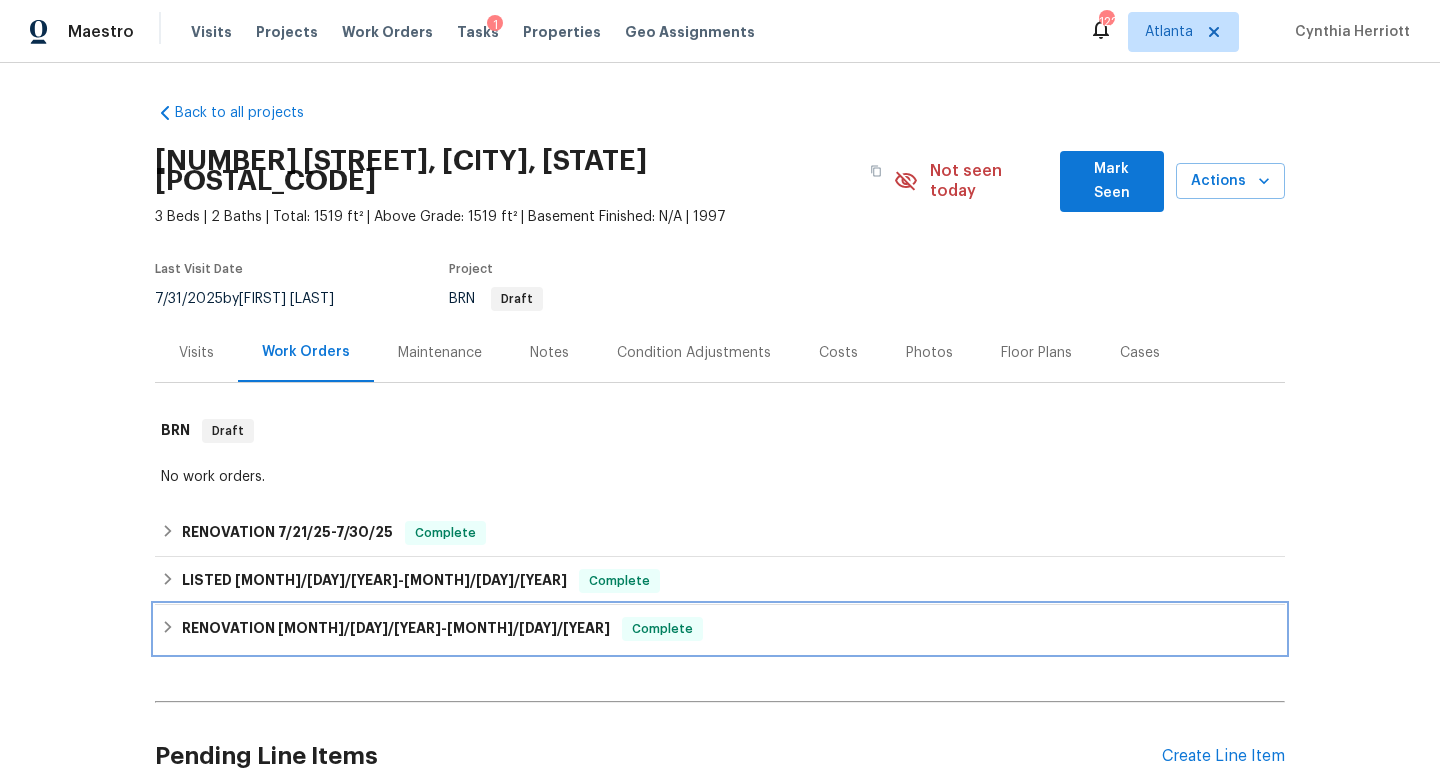 click on "RENOVATION [DATE] - [DATE] Complete" at bounding box center (720, 629) 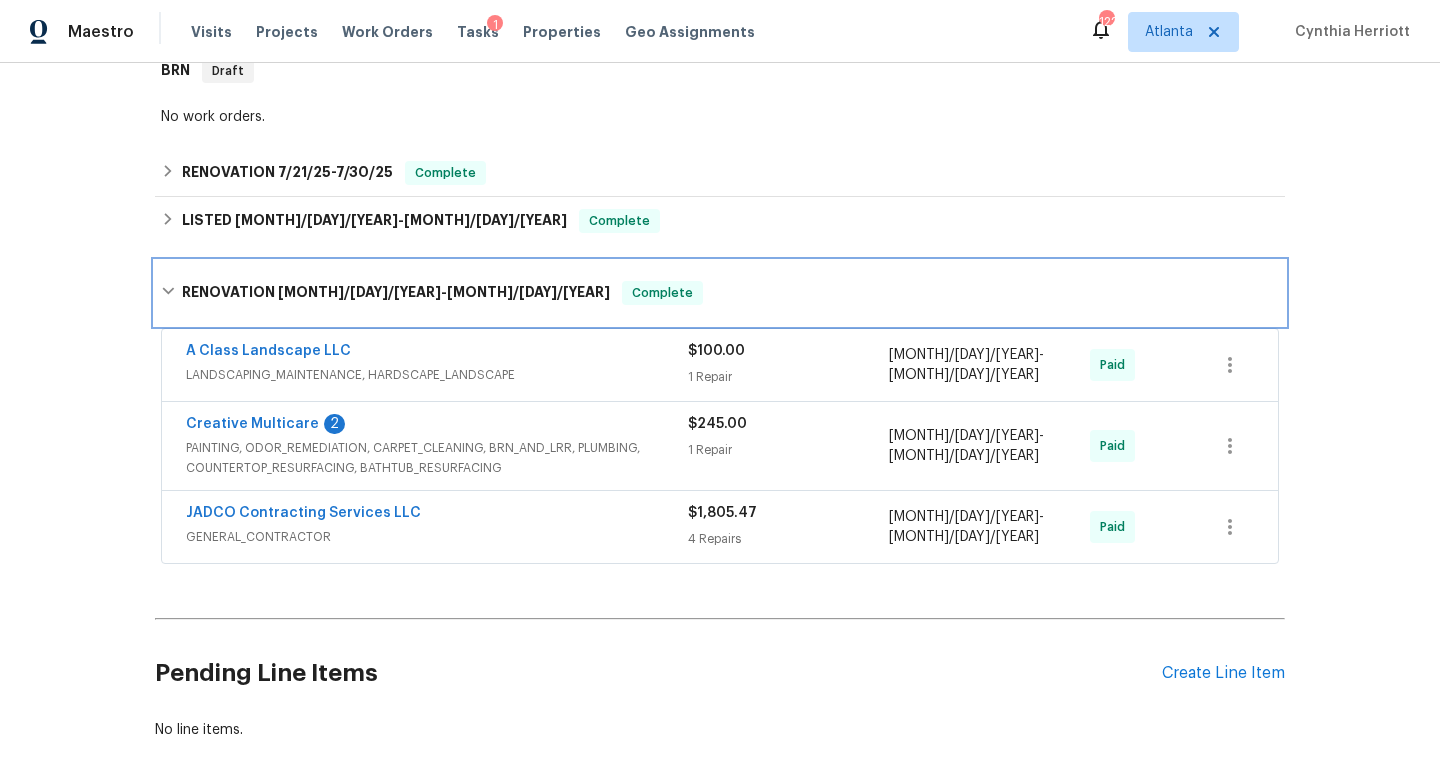 scroll, scrollTop: 354, scrollLeft: 0, axis: vertical 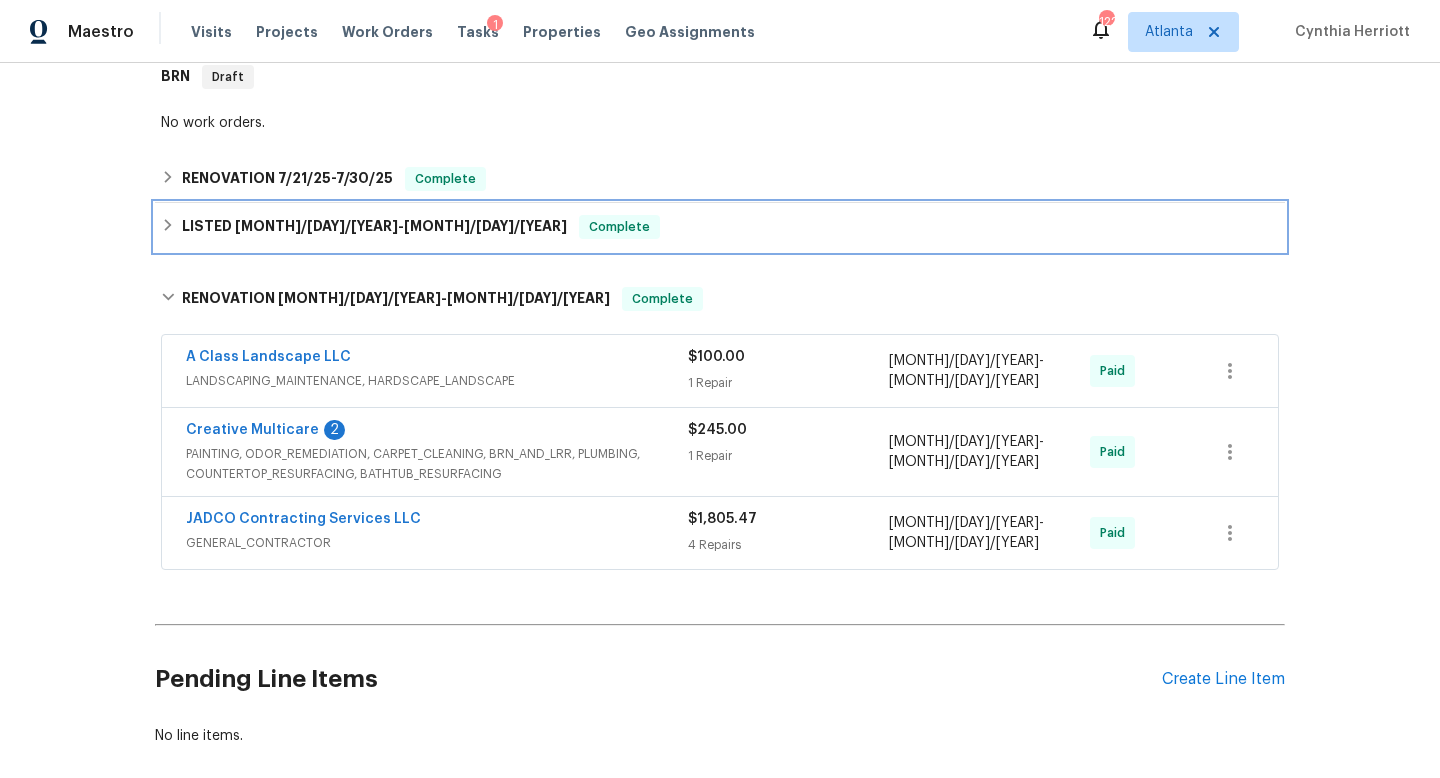 click on "Complete" at bounding box center (619, 227) 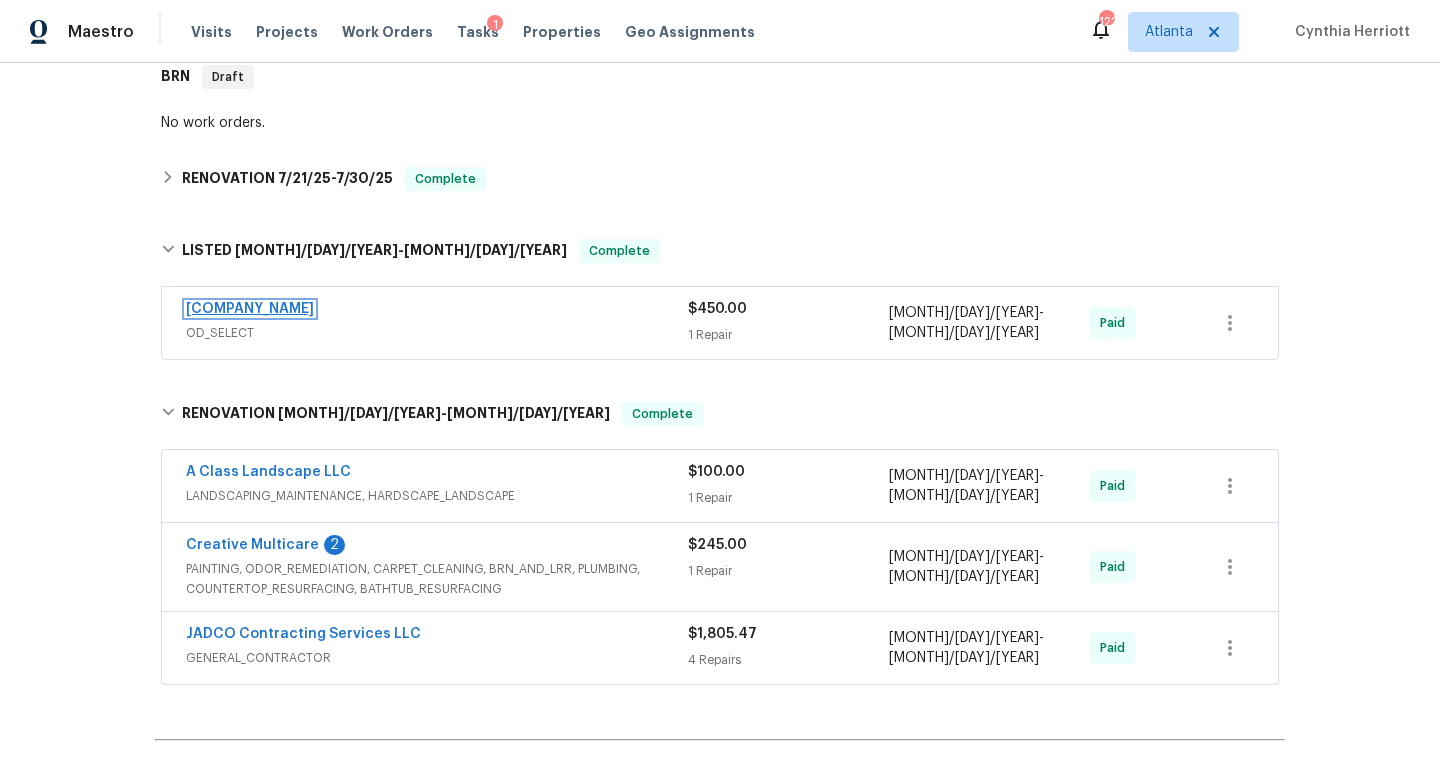 click on "[COMPANY_NAME]" at bounding box center [250, 309] 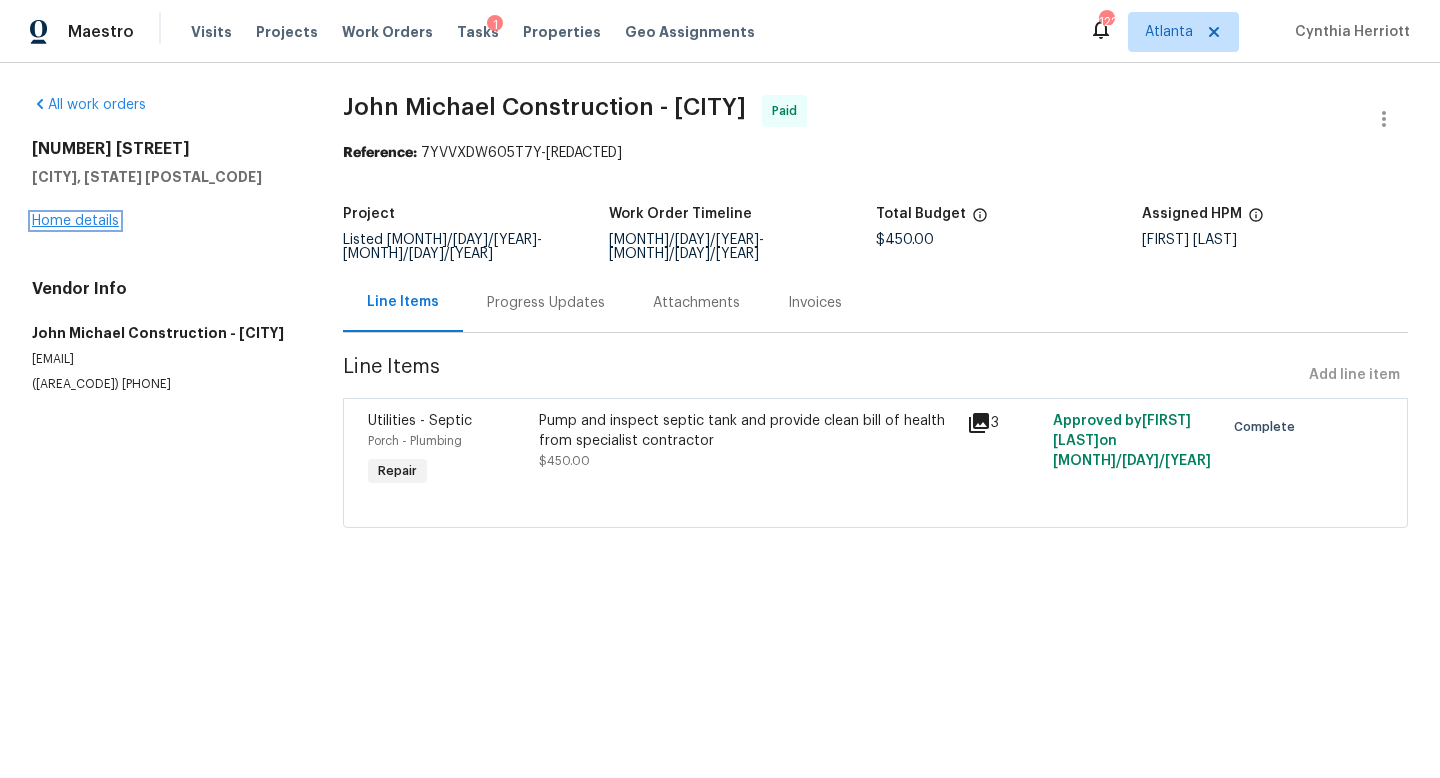 click on "Home details" at bounding box center [75, 221] 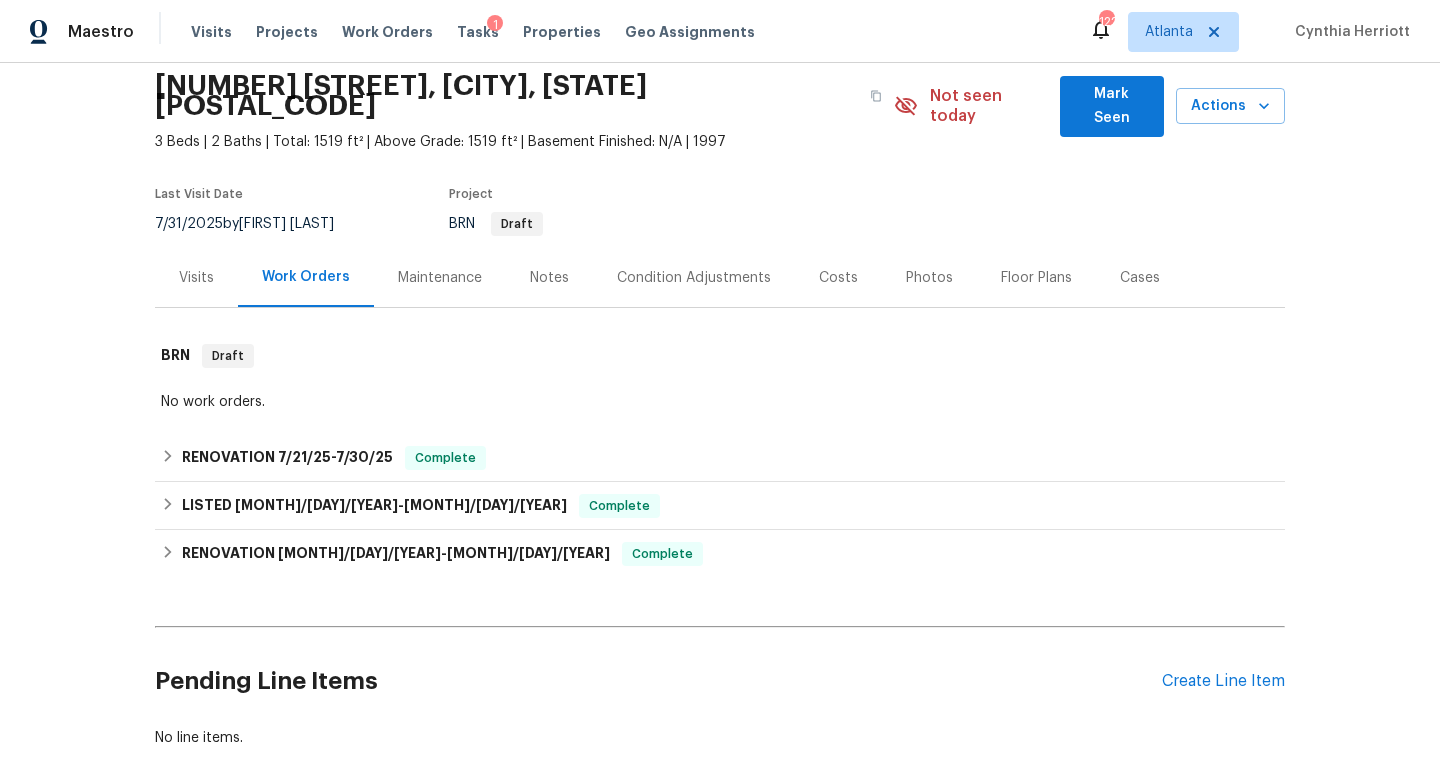 scroll, scrollTop: 108, scrollLeft: 0, axis: vertical 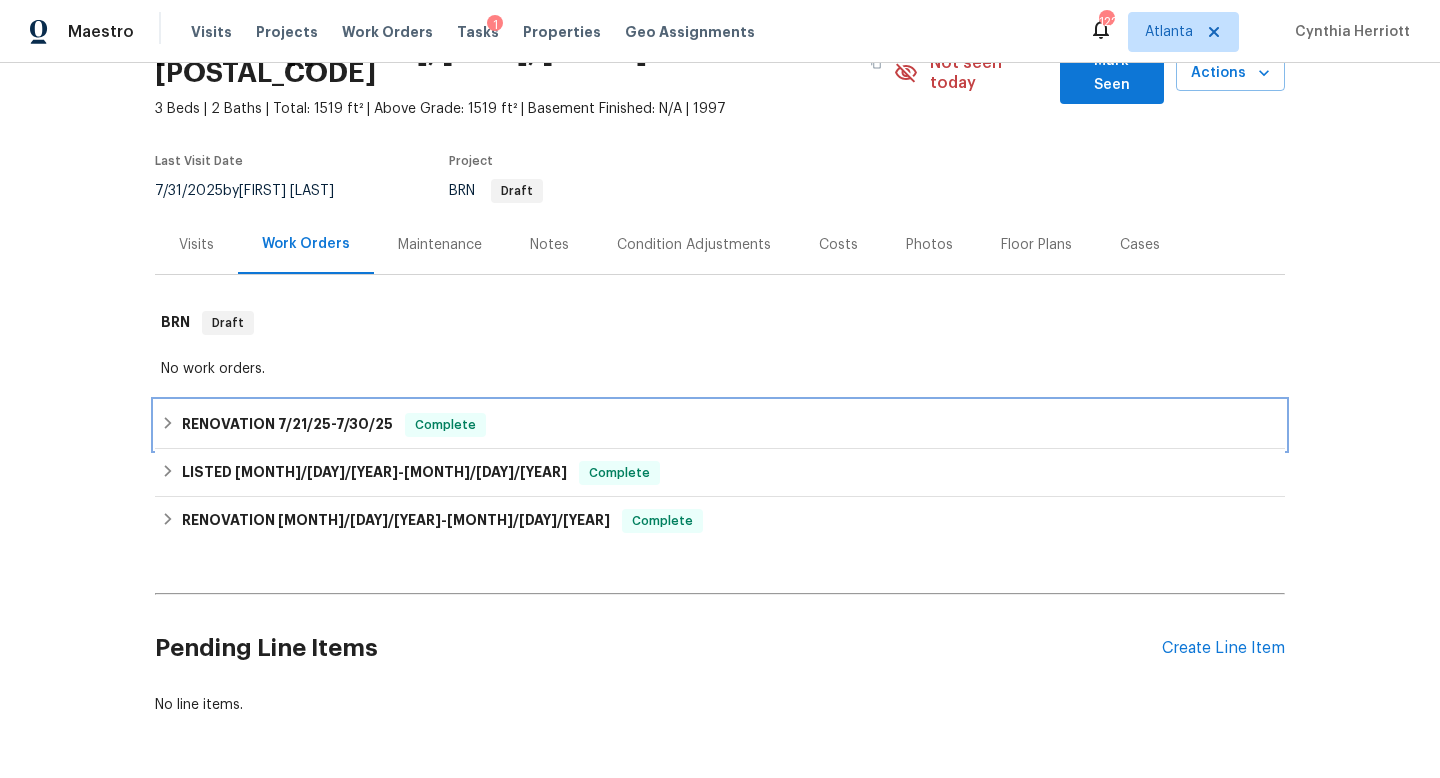 click on "7/30/25" at bounding box center [364, 424] 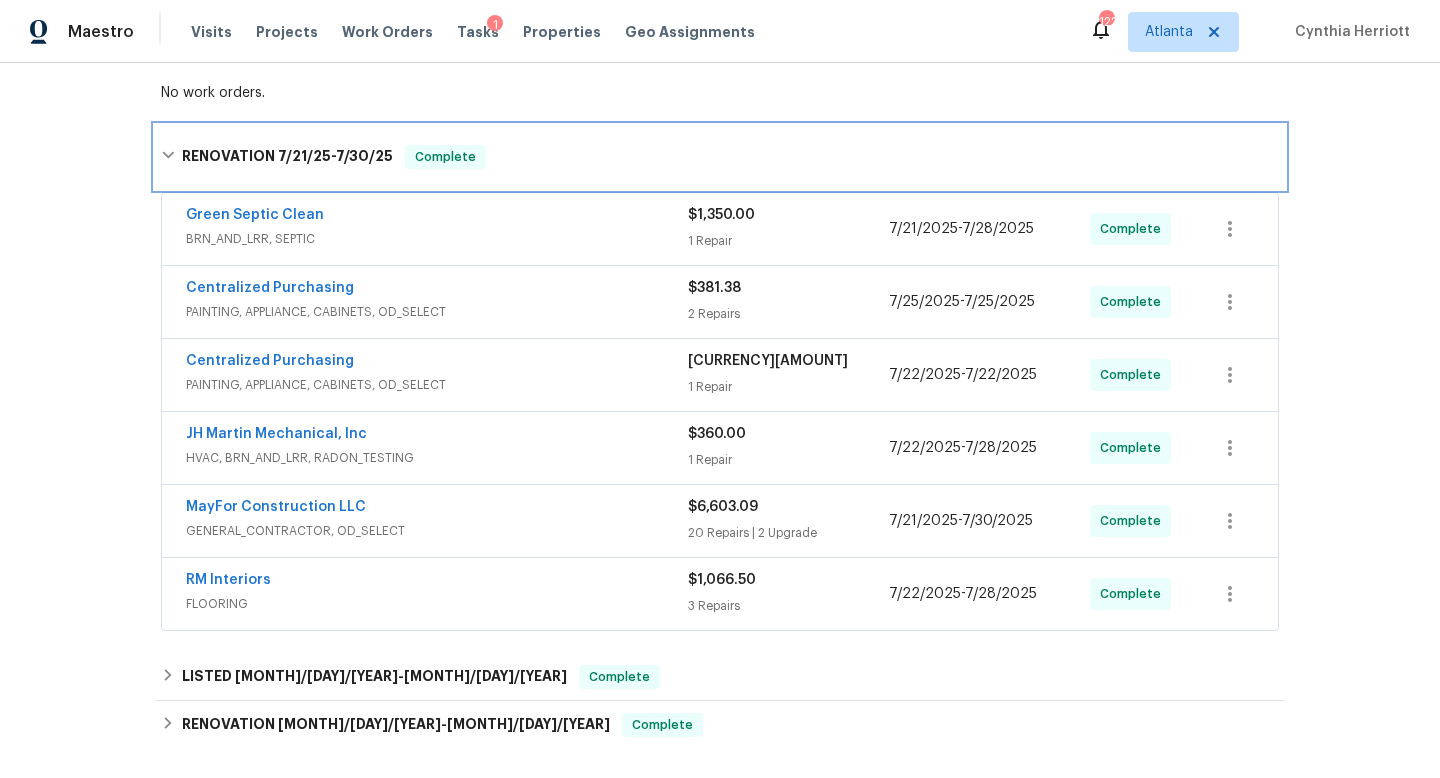 scroll, scrollTop: 388, scrollLeft: 0, axis: vertical 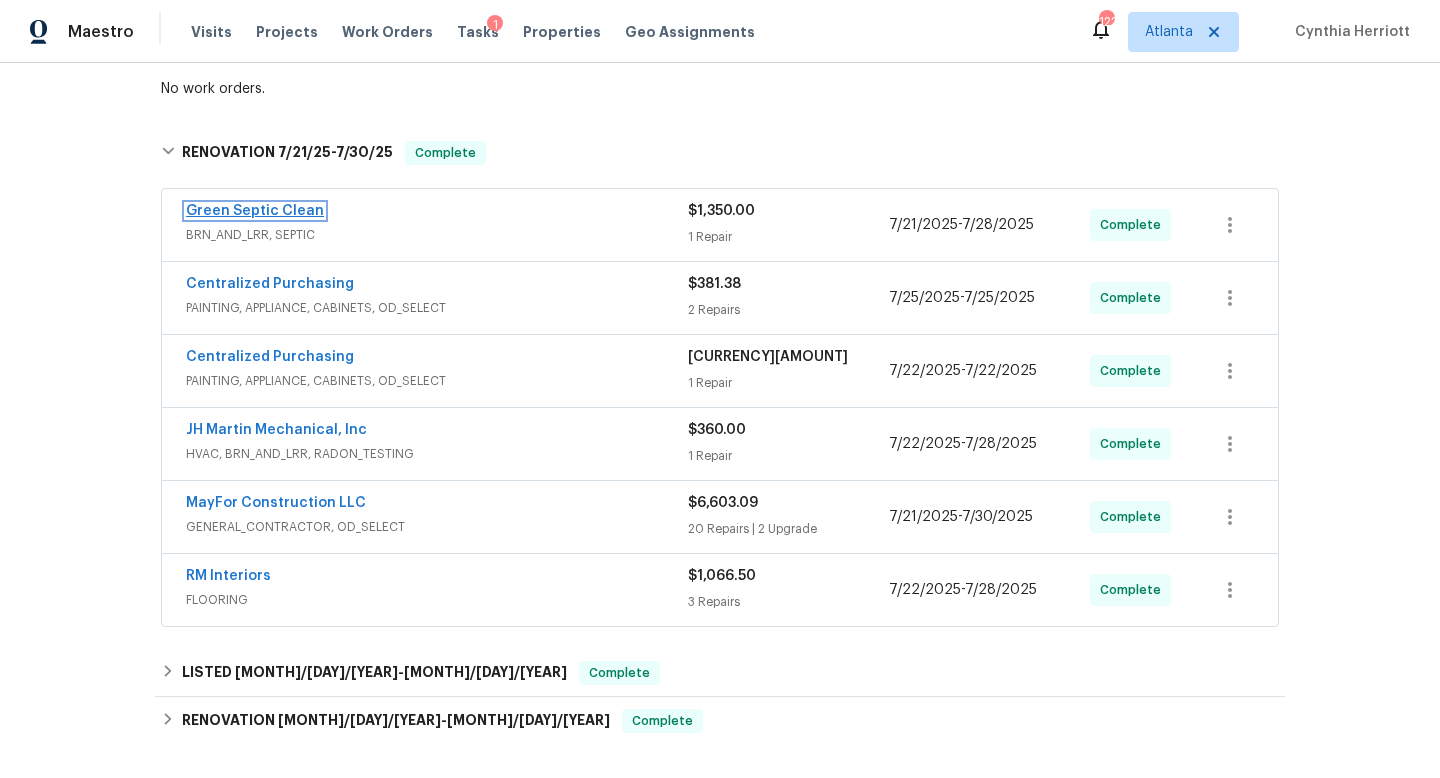 click on "Green Septic Clean" at bounding box center [255, 211] 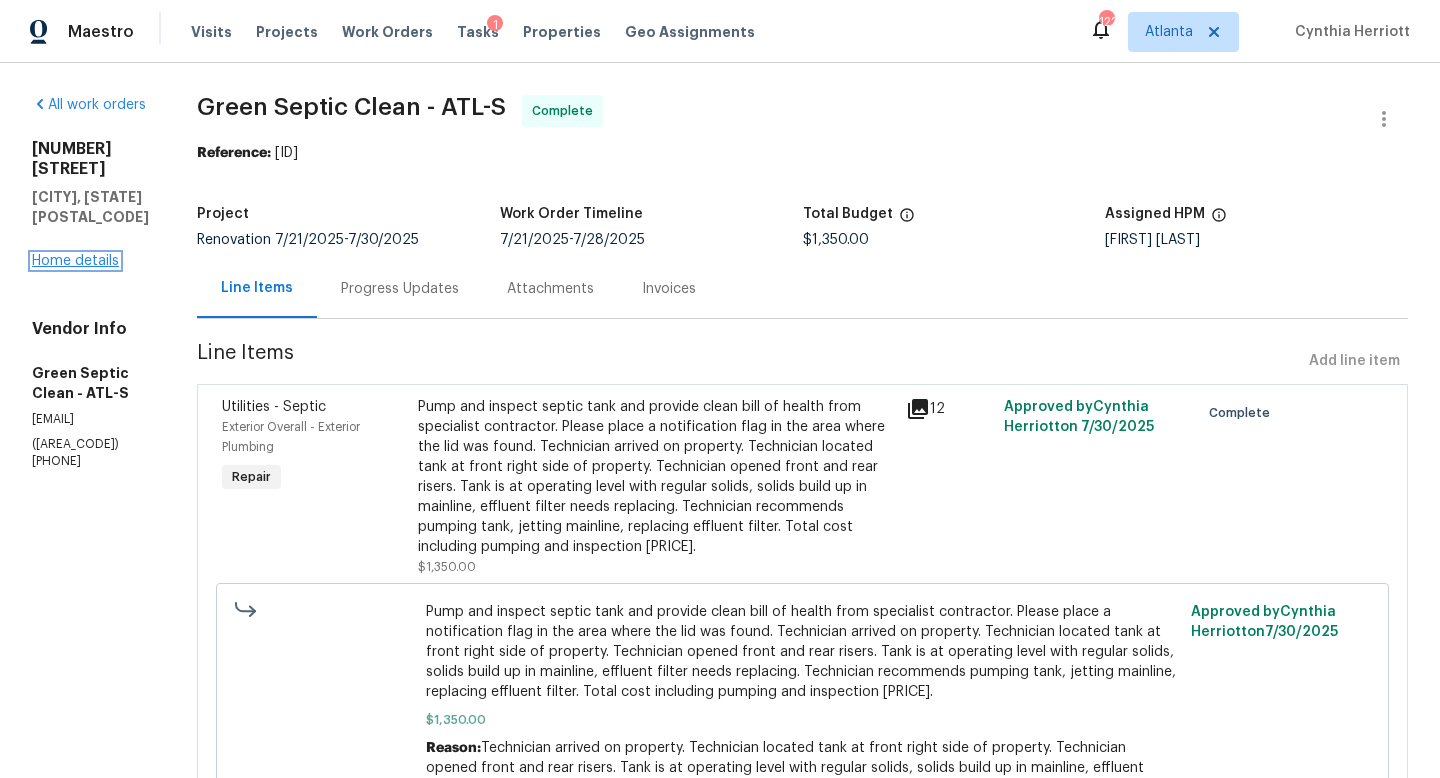 click on "Home details" at bounding box center [75, 261] 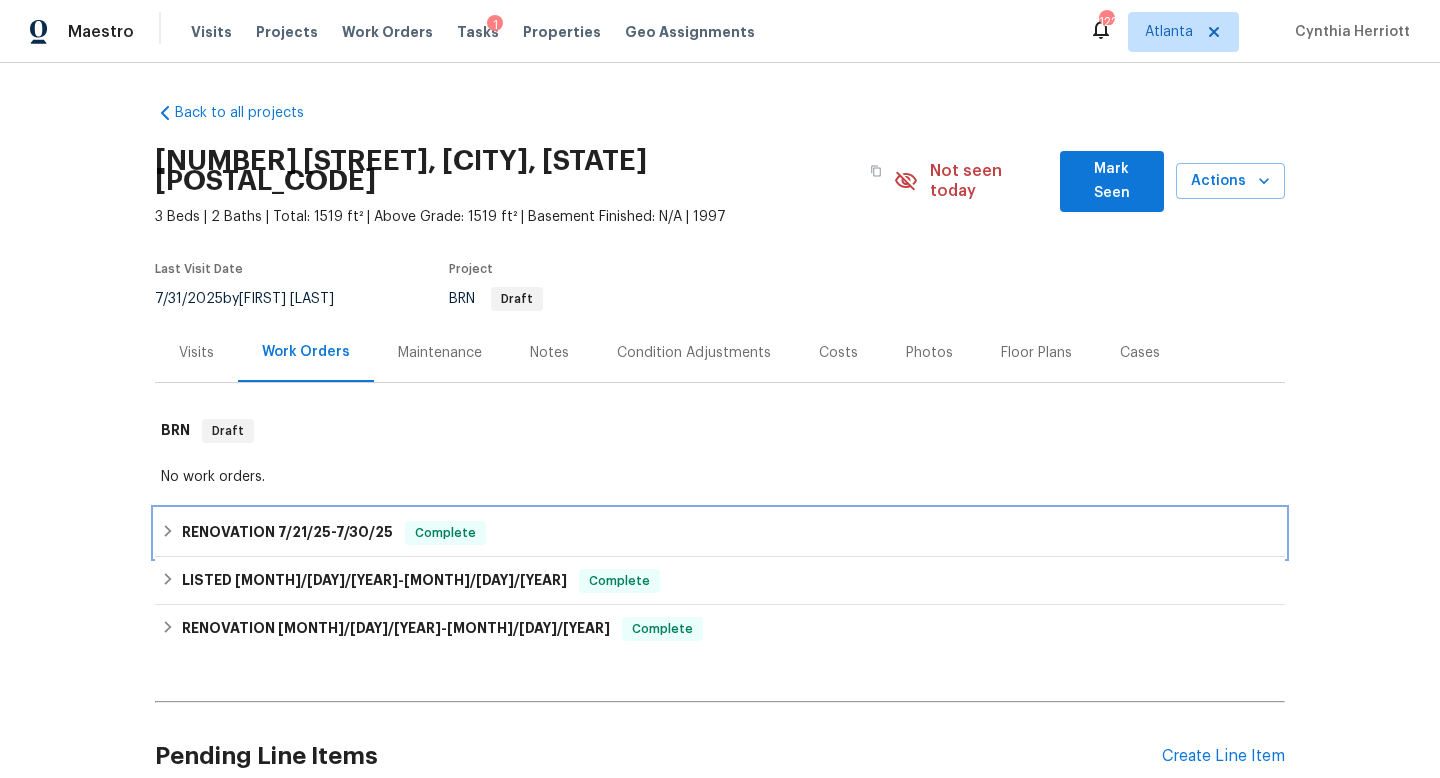 click on "RENOVATION [MONTH]/[DAY]/[YEAR] - [MONTH]/[DAY]/[YEAR] Complete" at bounding box center (720, 533) 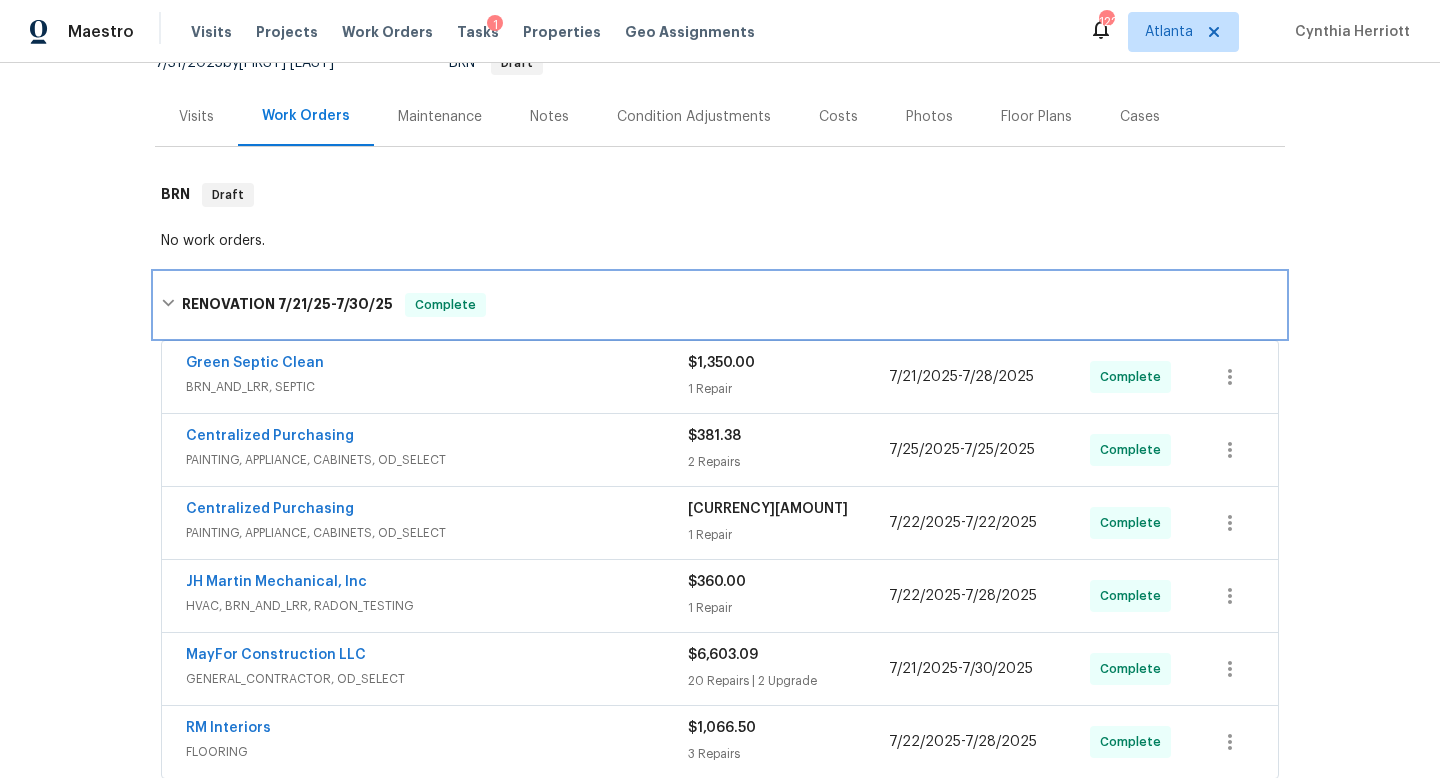 scroll, scrollTop: 235, scrollLeft: 0, axis: vertical 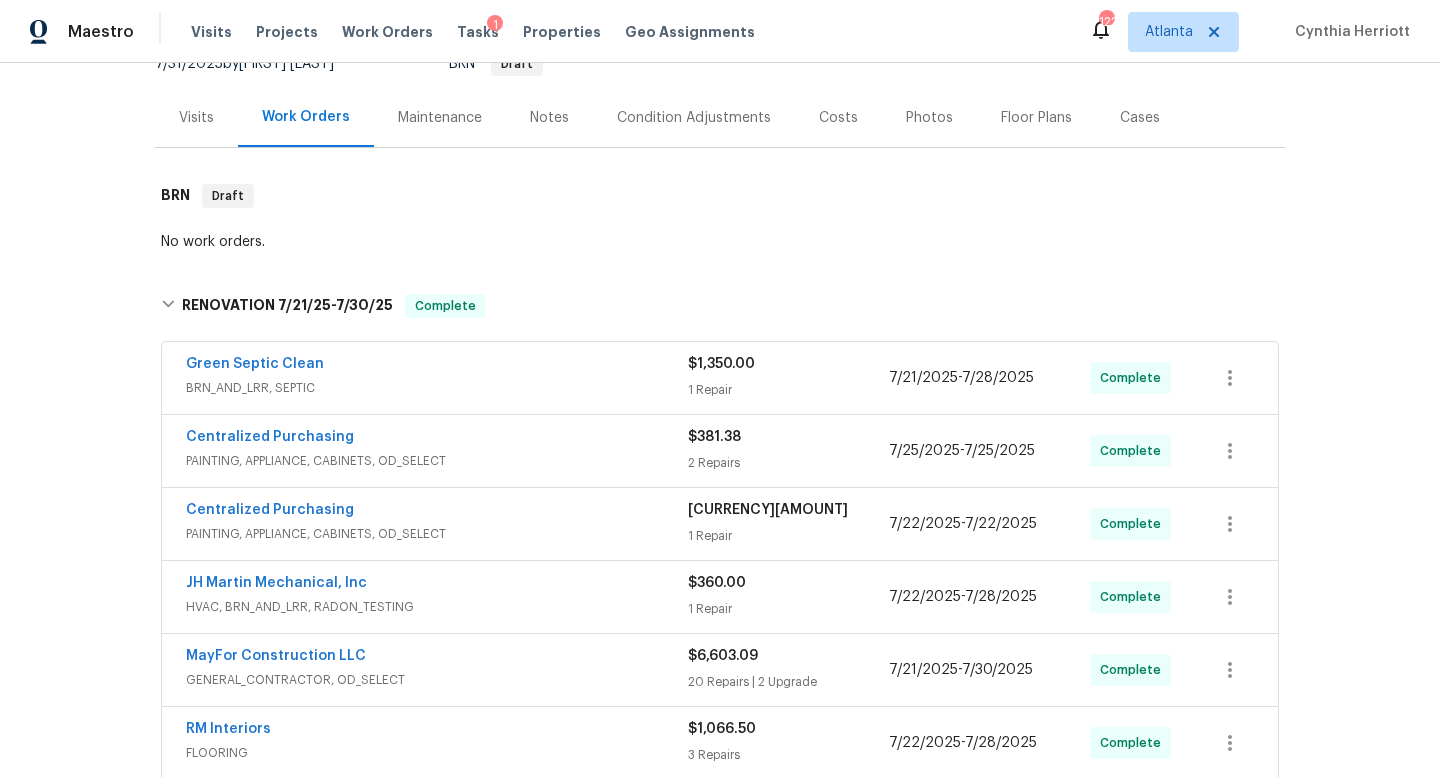 click on "Costs" at bounding box center (838, 118) 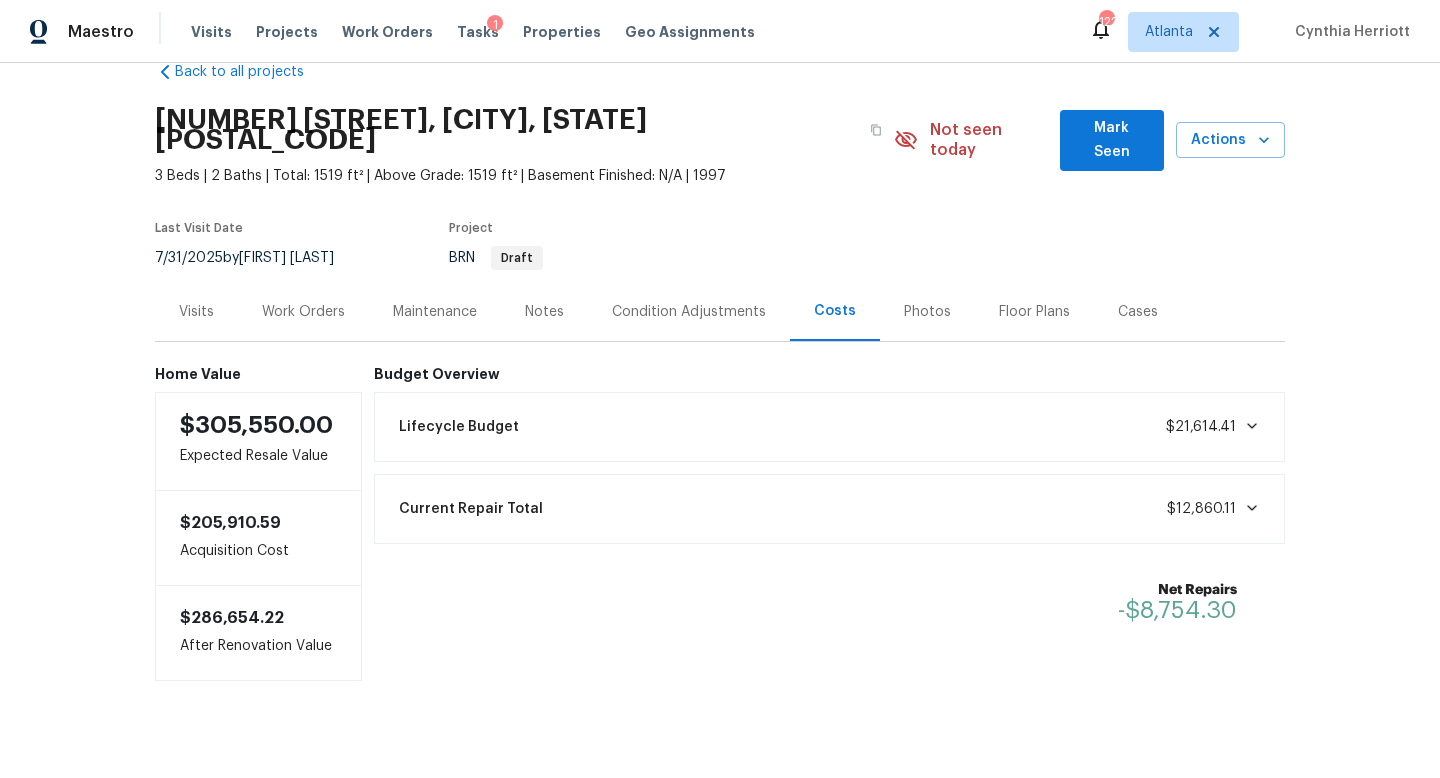 scroll, scrollTop: 45, scrollLeft: 0, axis: vertical 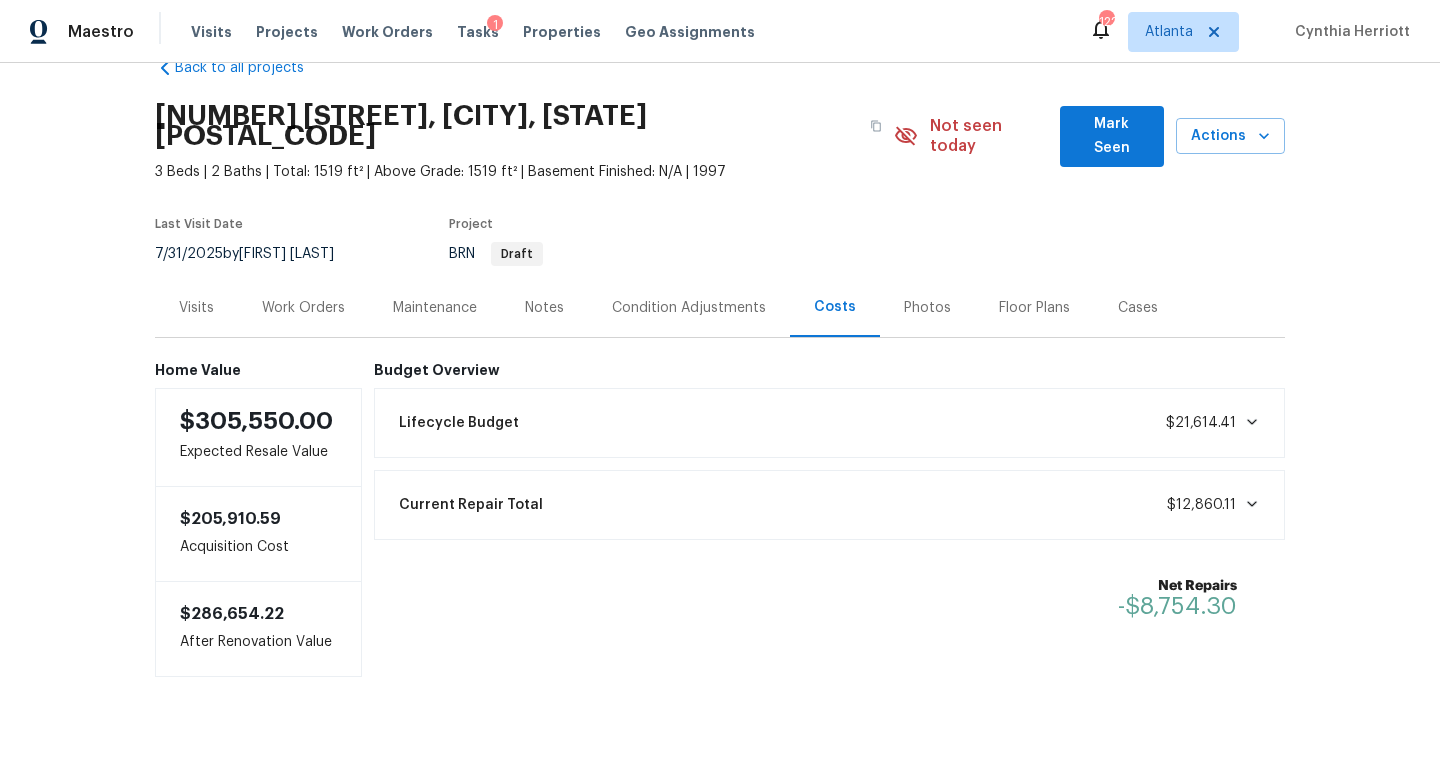 click on "Condition Adjustments" at bounding box center (689, 308) 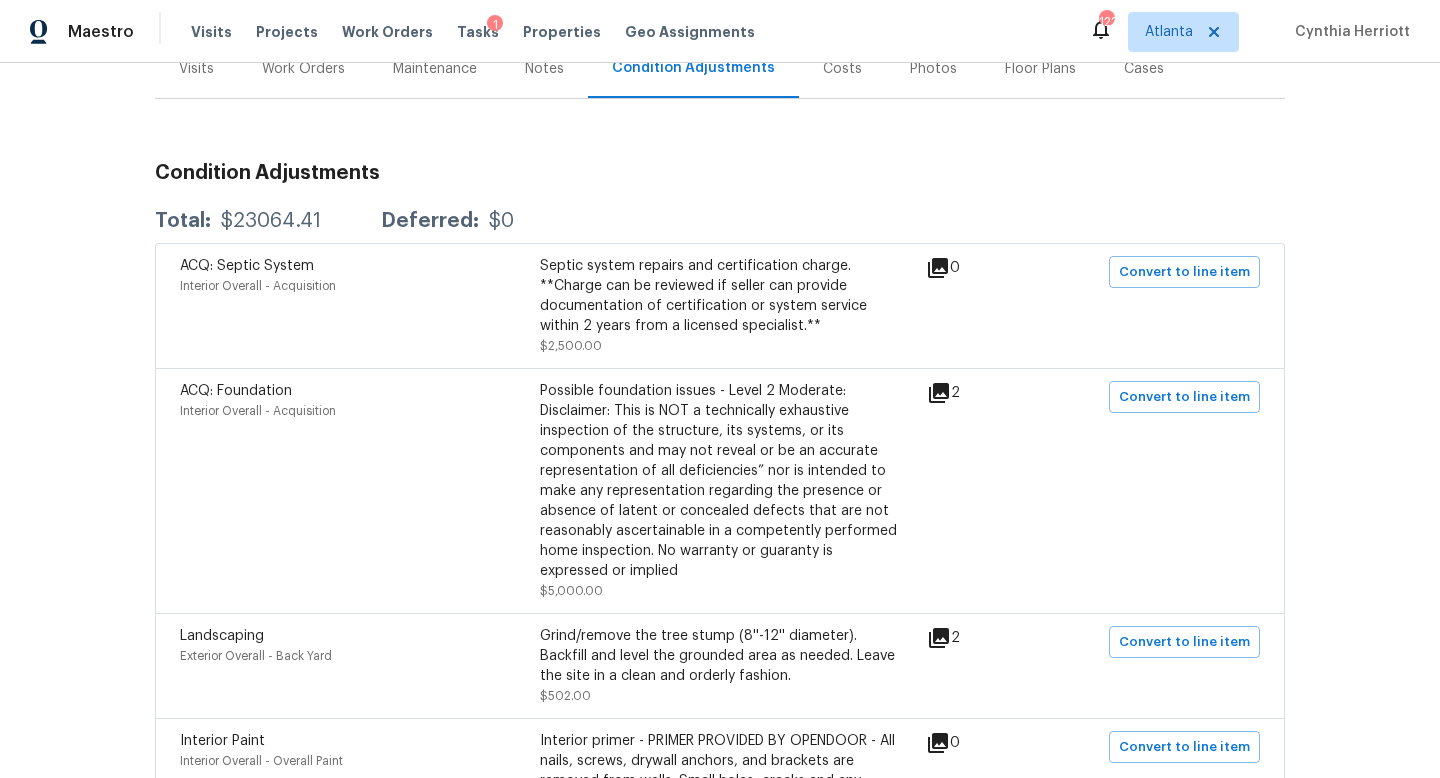 scroll, scrollTop: 0, scrollLeft: 0, axis: both 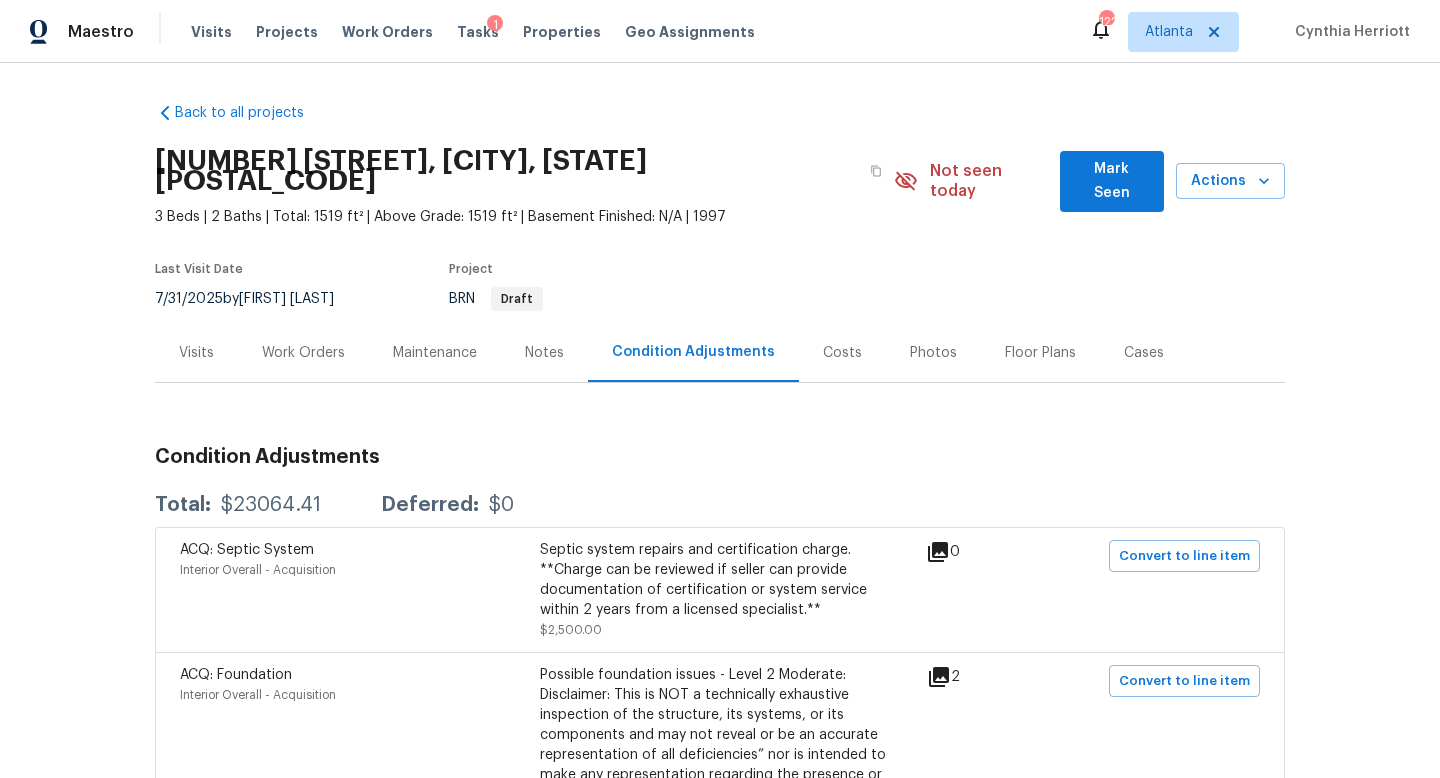 click on "Work Orders" at bounding box center [303, 353] 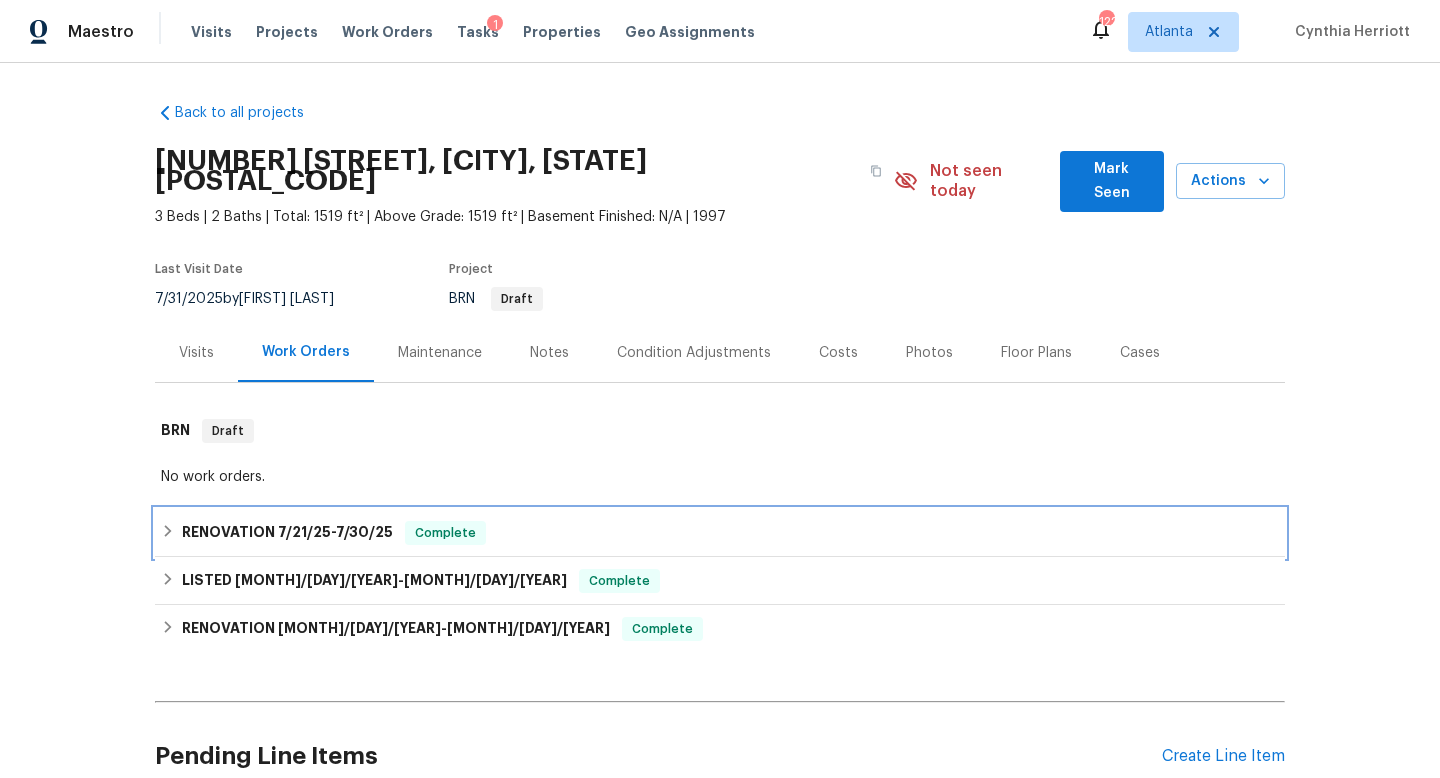 click on "RENOVATION [MONTH]/[DAY]/[YEAR] - [MONTH]/[DAY]/[YEAR] Complete" at bounding box center (720, 533) 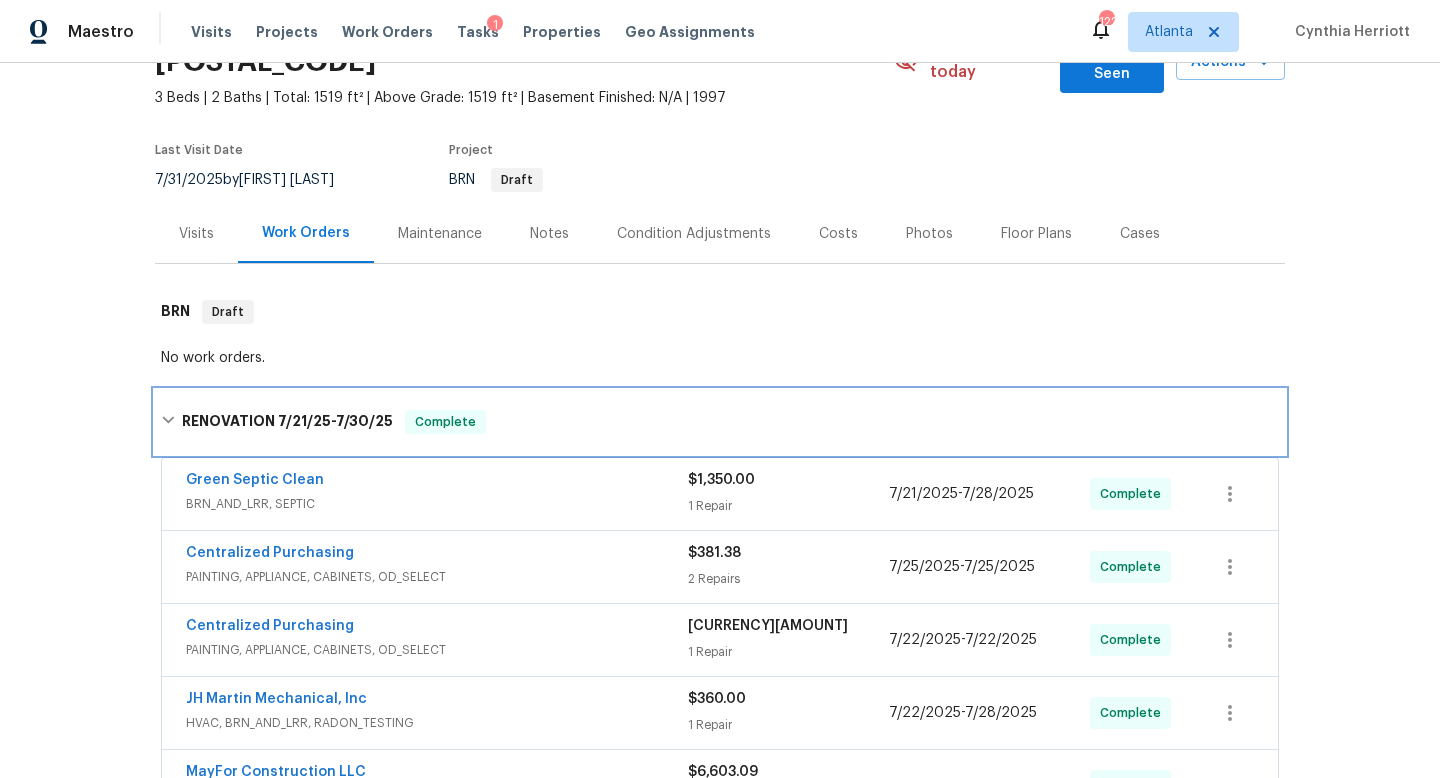 scroll, scrollTop: 0, scrollLeft: 0, axis: both 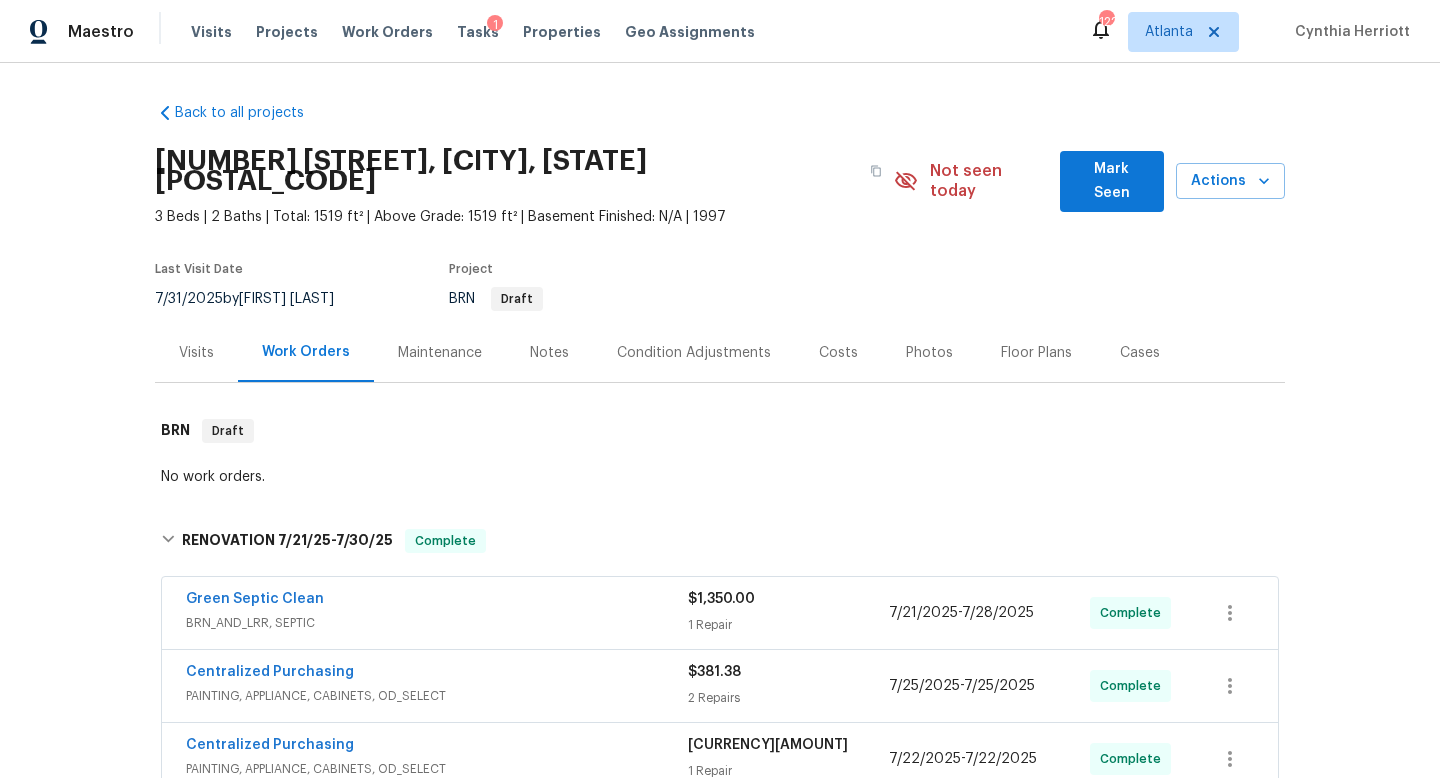 click on "Condition Adjustments" at bounding box center [694, 353] 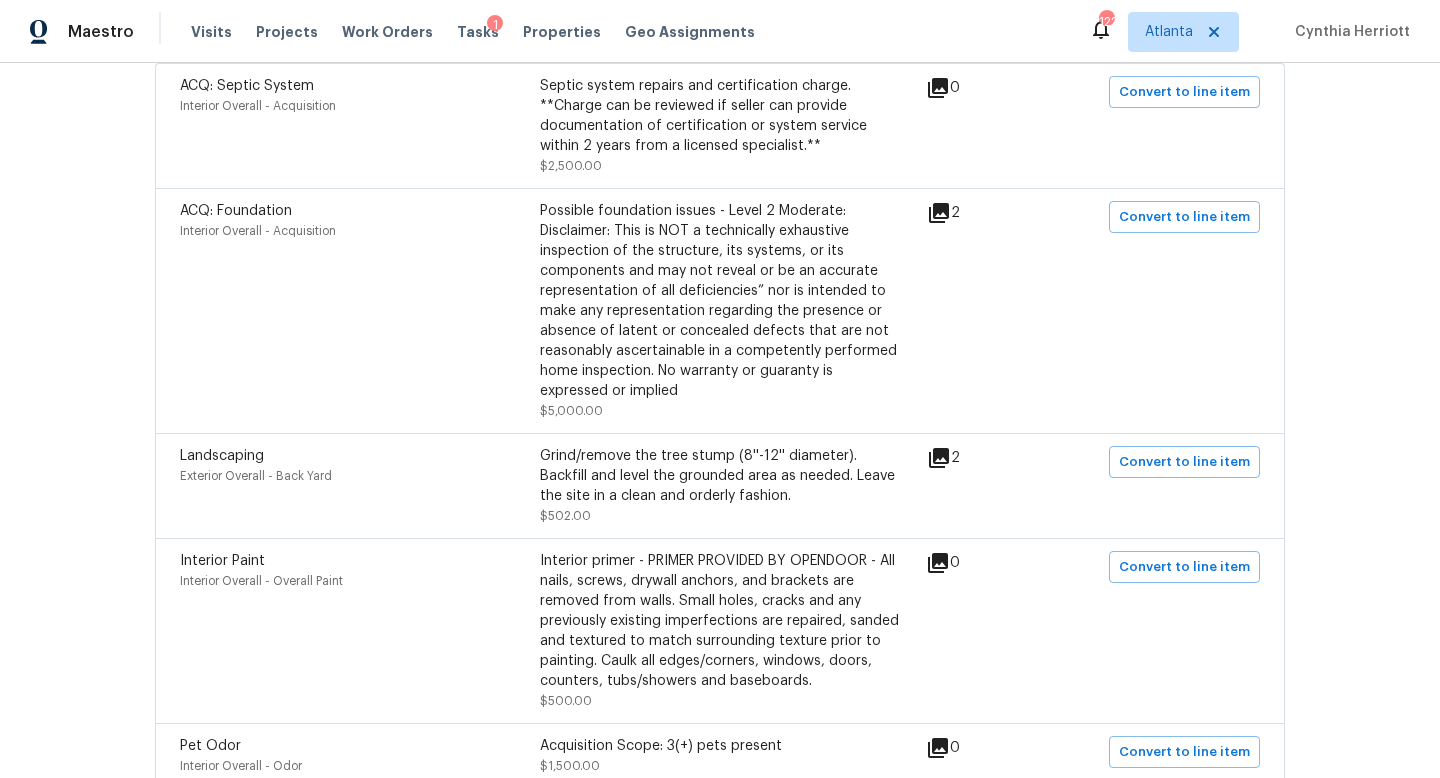 scroll, scrollTop: 458, scrollLeft: 0, axis: vertical 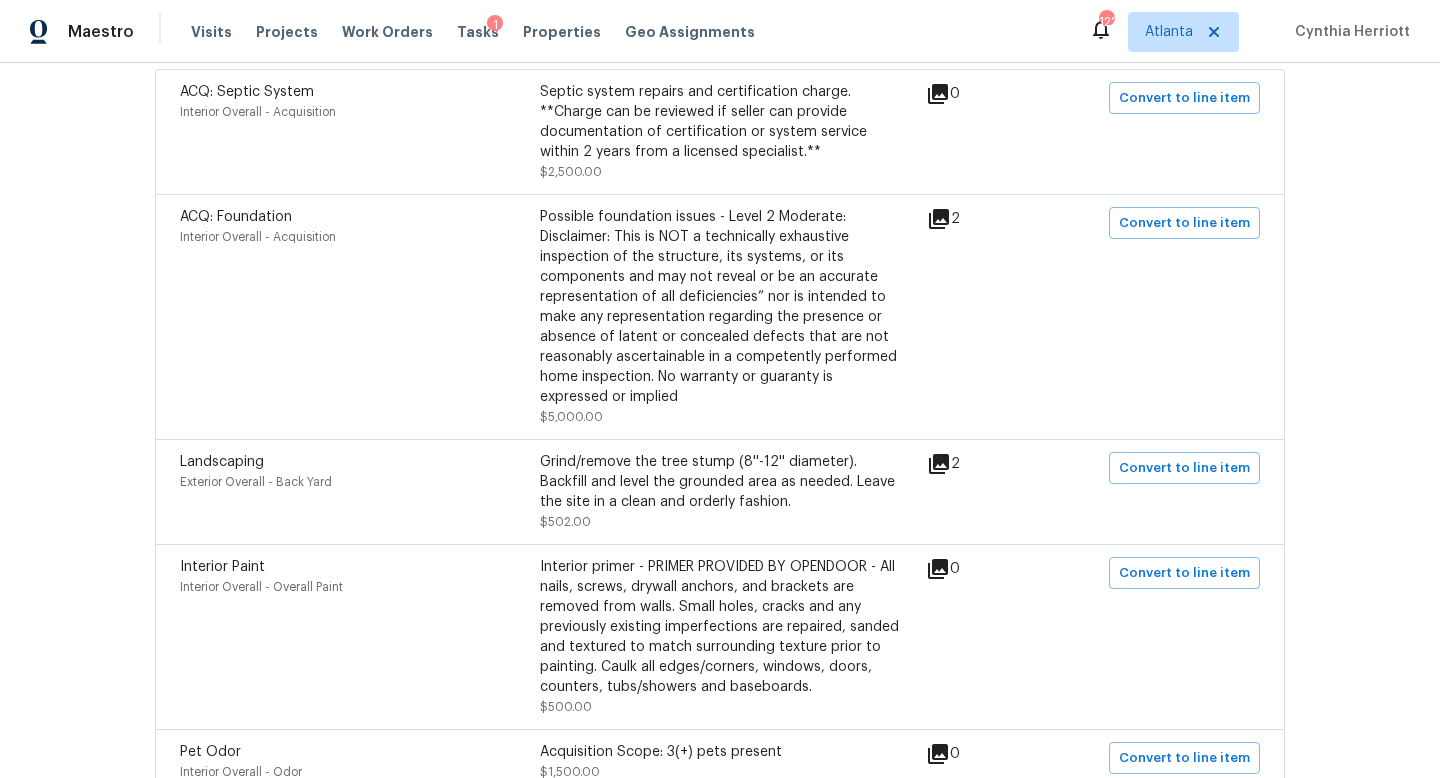 click 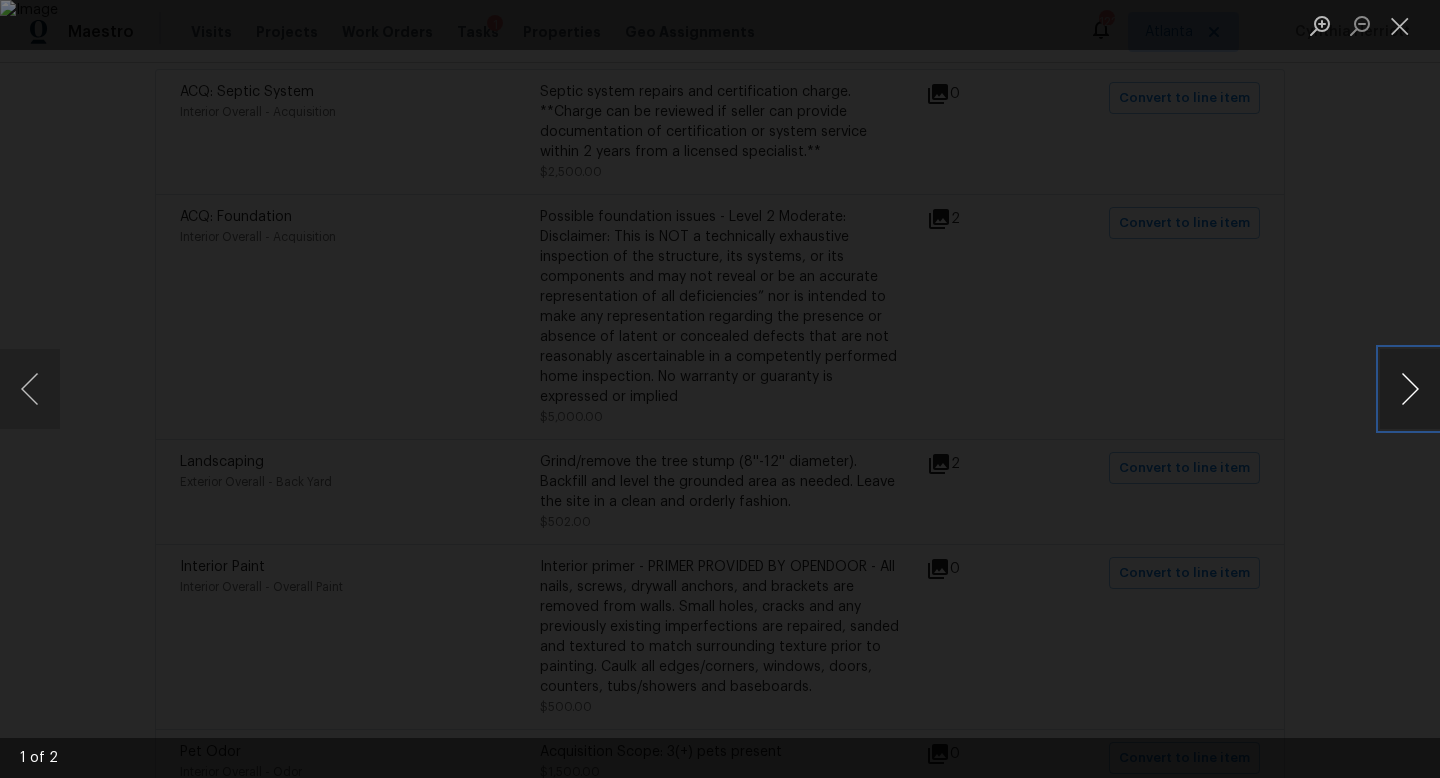 click at bounding box center (1410, 389) 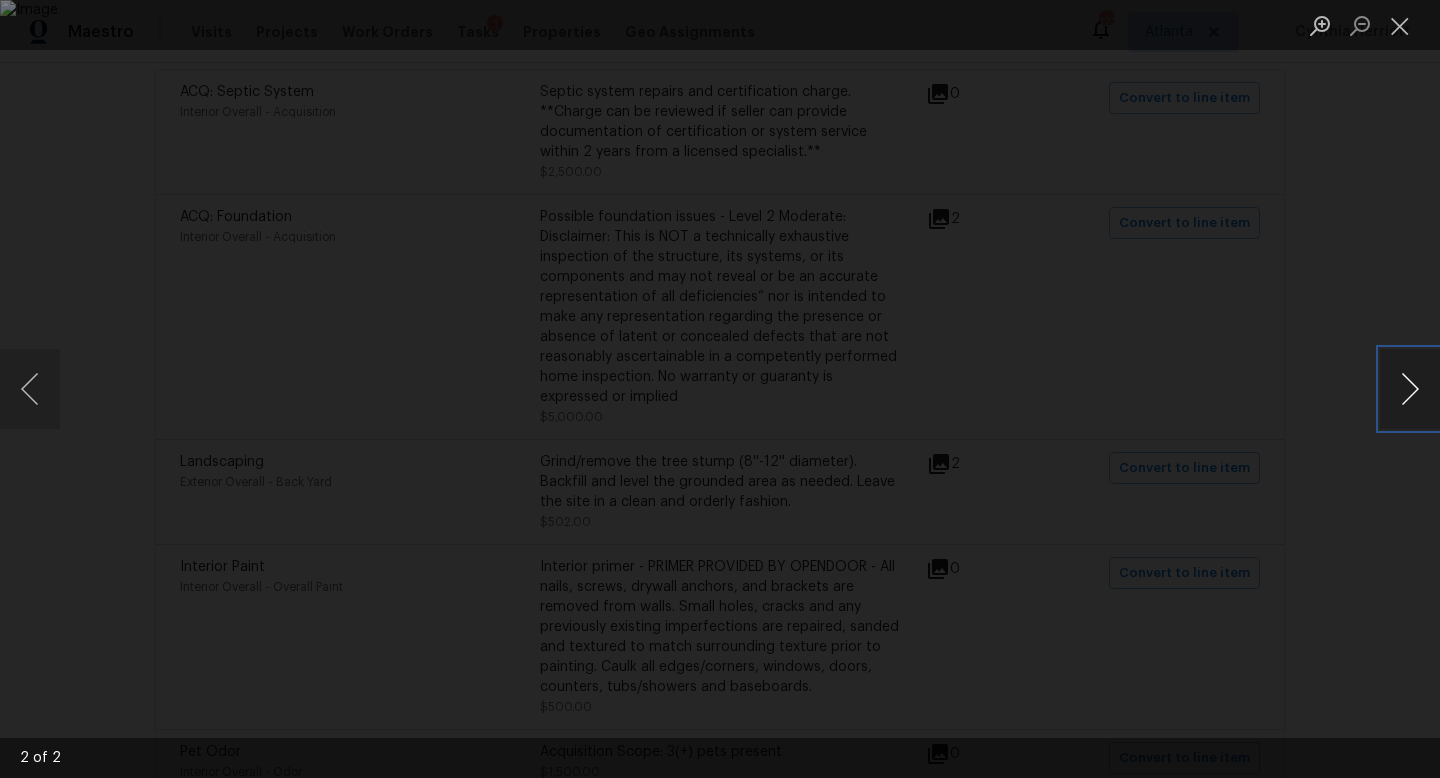click at bounding box center [1410, 389] 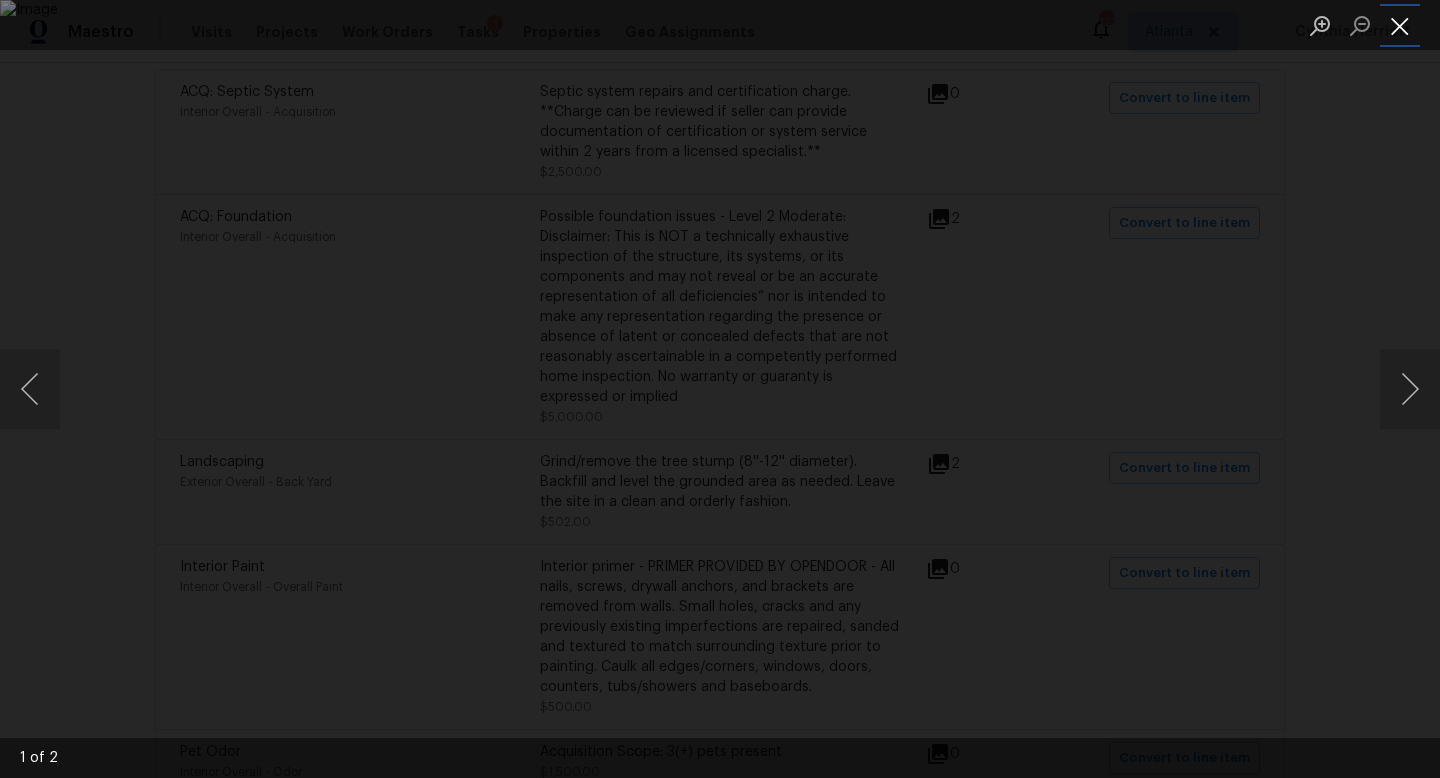 click at bounding box center (1400, 25) 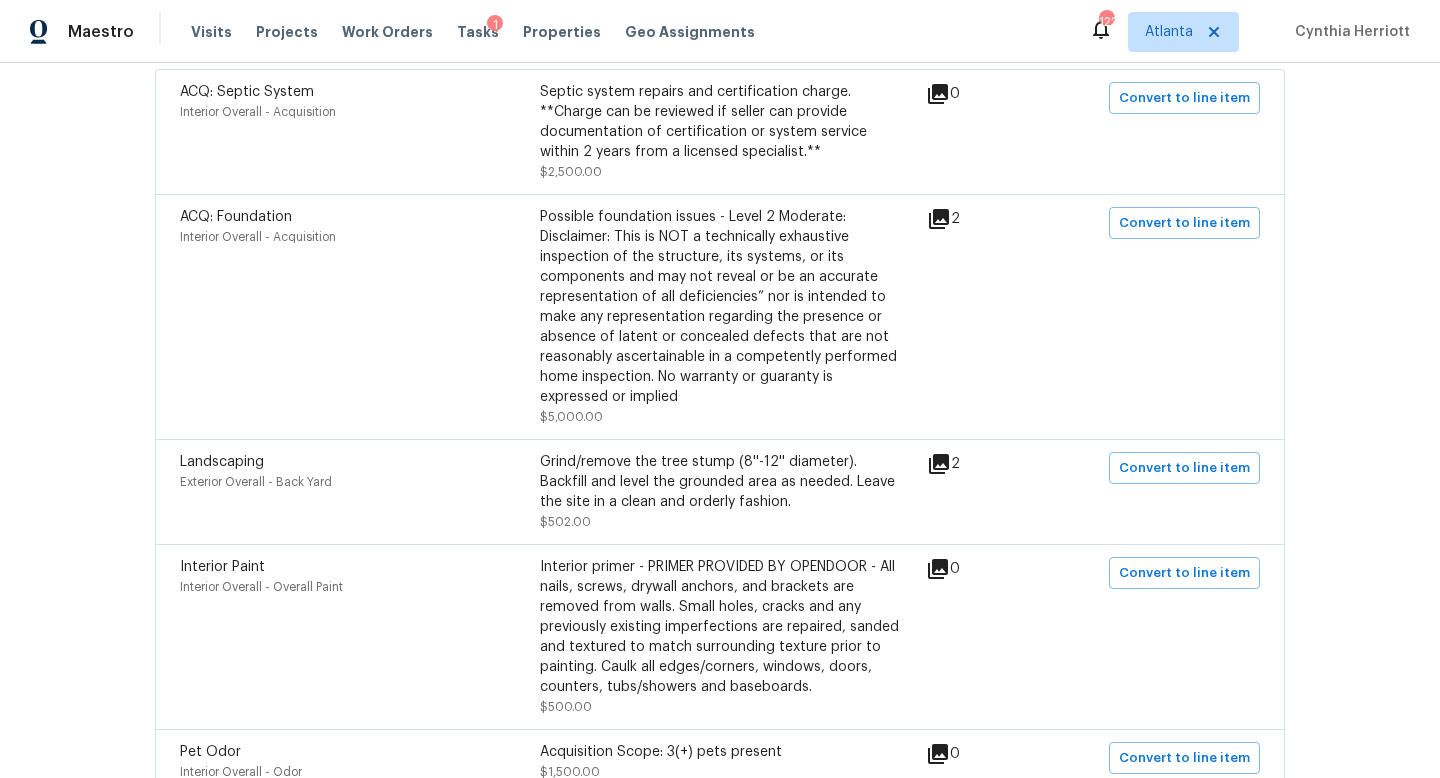 scroll, scrollTop: 0, scrollLeft: 0, axis: both 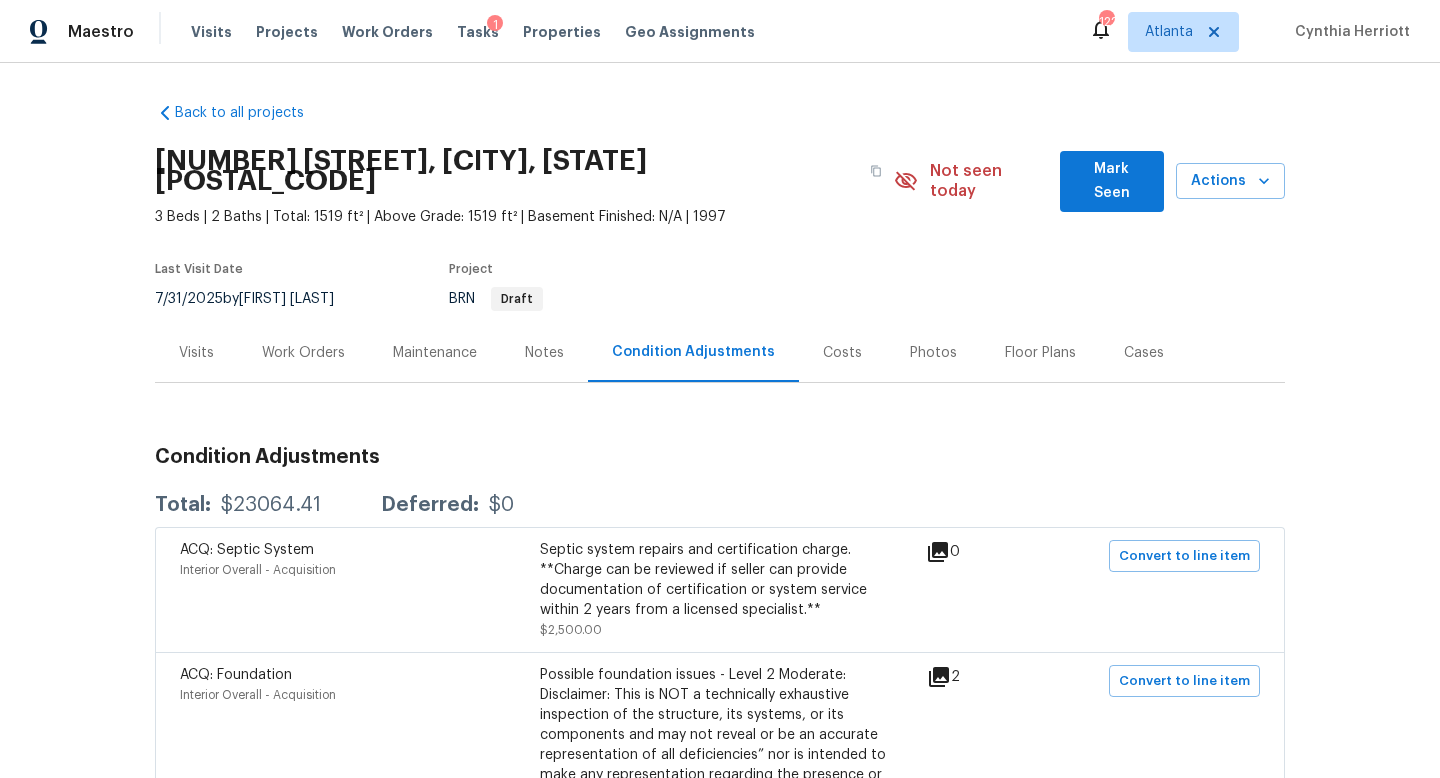 click on "Visits" at bounding box center [196, 353] 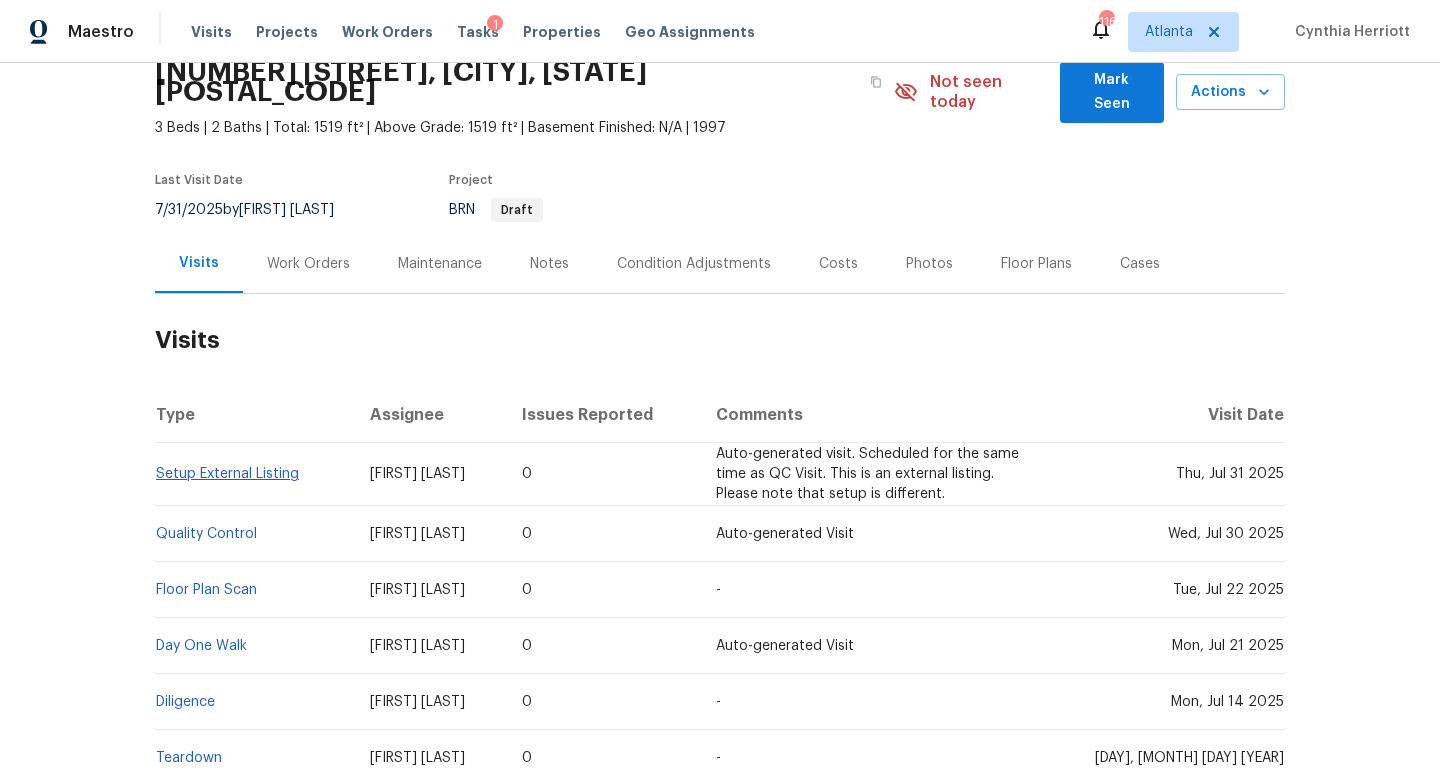 scroll, scrollTop: 0, scrollLeft: 0, axis: both 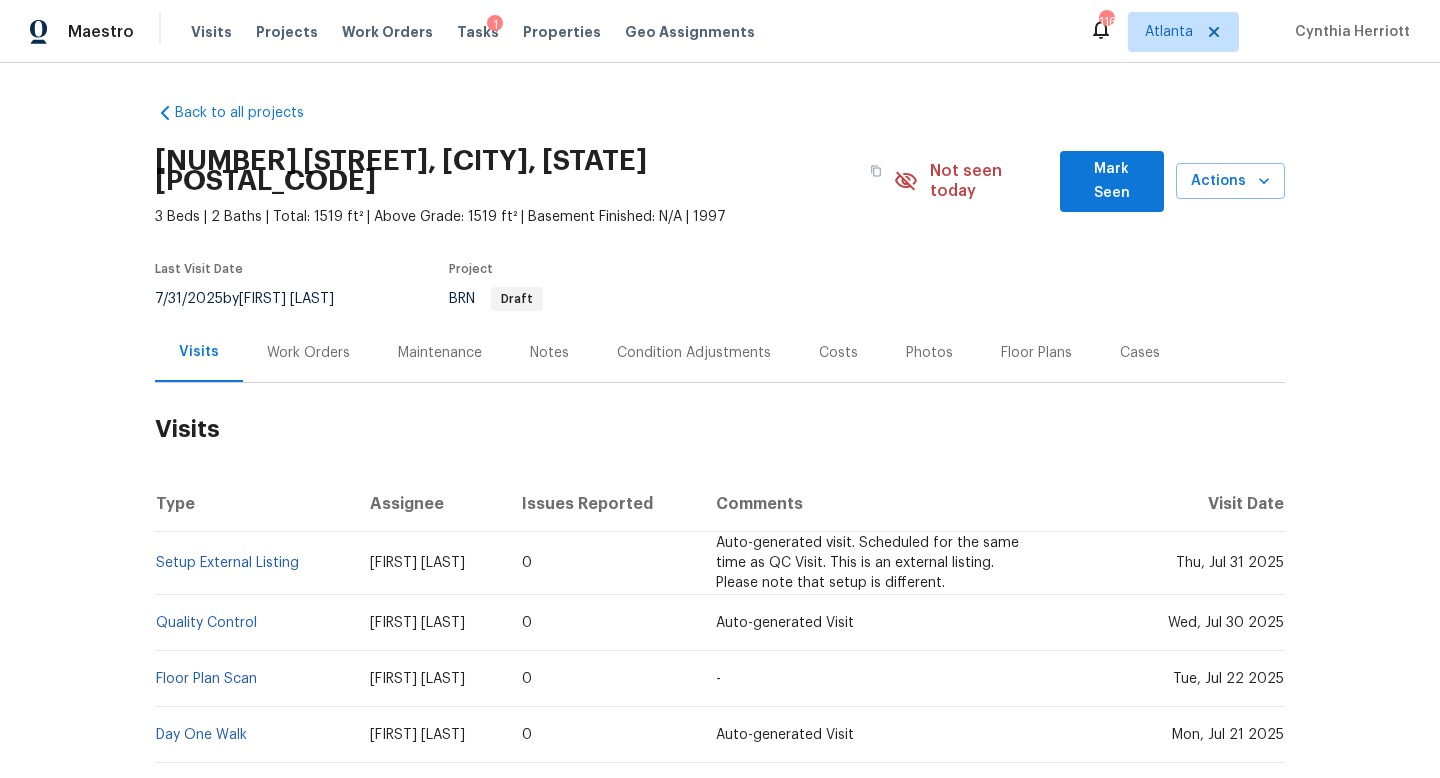 click on "Work Orders" at bounding box center [308, 352] 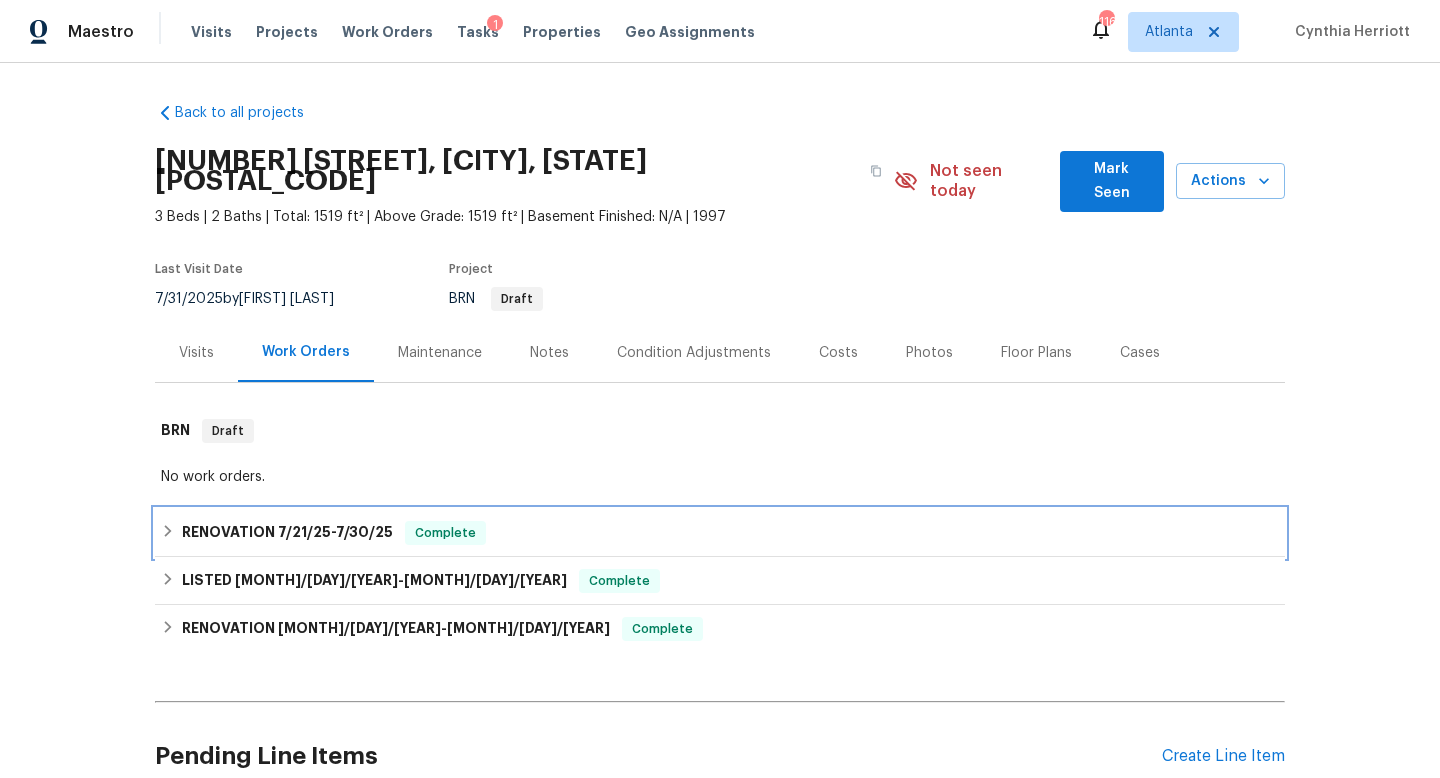 click on "RENOVATION [MONTH]/[DAY]/[YEAR] - [MONTH]/[DAY]/[YEAR] Complete" at bounding box center (720, 533) 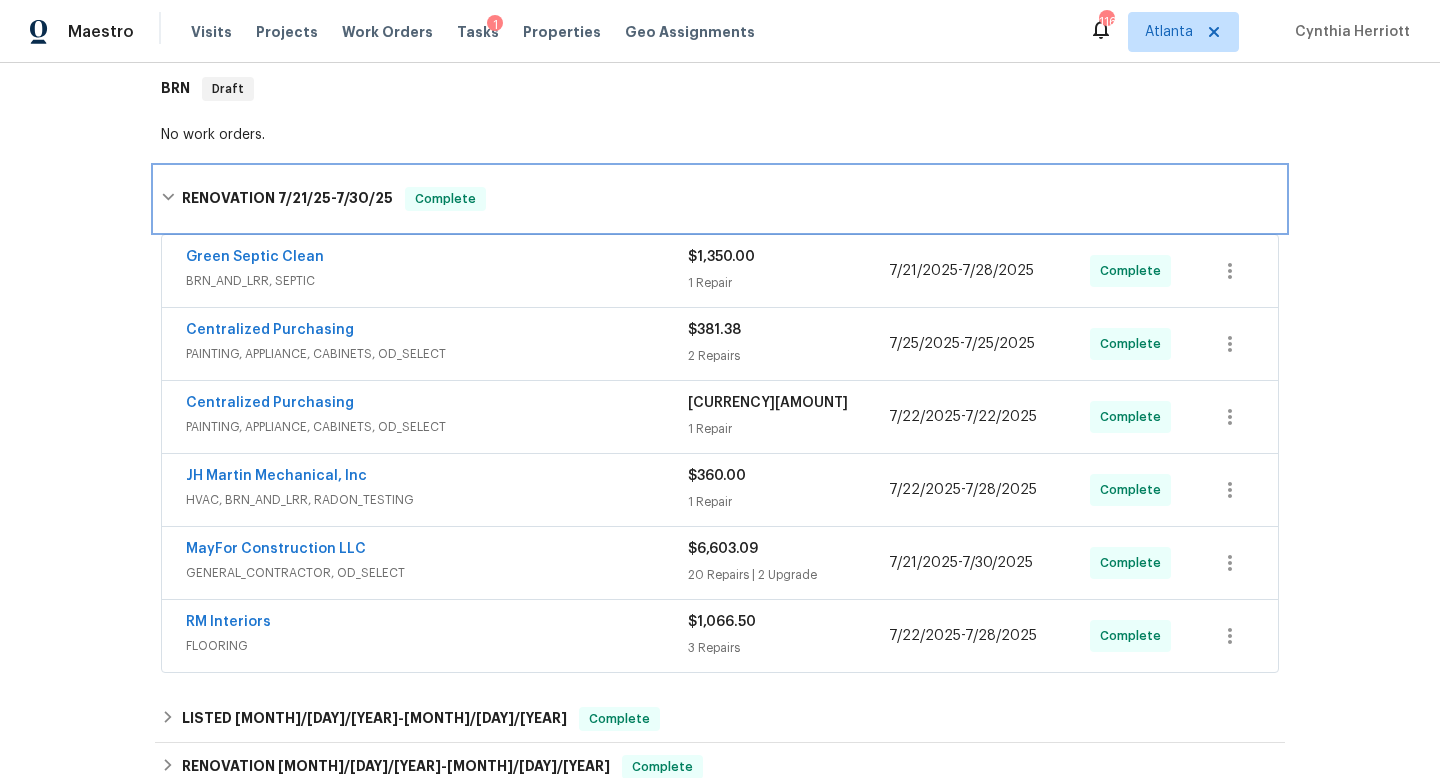 scroll, scrollTop: 349, scrollLeft: 0, axis: vertical 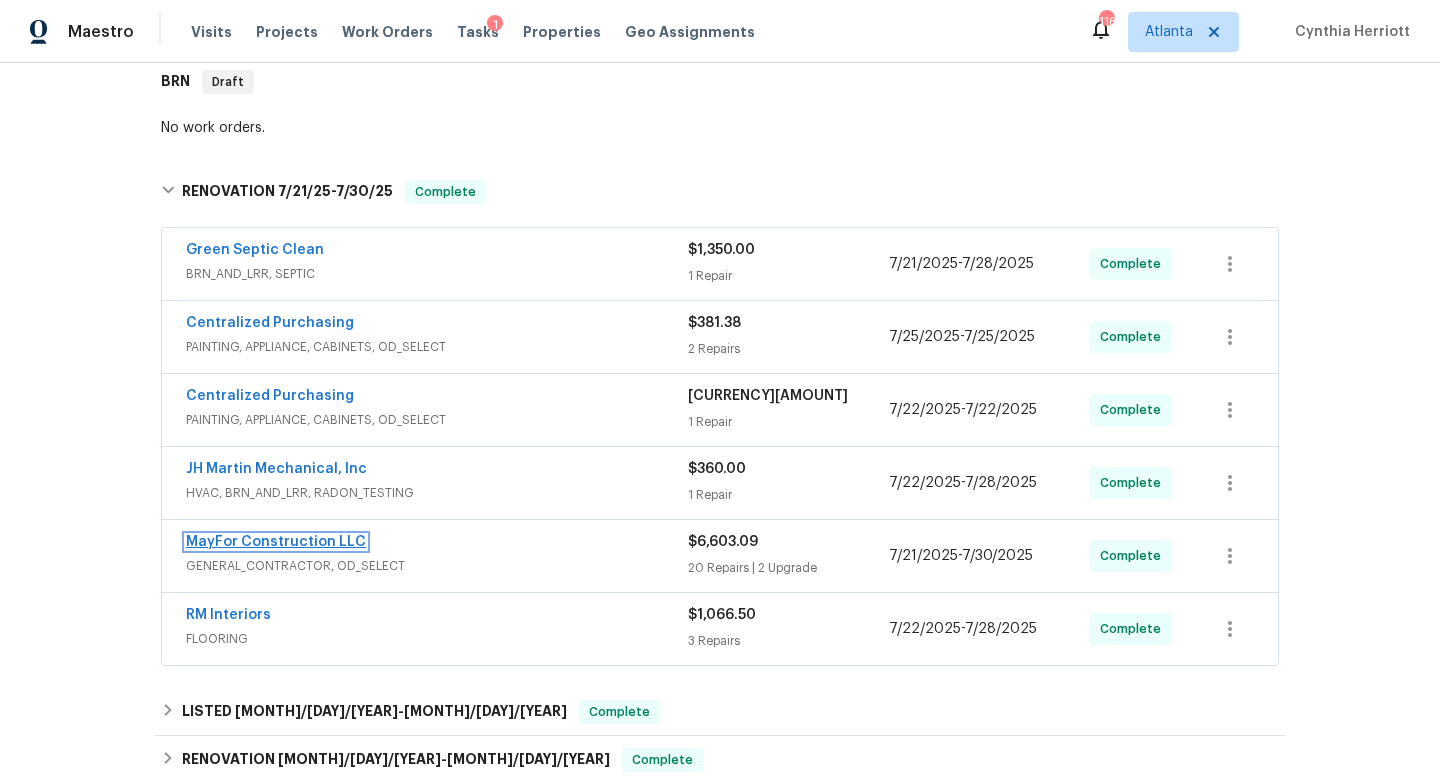 click on "MayFor Construction LLC" at bounding box center (276, 542) 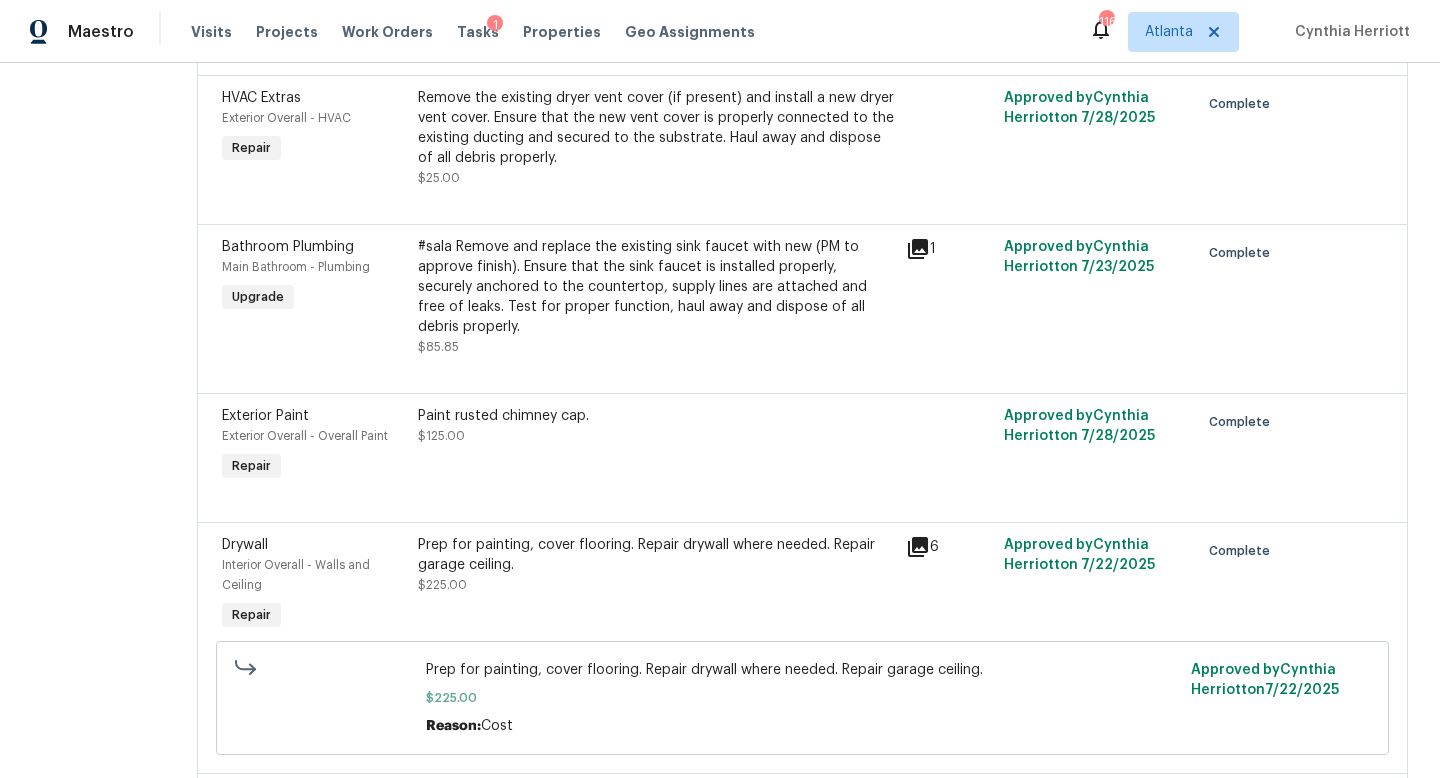 scroll, scrollTop: 0, scrollLeft: 0, axis: both 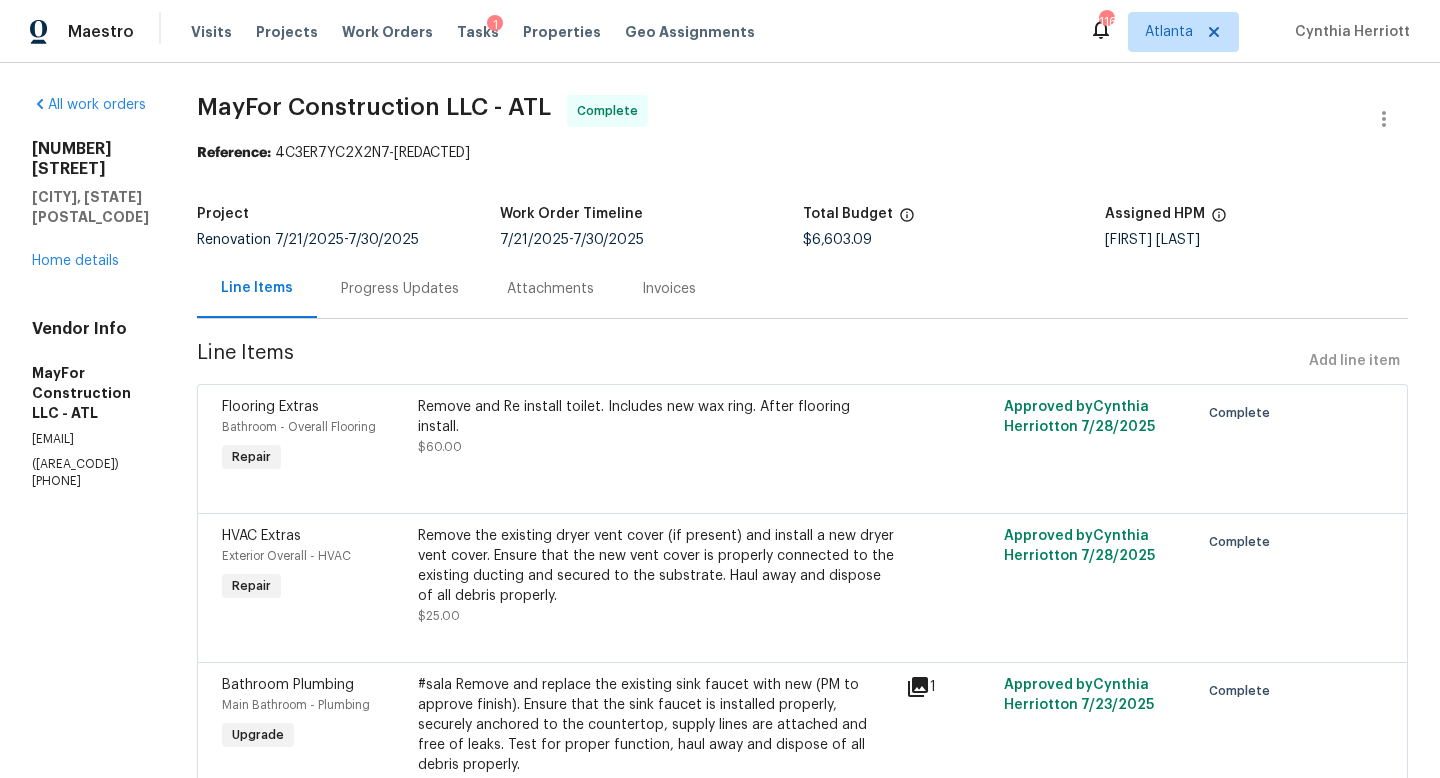 click on "[NUMBER] [STREET], [CITY], [STATE] Home details" at bounding box center [90, 205] 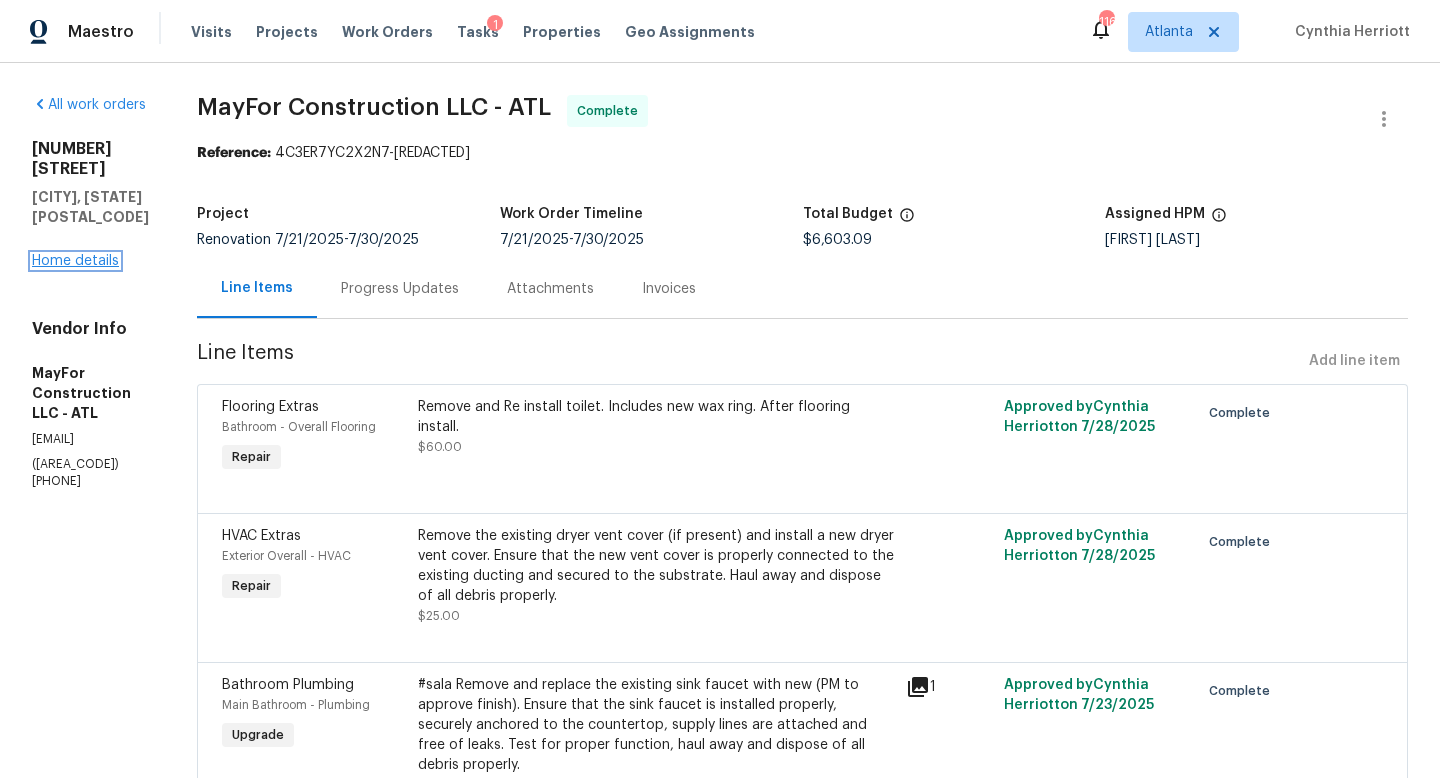 click on "Home details" at bounding box center (75, 261) 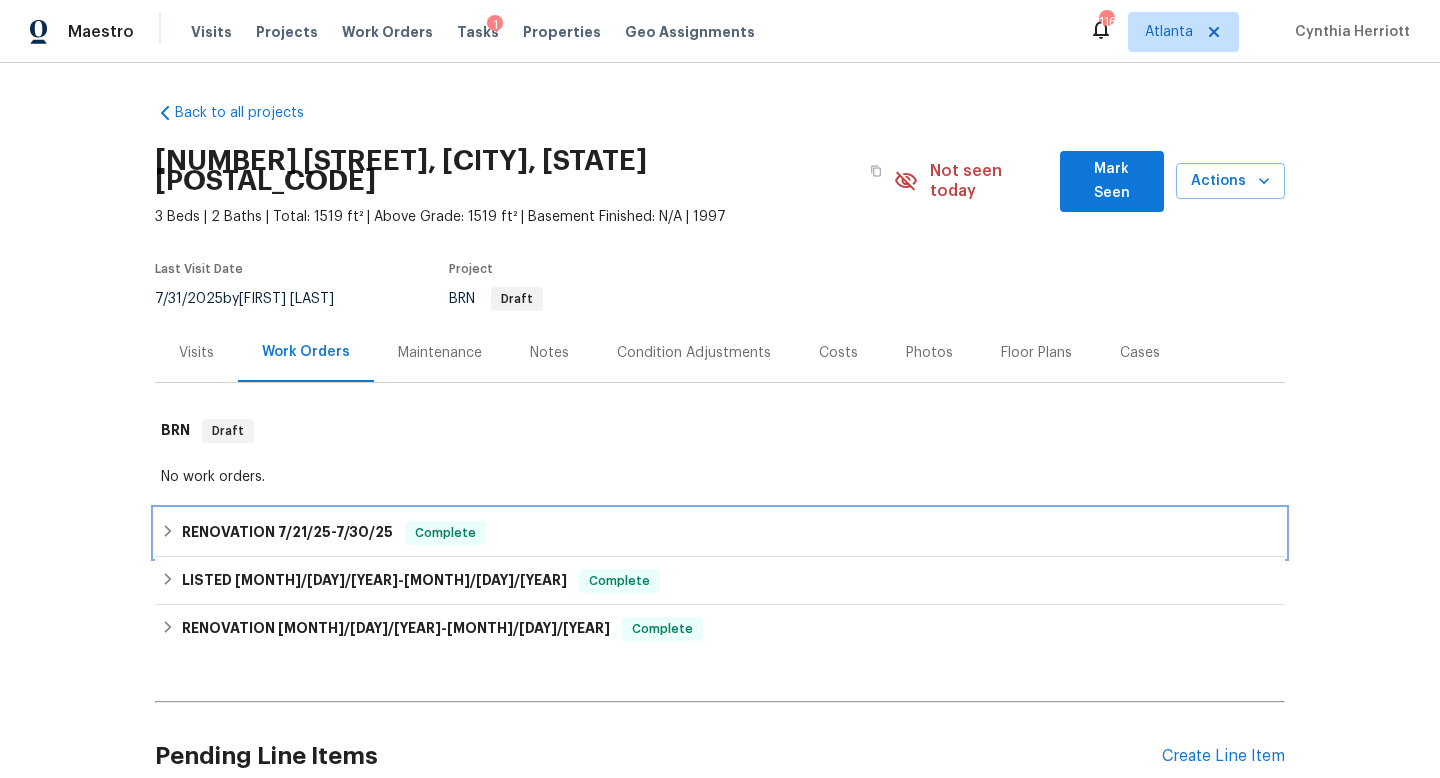 click on "RENOVATION [MONTH]/[DAY]/[YEAR] - [MONTH]/[DAY]/[YEAR] Complete" at bounding box center (720, 533) 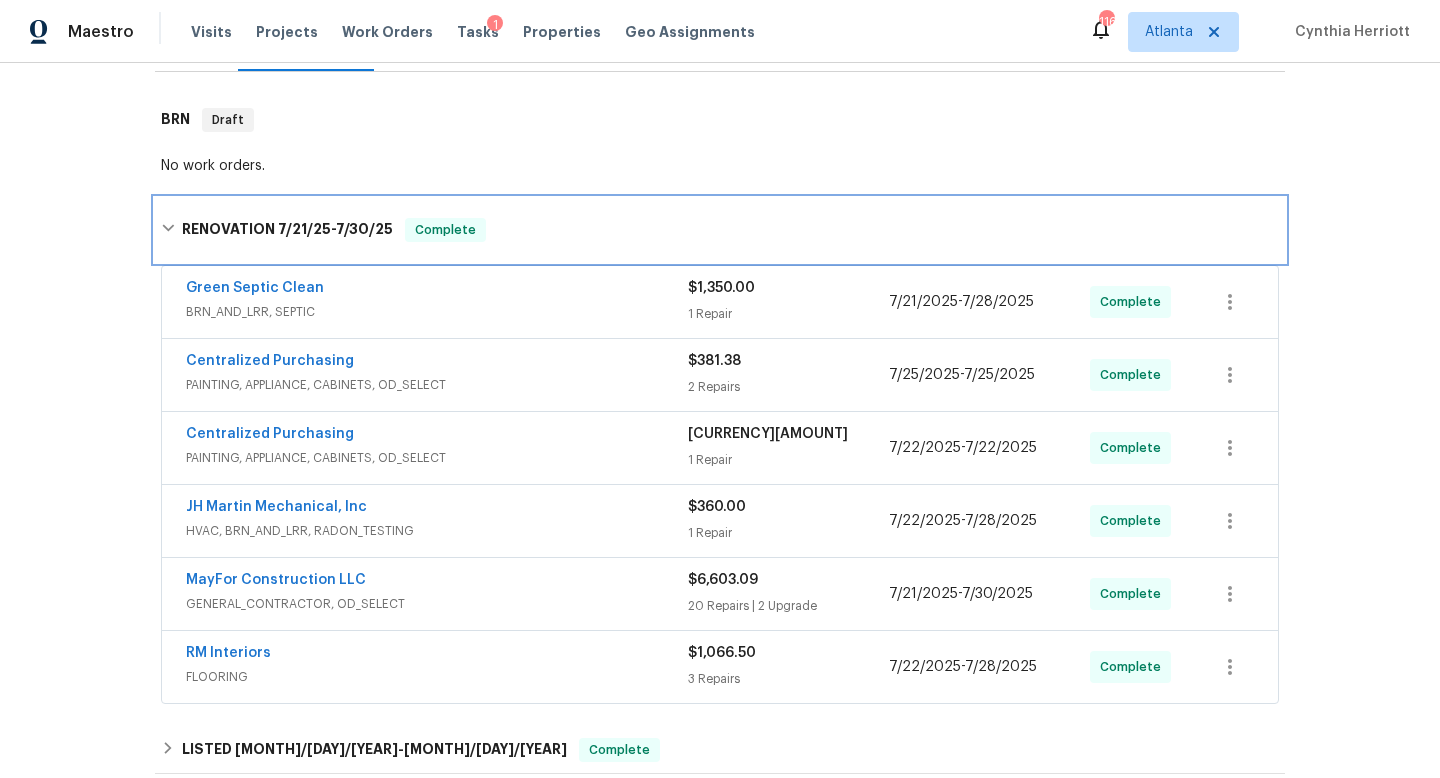 scroll, scrollTop: 313, scrollLeft: 0, axis: vertical 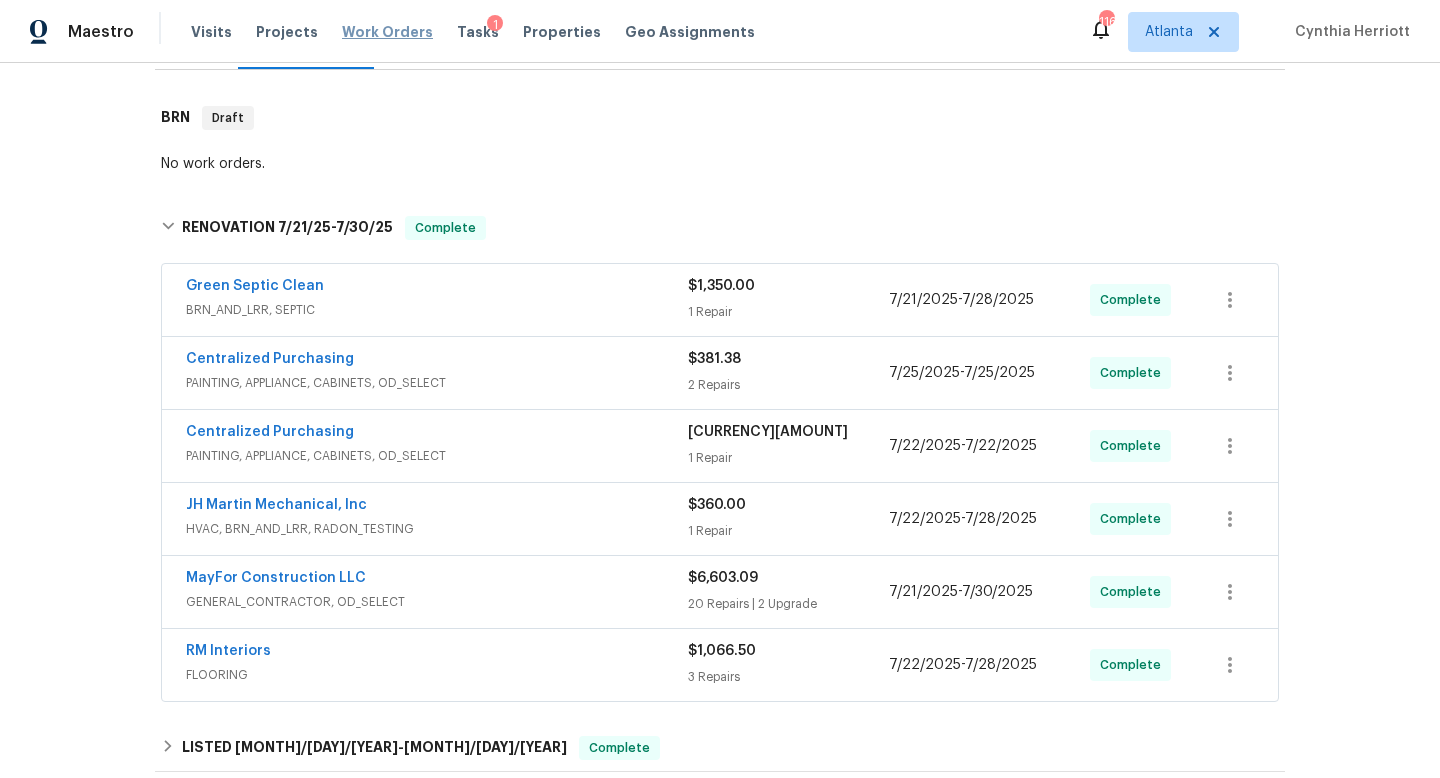 click on "Work Orders" at bounding box center (387, 32) 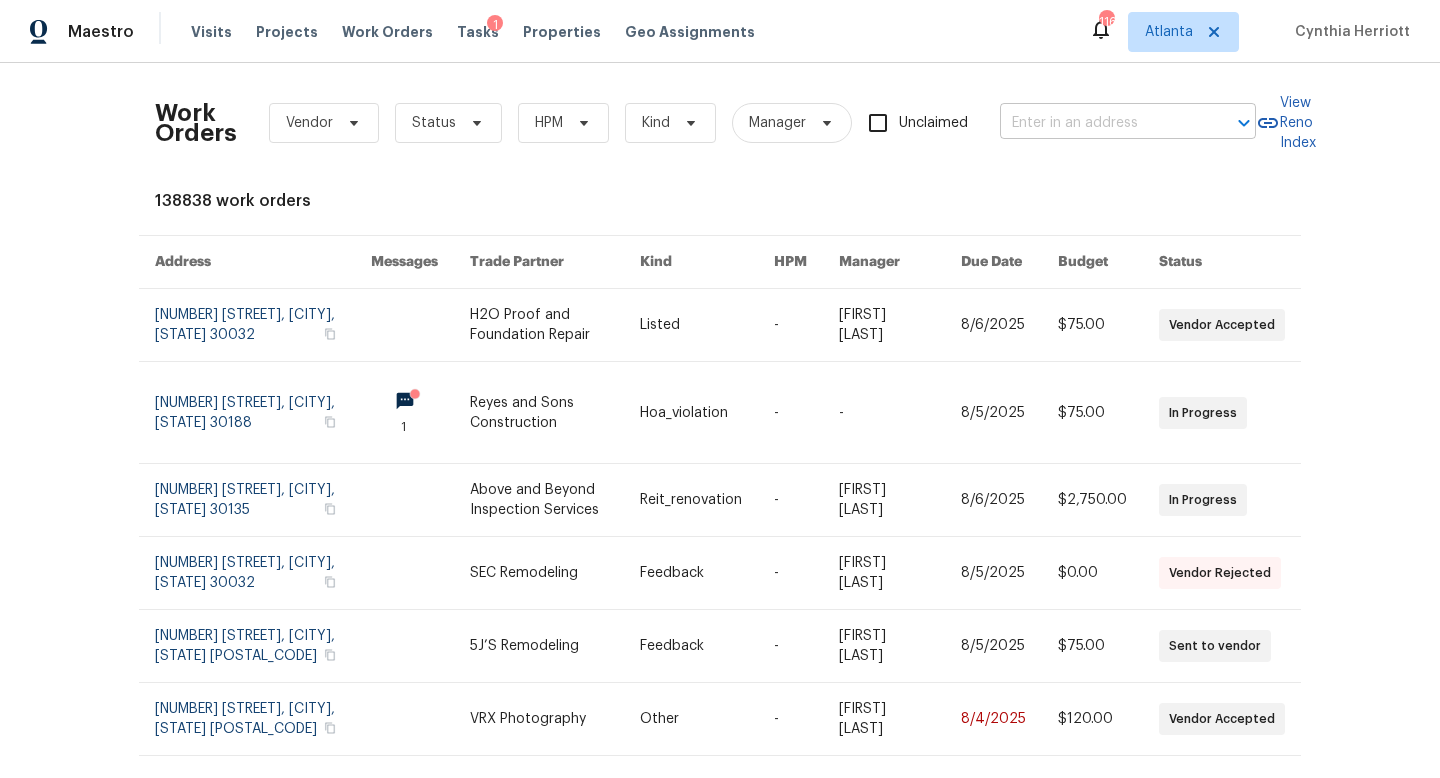 click at bounding box center [1100, 123] 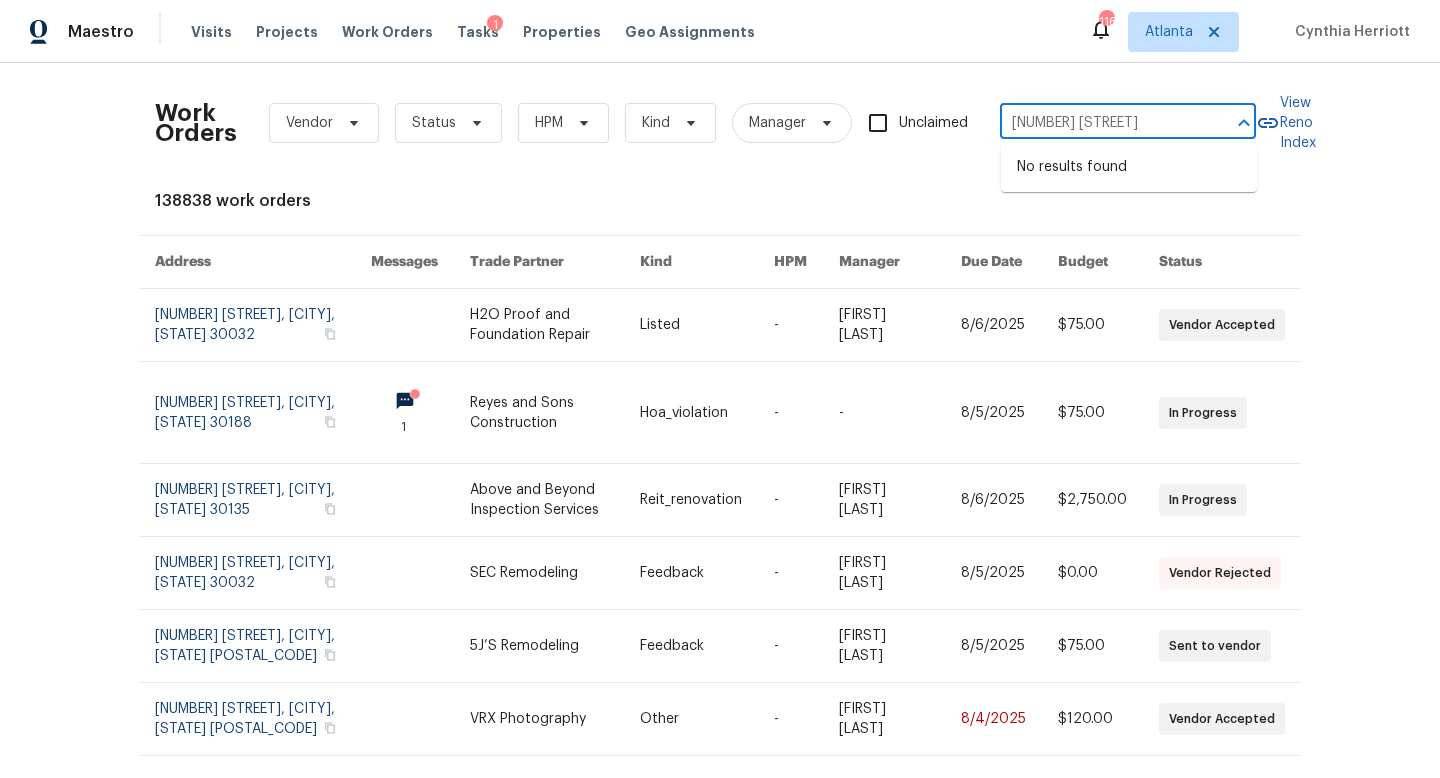 type on "[NUMBER] [STREET]" 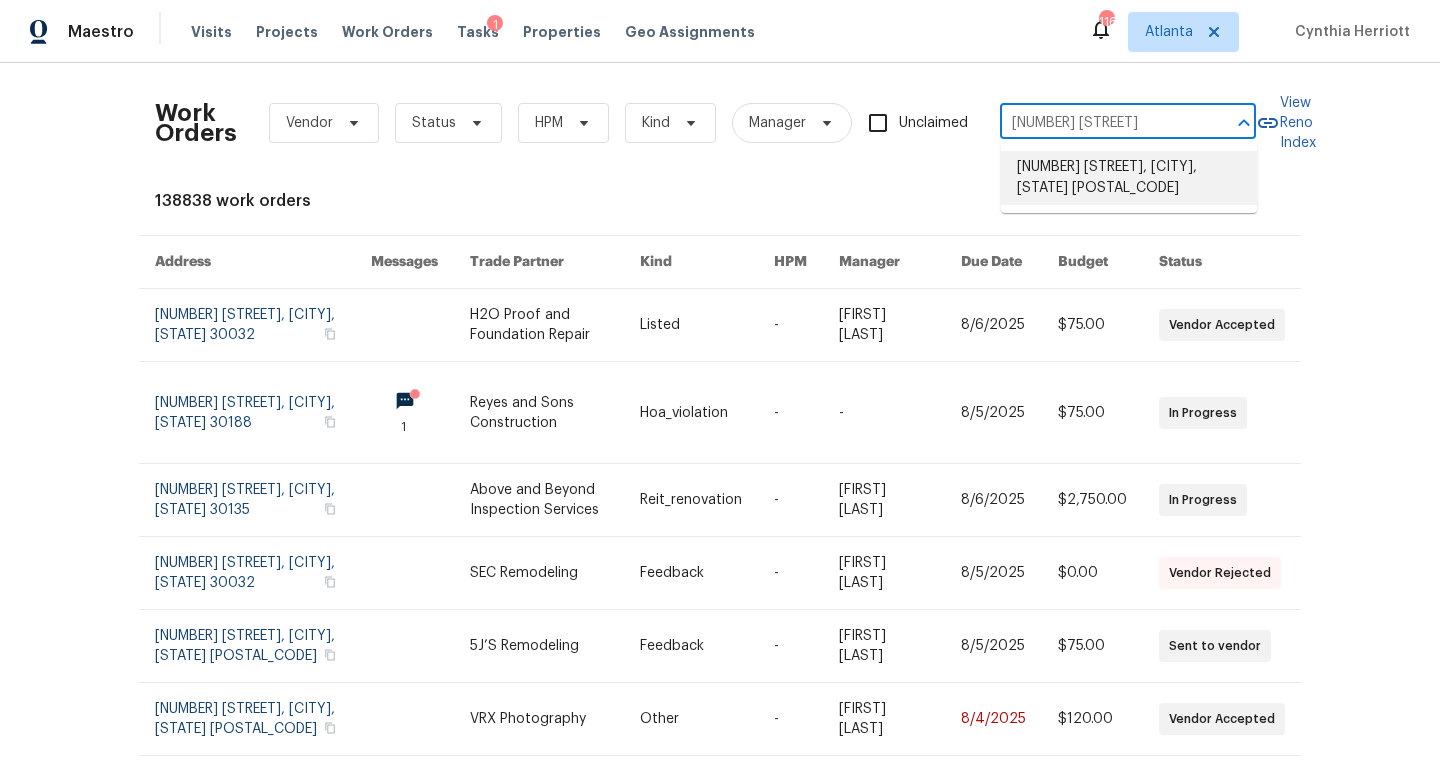 click on "[NUMBER] [STREET], [CITY], [STATE] [POSTAL_CODE]" at bounding box center [1129, 178] 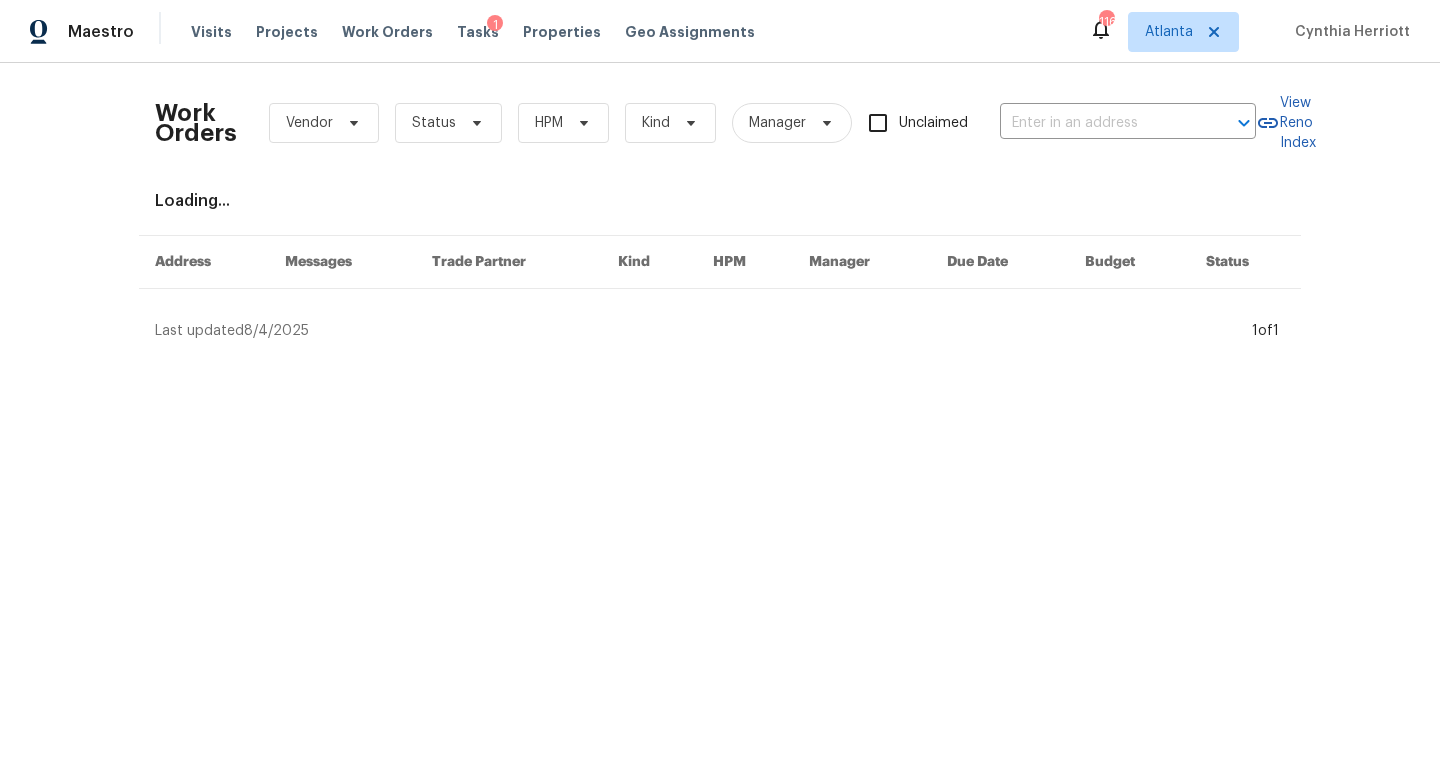 type on "[NUMBER] [STREET], [CITY], [STATE] [POSTAL_CODE]" 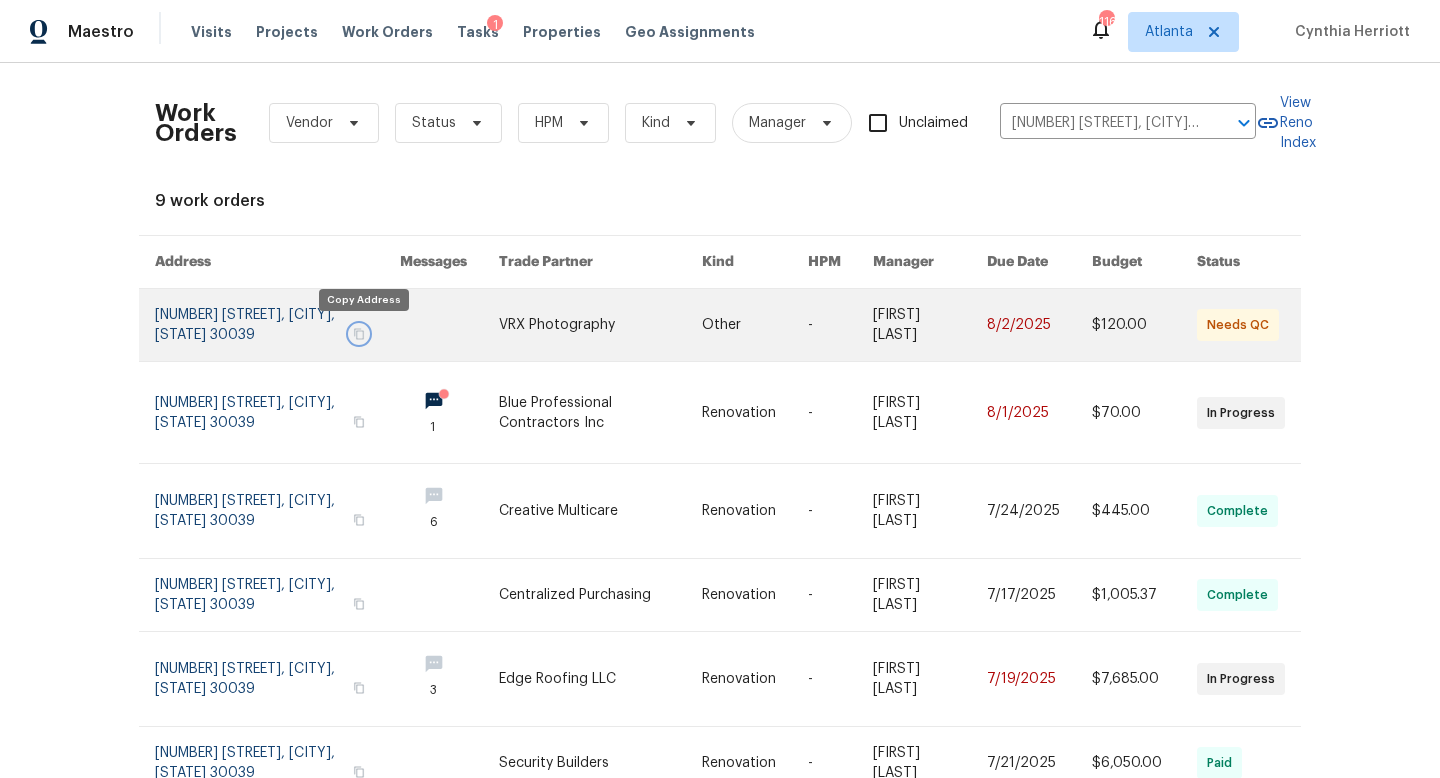 click at bounding box center [359, 334] 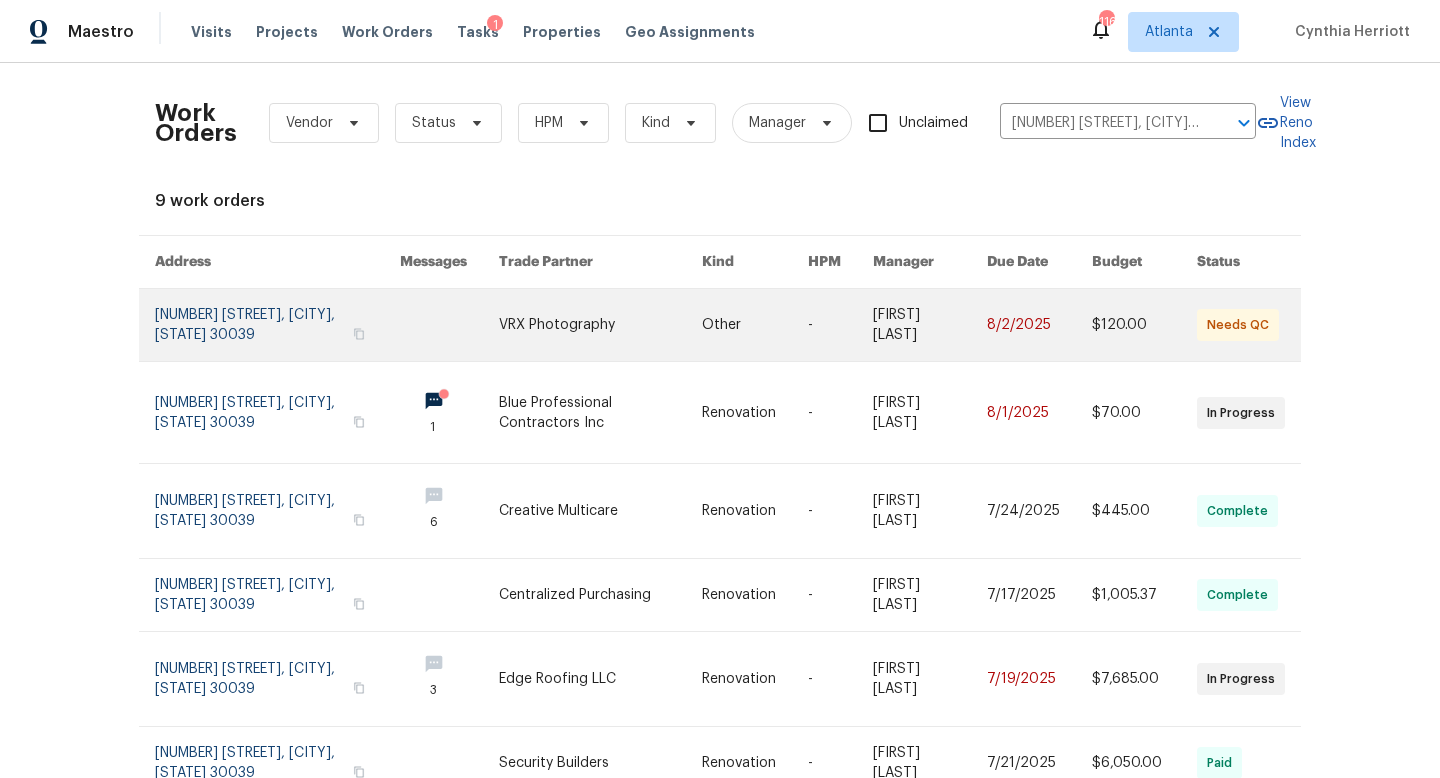 click at bounding box center (277, 325) 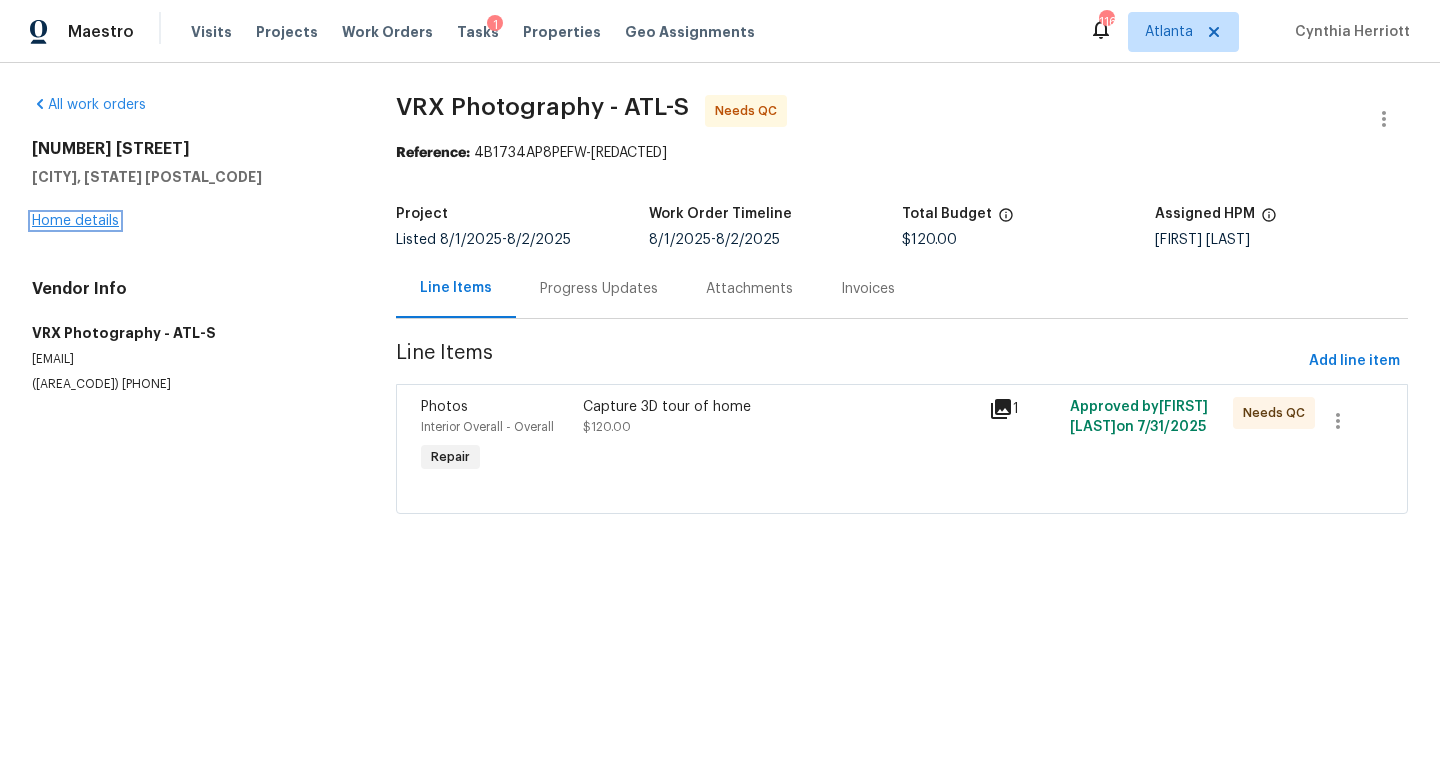 click on "Home details" at bounding box center (75, 221) 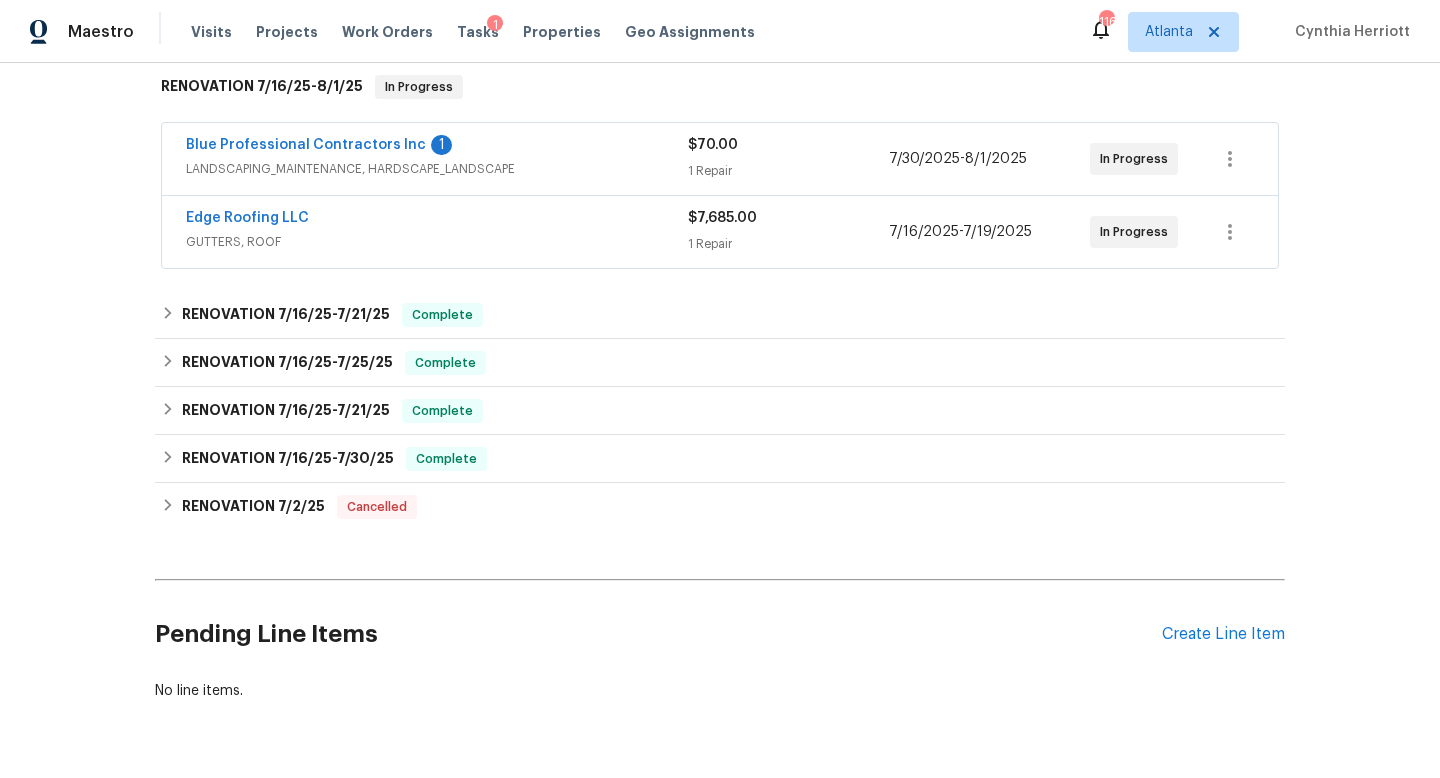 scroll, scrollTop: 517, scrollLeft: 0, axis: vertical 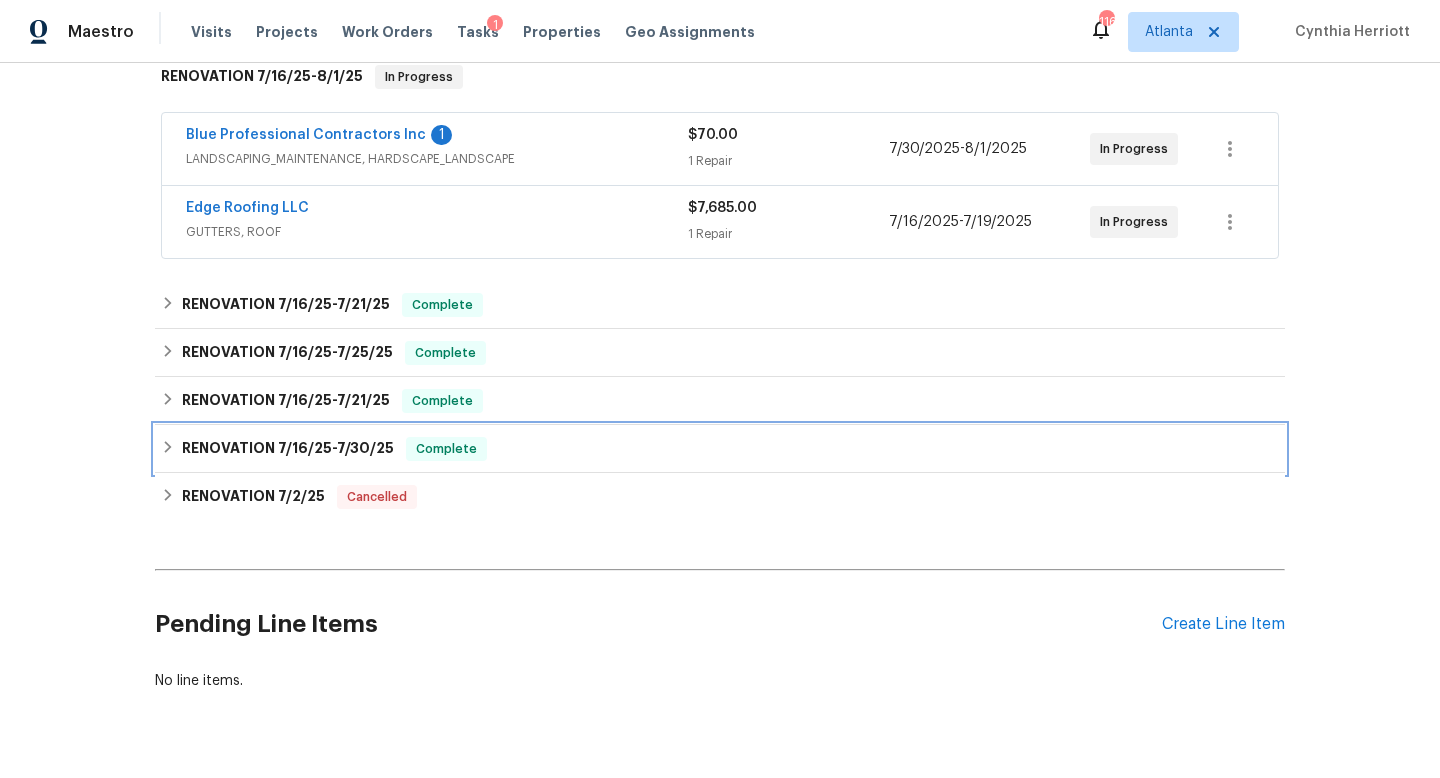 click on "RENOVATION [DATE] - [DATE] Complete" at bounding box center (720, 449) 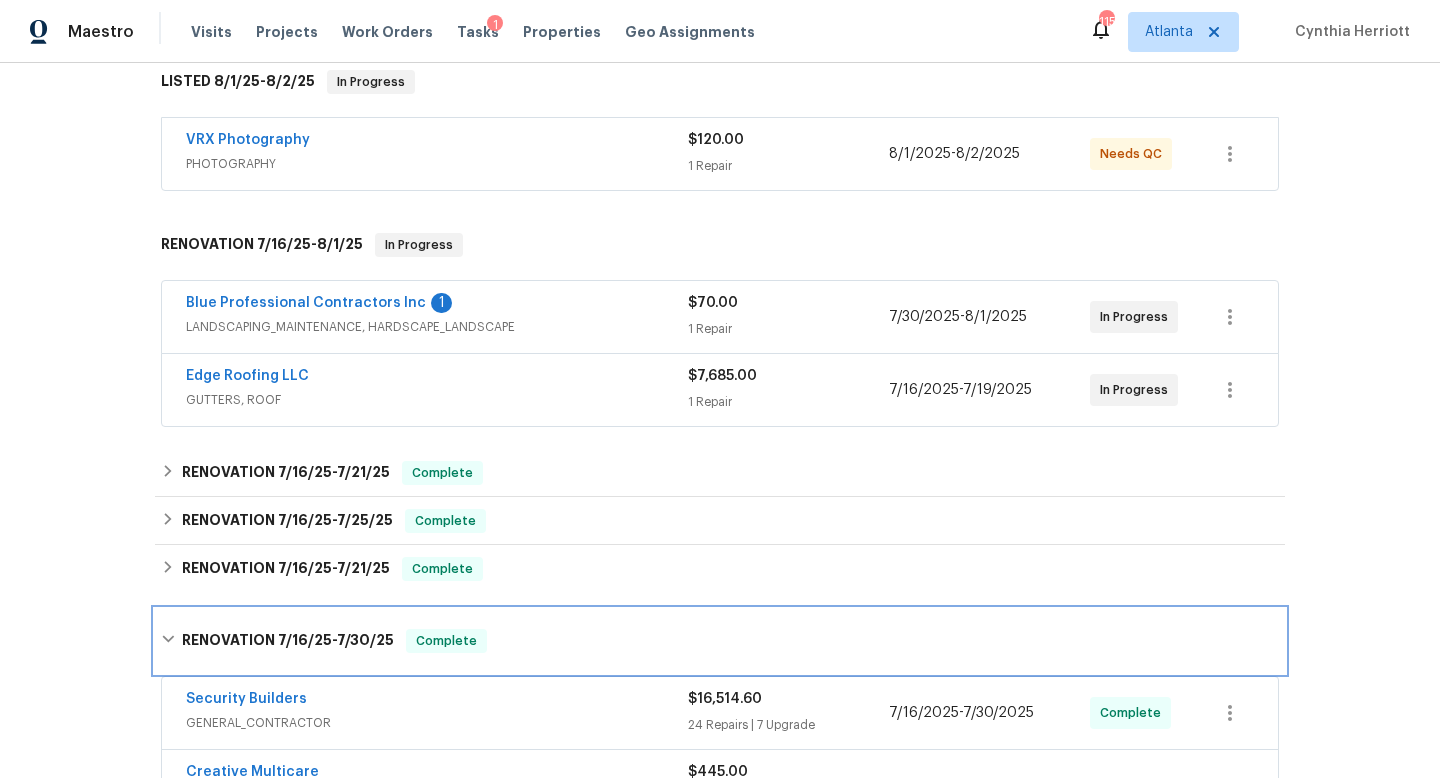 scroll, scrollTop: 345, scrollLeft: 0, axis: vertical 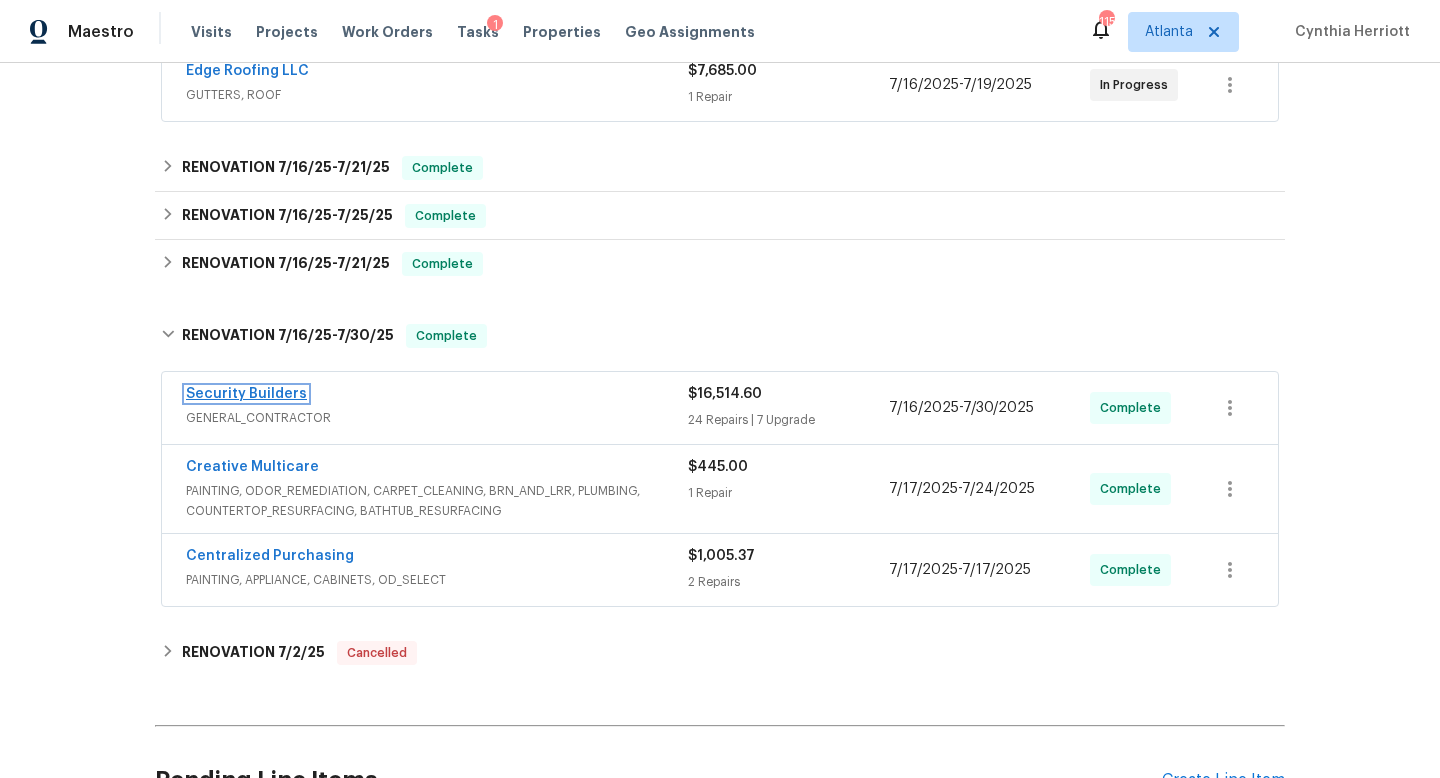 click on "Security Builders" at bounding box center [246, 394] 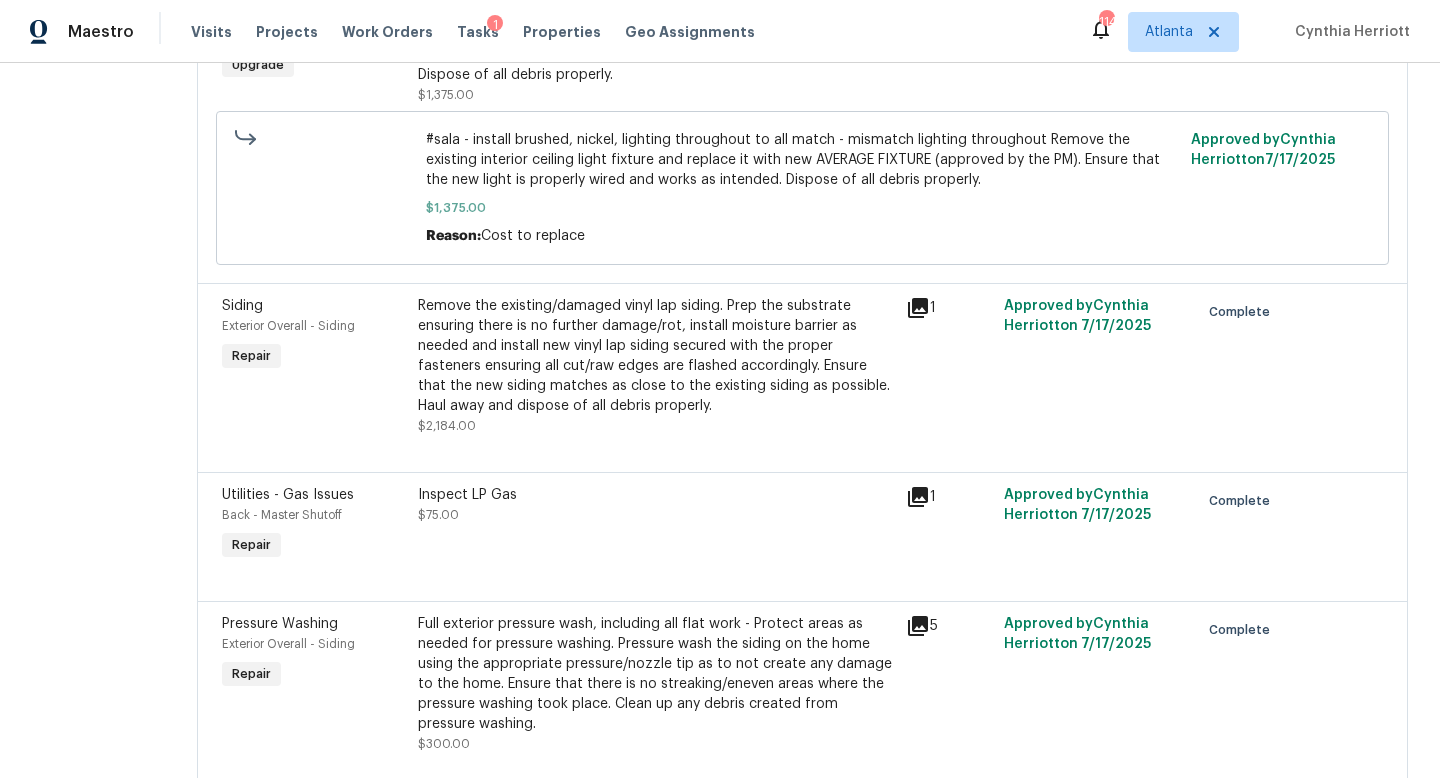 scroll, scrollTop: 0, scrollLeft: 0, axis: both 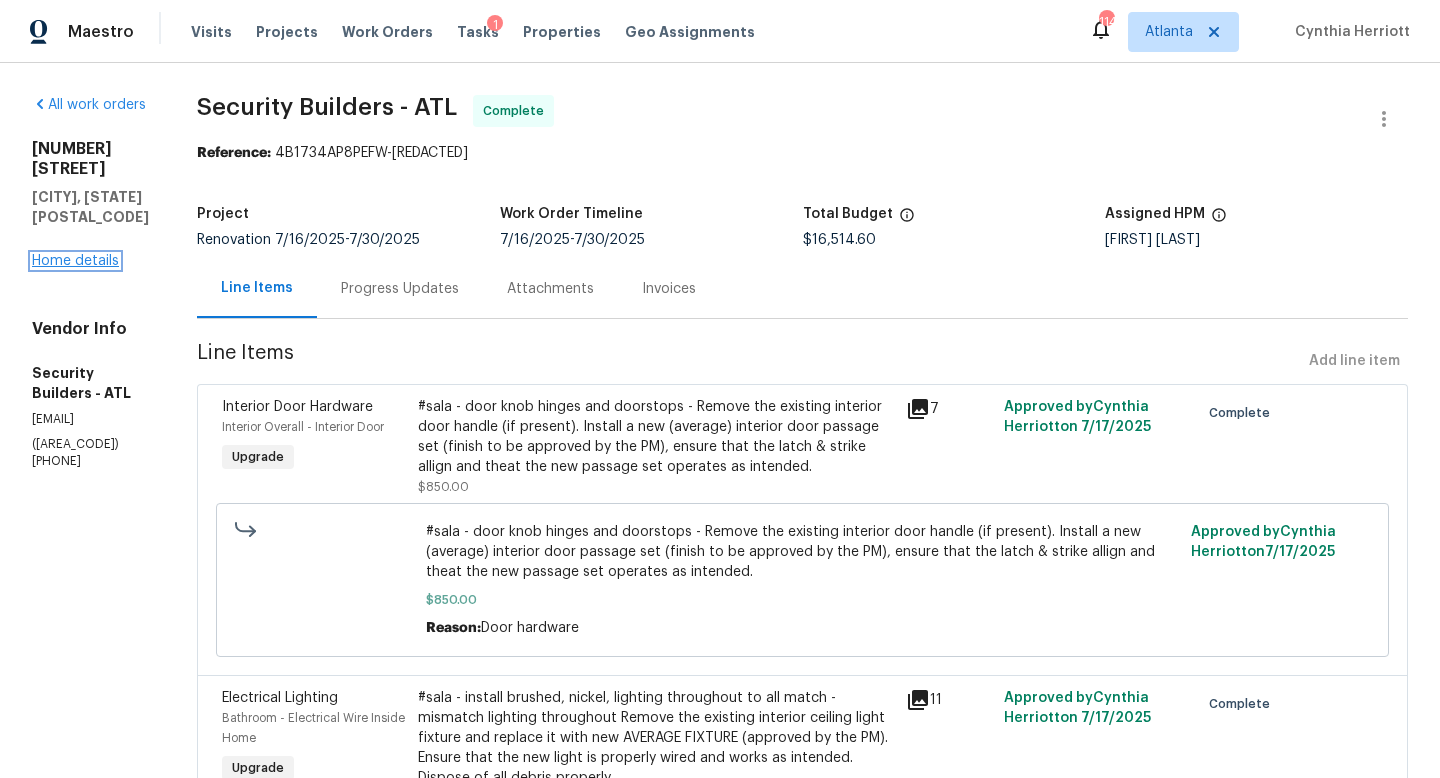 click on "Home details" at bounding box center (75, 261) 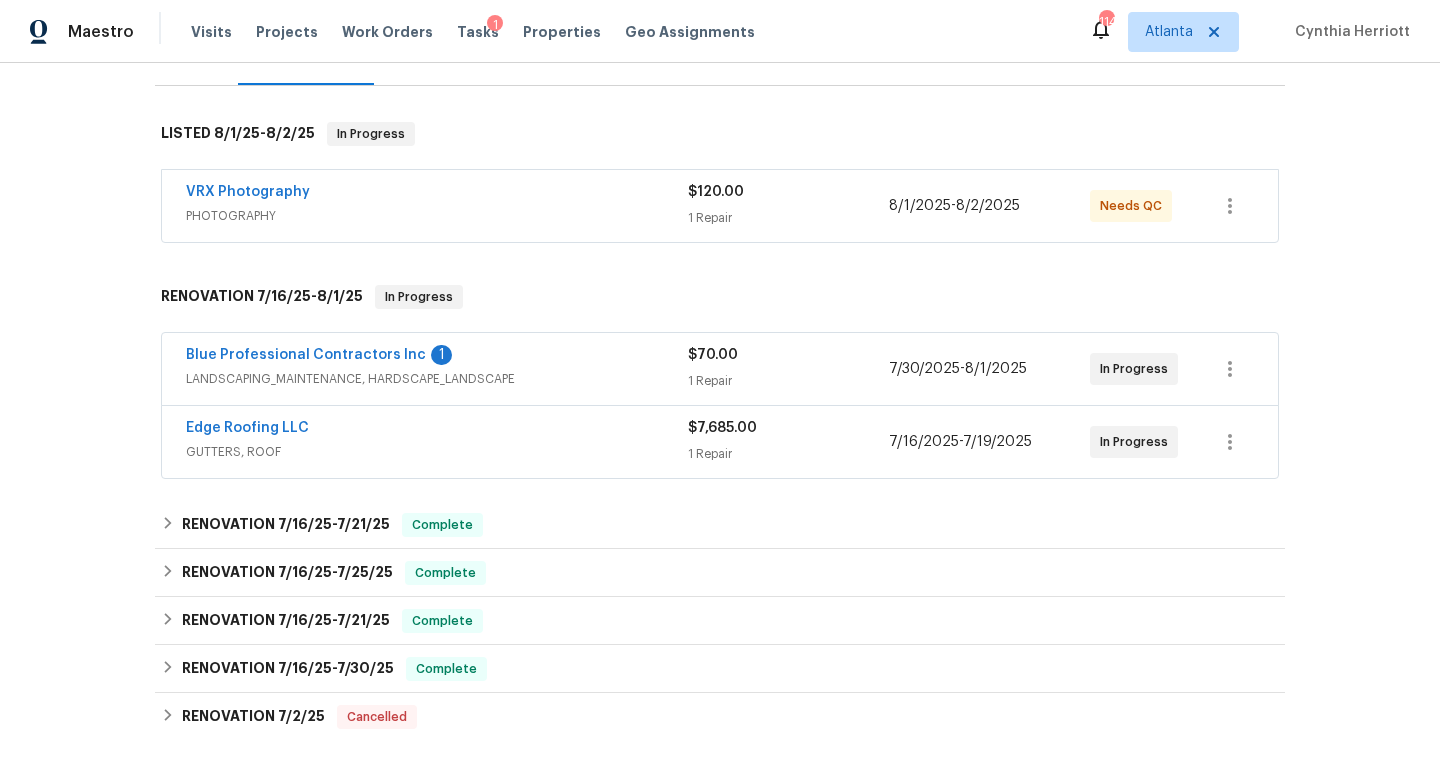 scroll, scrollTop: 302, scrollLeft: 0, axis: vertical 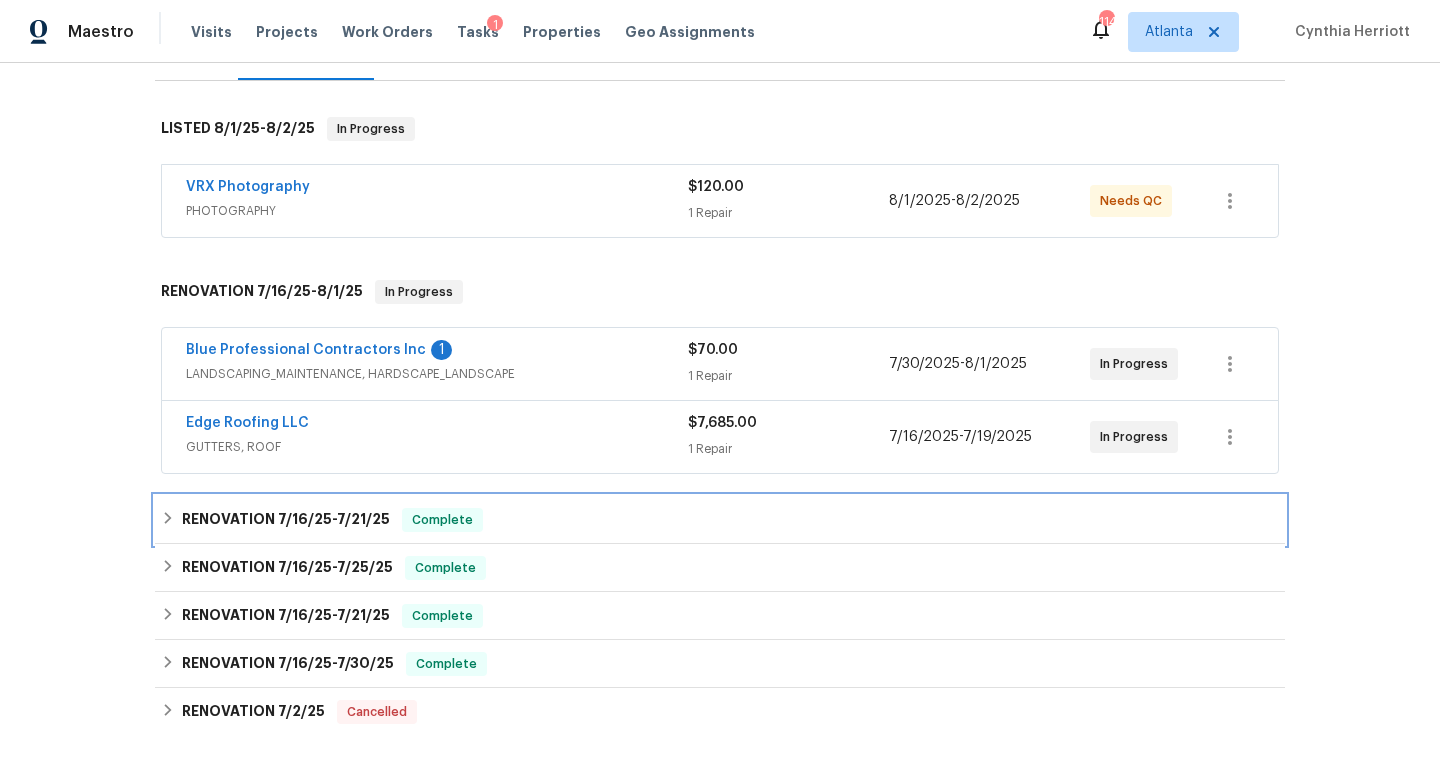 click on "[DATE] - [DATE]" at bounding box center (334, 519) 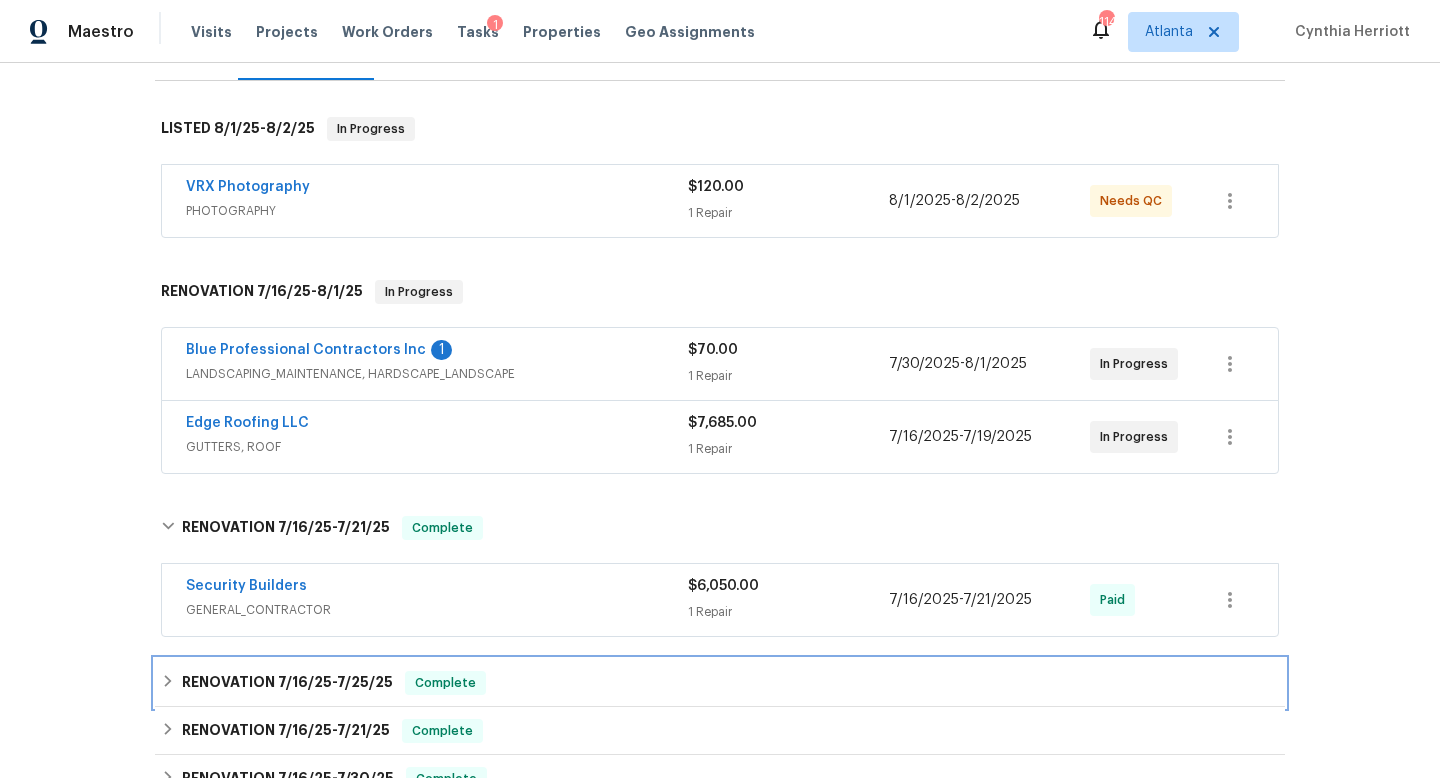 click on "7/16/25" at bounding box center [305, 682] 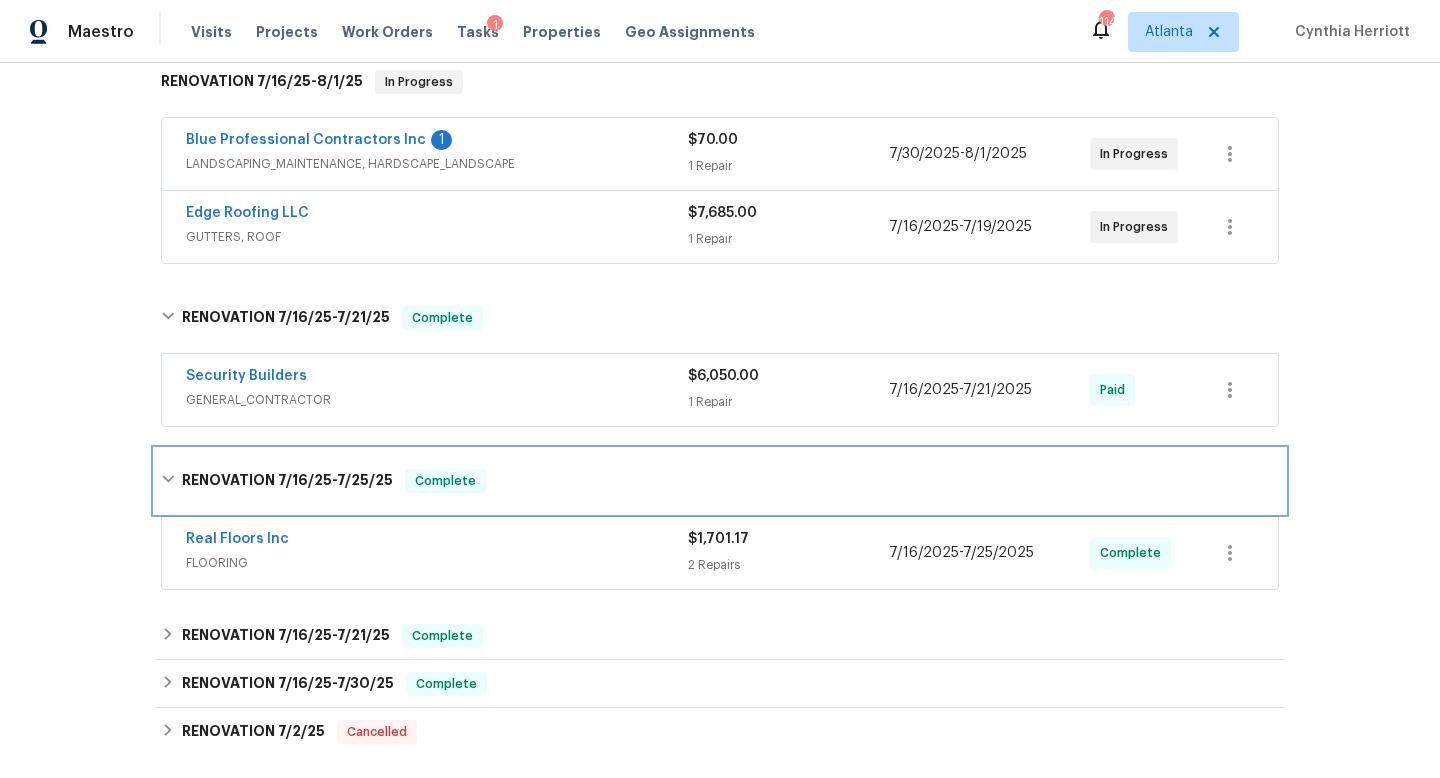 scroll, scrollTop: 536, scrollLeft: 0, axis: vertical 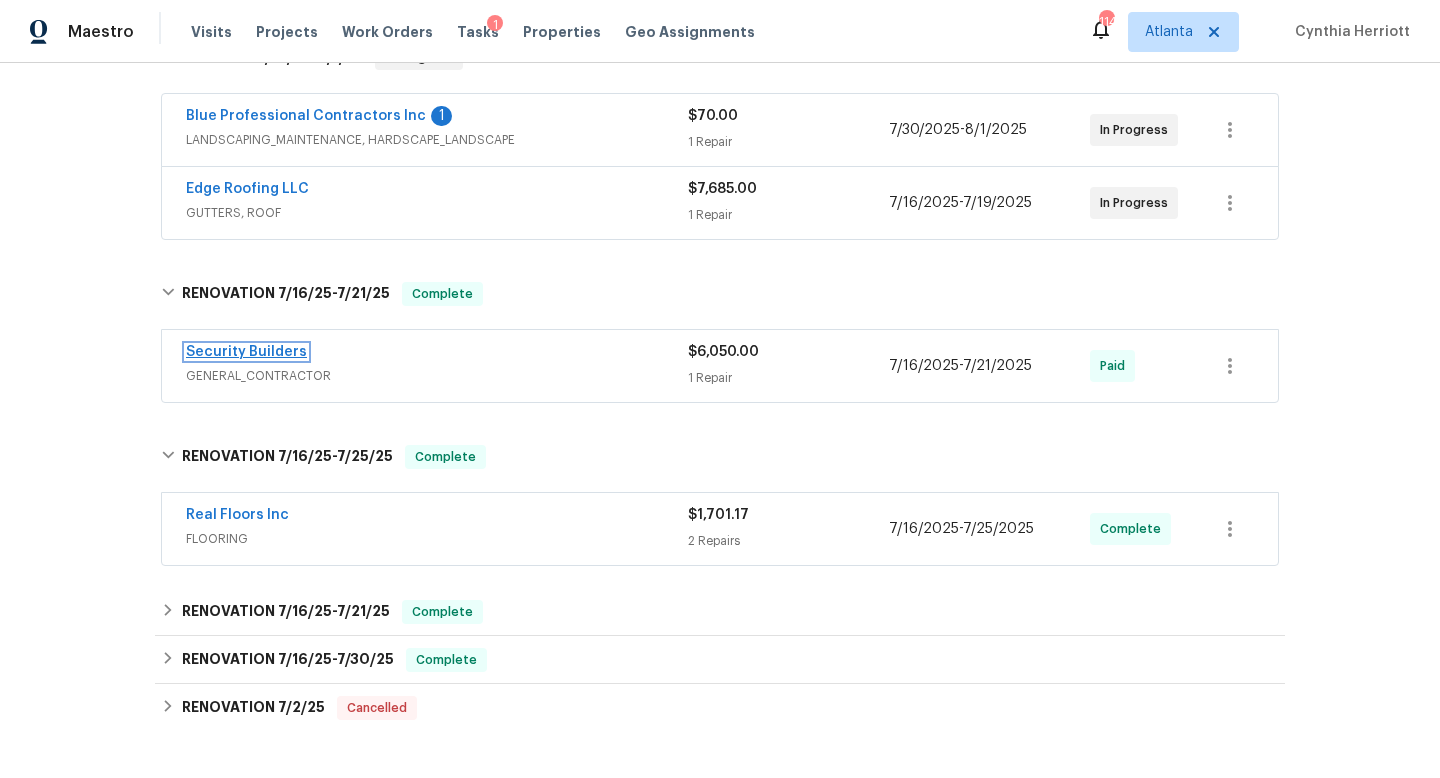 click on "Security Builders" at bounding box center [246, 352] 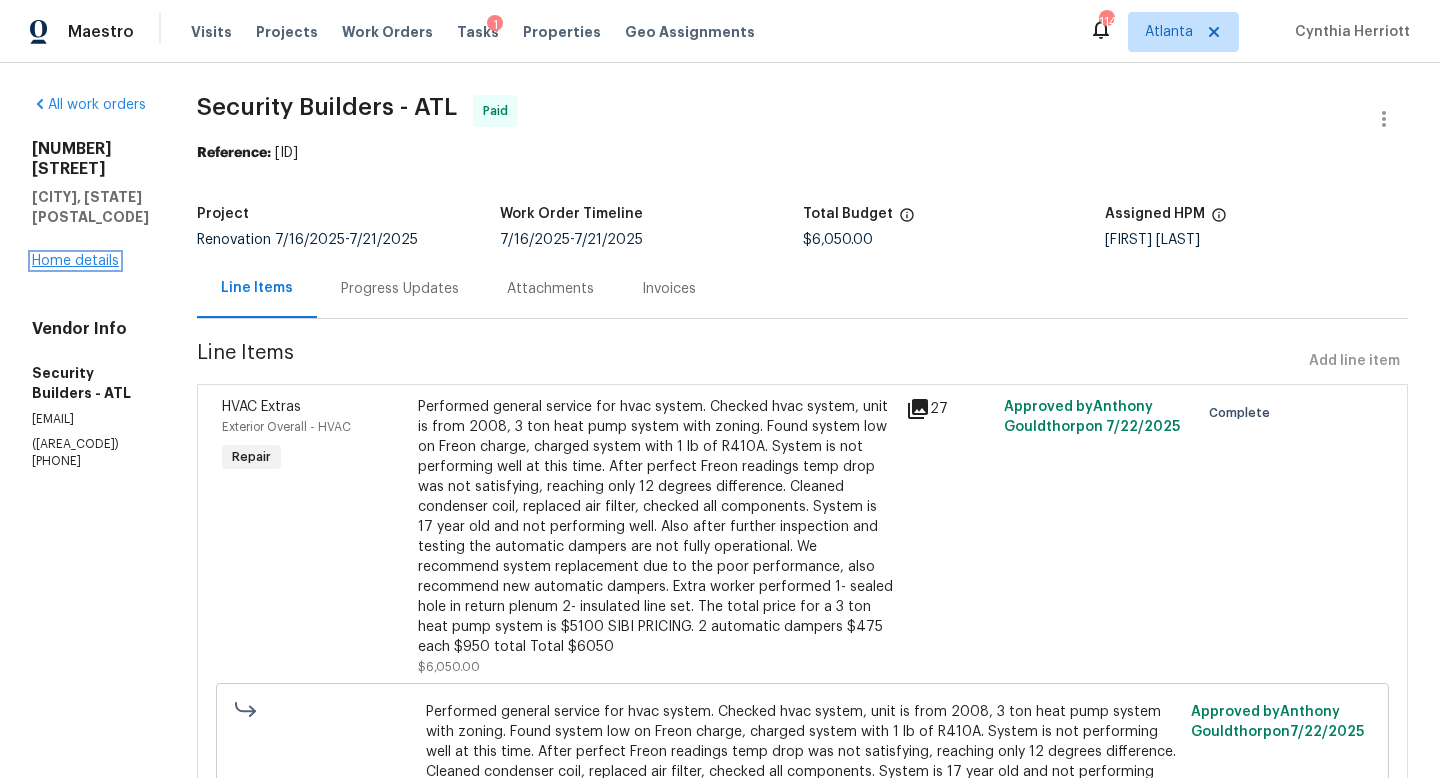 click on "Home details" at bounding box center (75, 261) 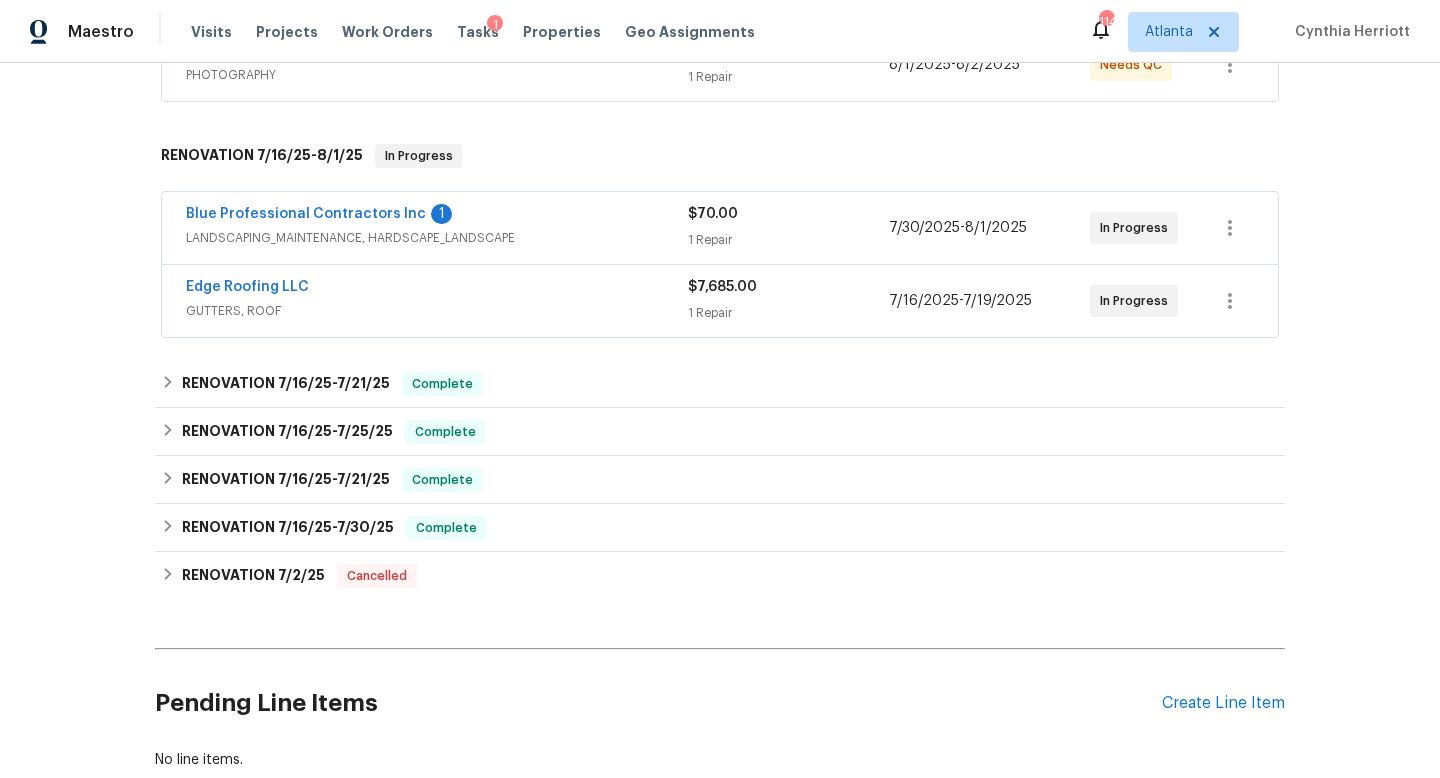 scroll, scrollTop: 458, scrollLeft: 0, axis: vertical 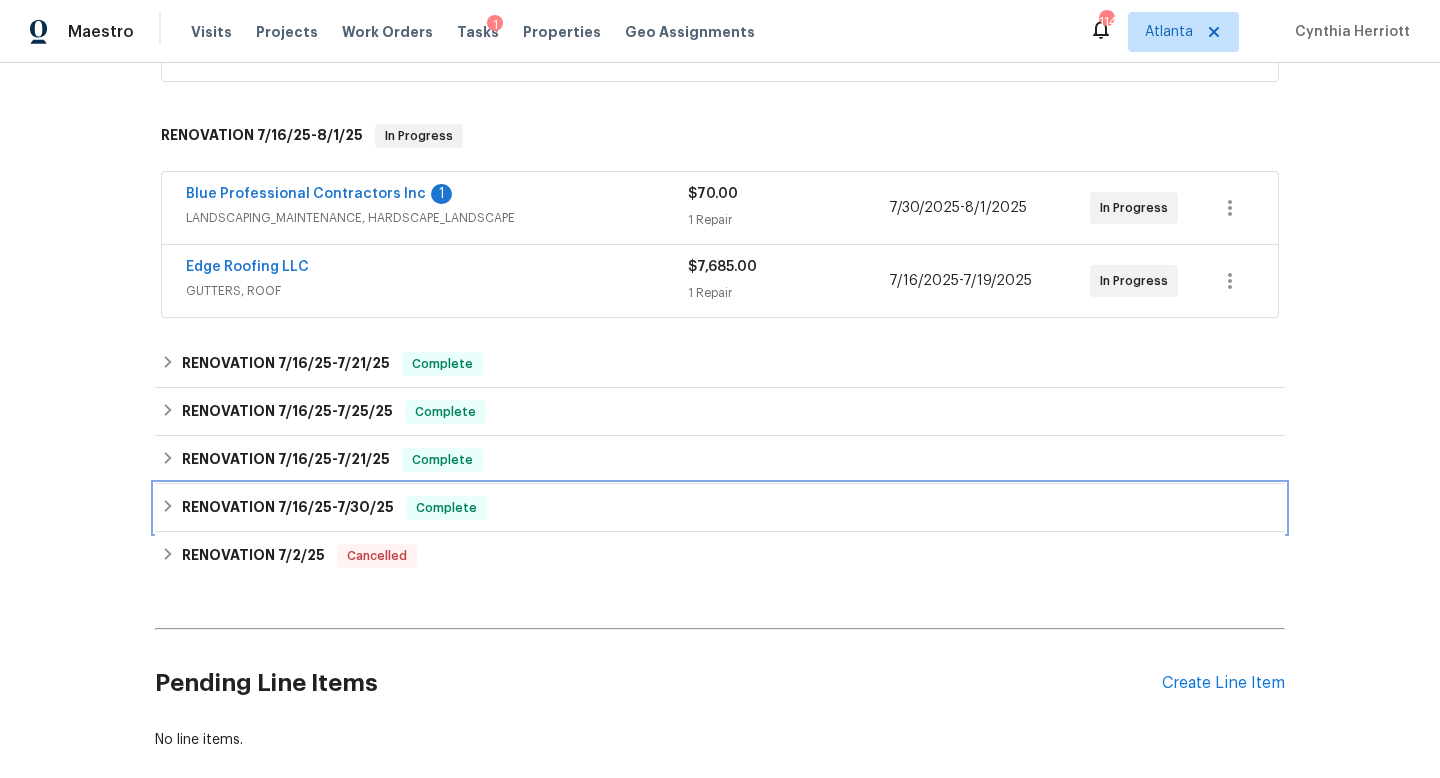 click on "7/16/25" at bounding box center (305, 507) 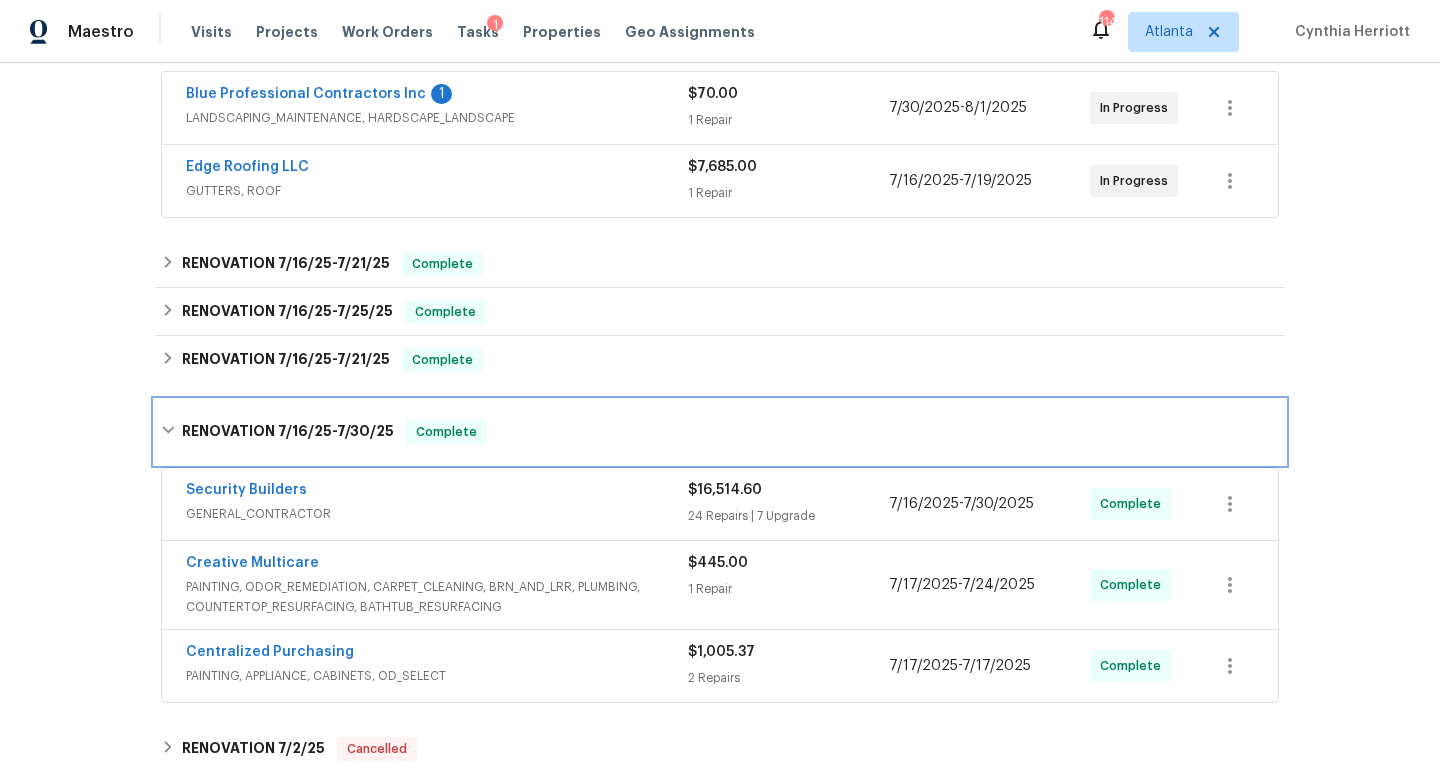 scroll, scrollTop: 559, scrollLeft: 0, axis: vertical 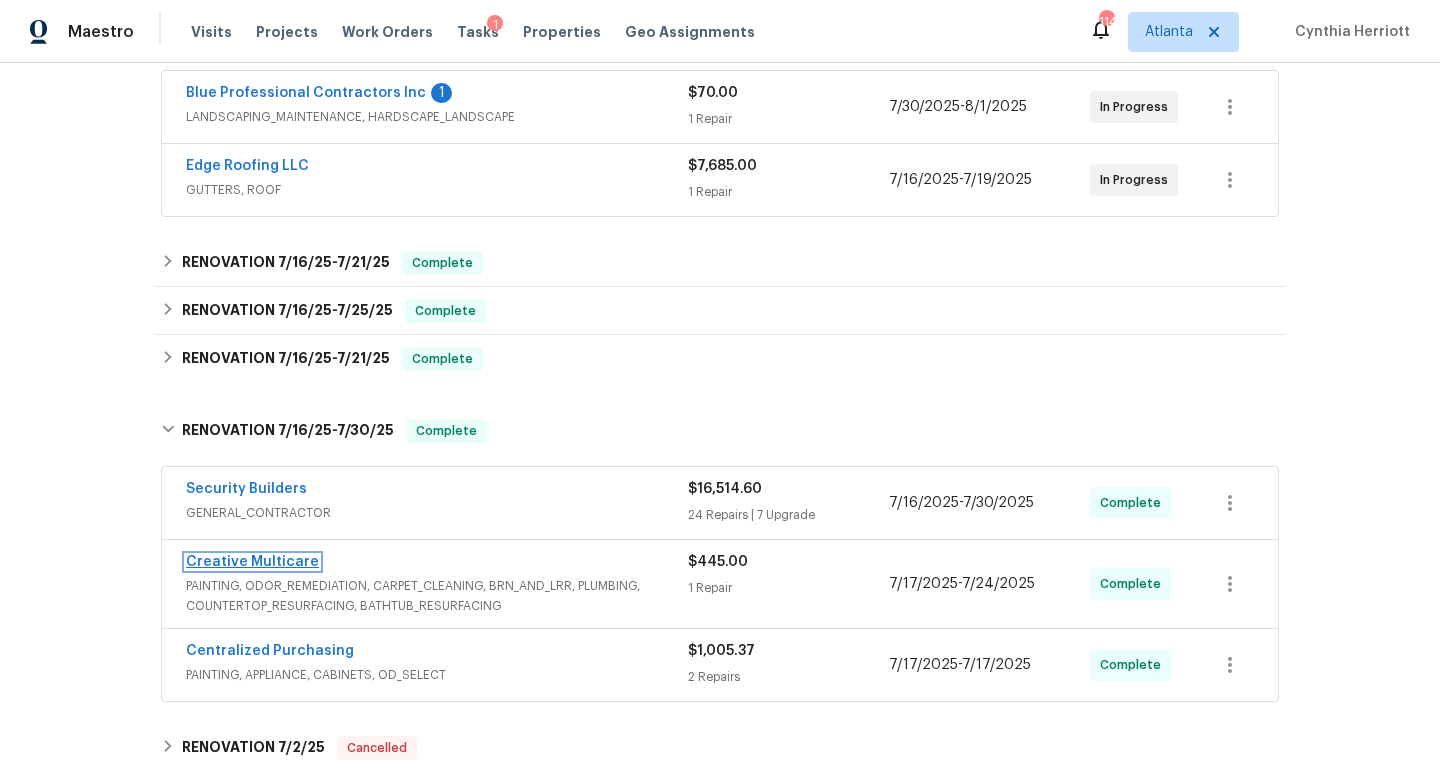 click on "Creative Multicare" at bounding box center [252, 562] 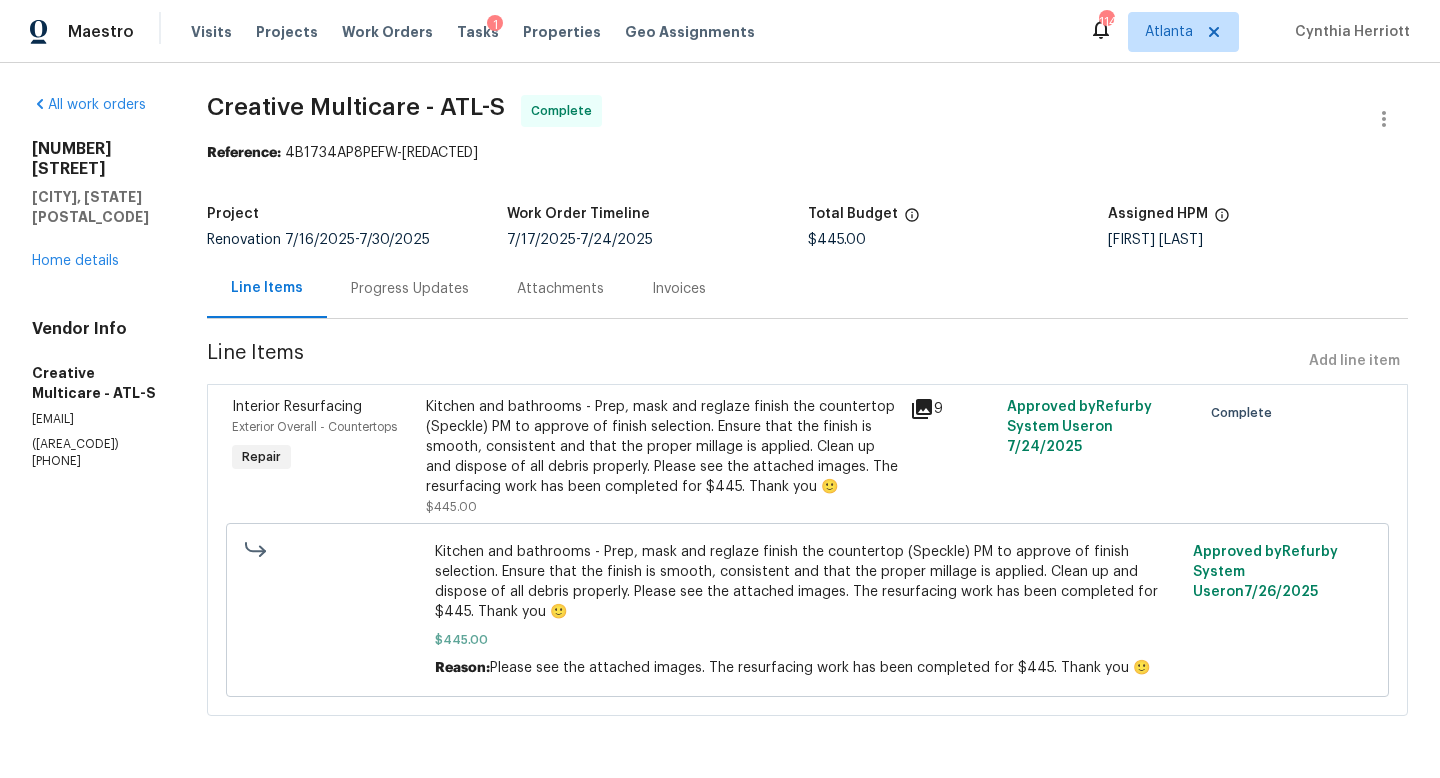 scroll, scrollTop: 35, scrollLeft: 0, axis: vertical 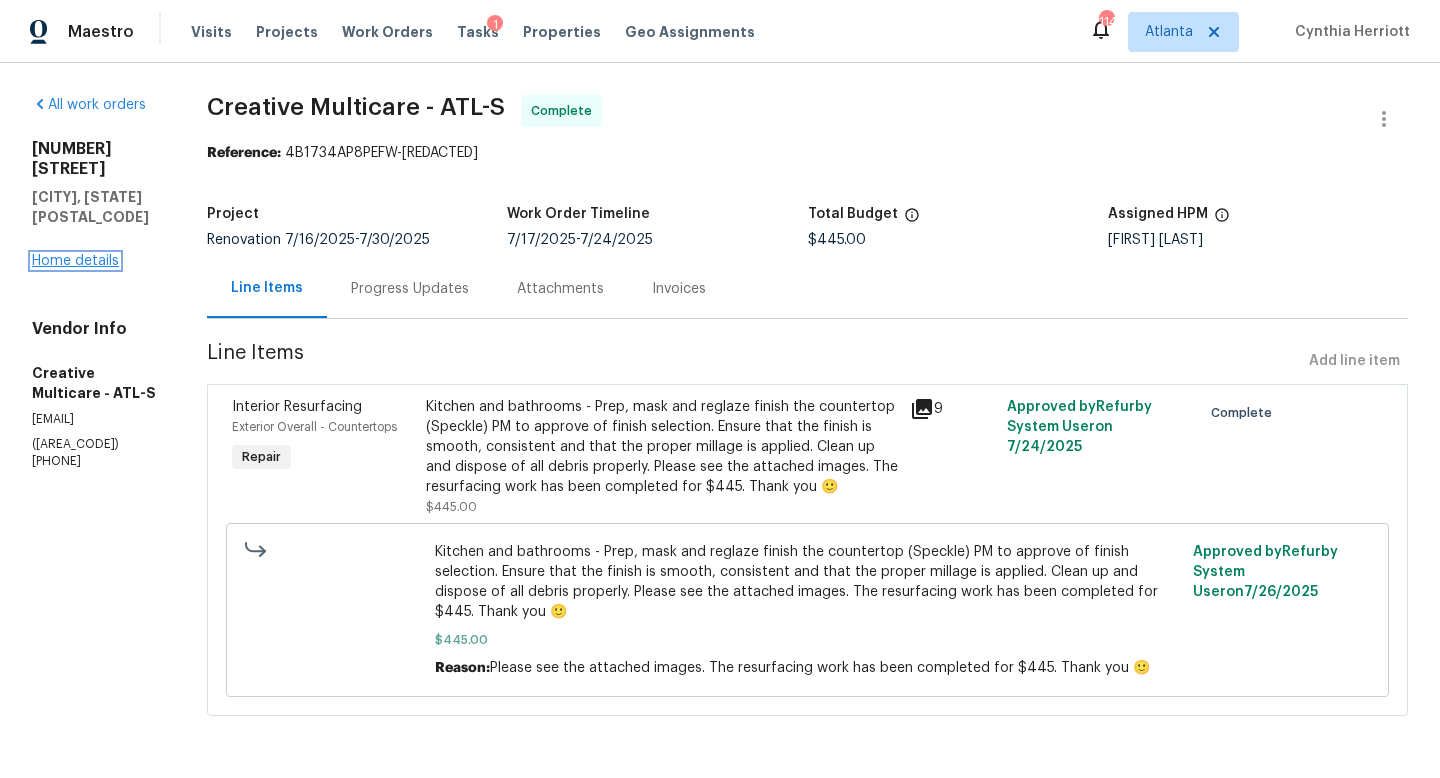 click on "Home details" at bounding box center (75, 261) 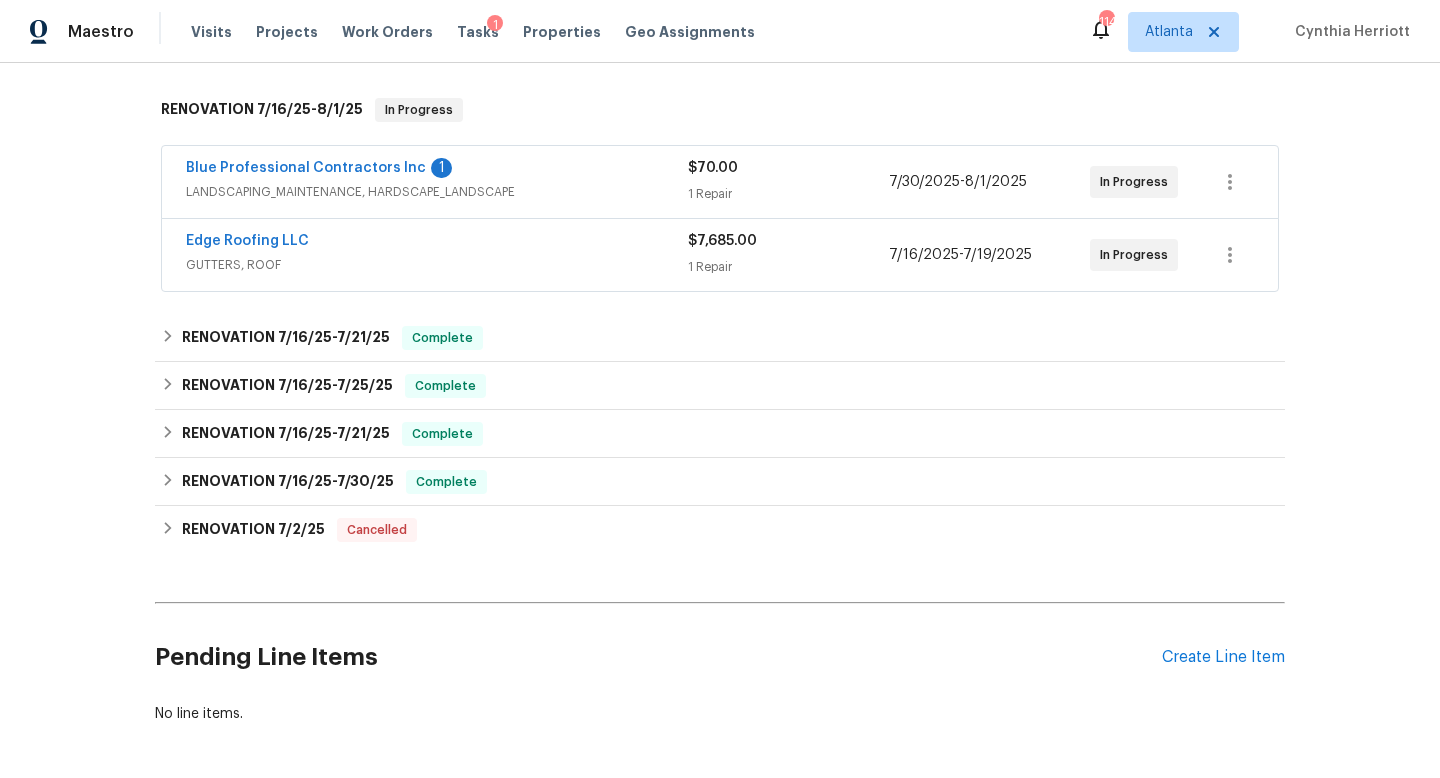scroll, scrollTop: 546, scrollLeft: 0, axis: vertical 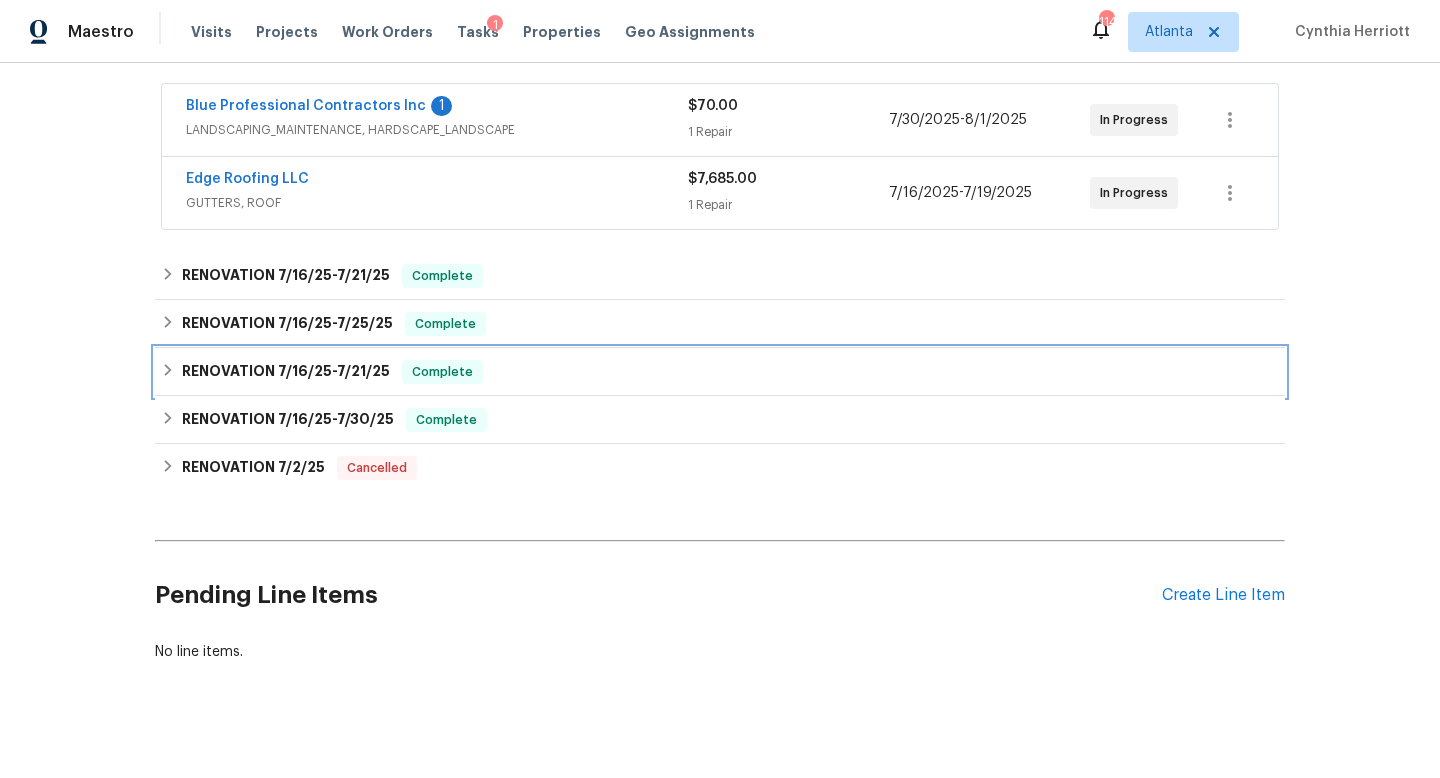 click on "RENOVATION [DATE] - [DATE]" at bounding box center [286, 372] 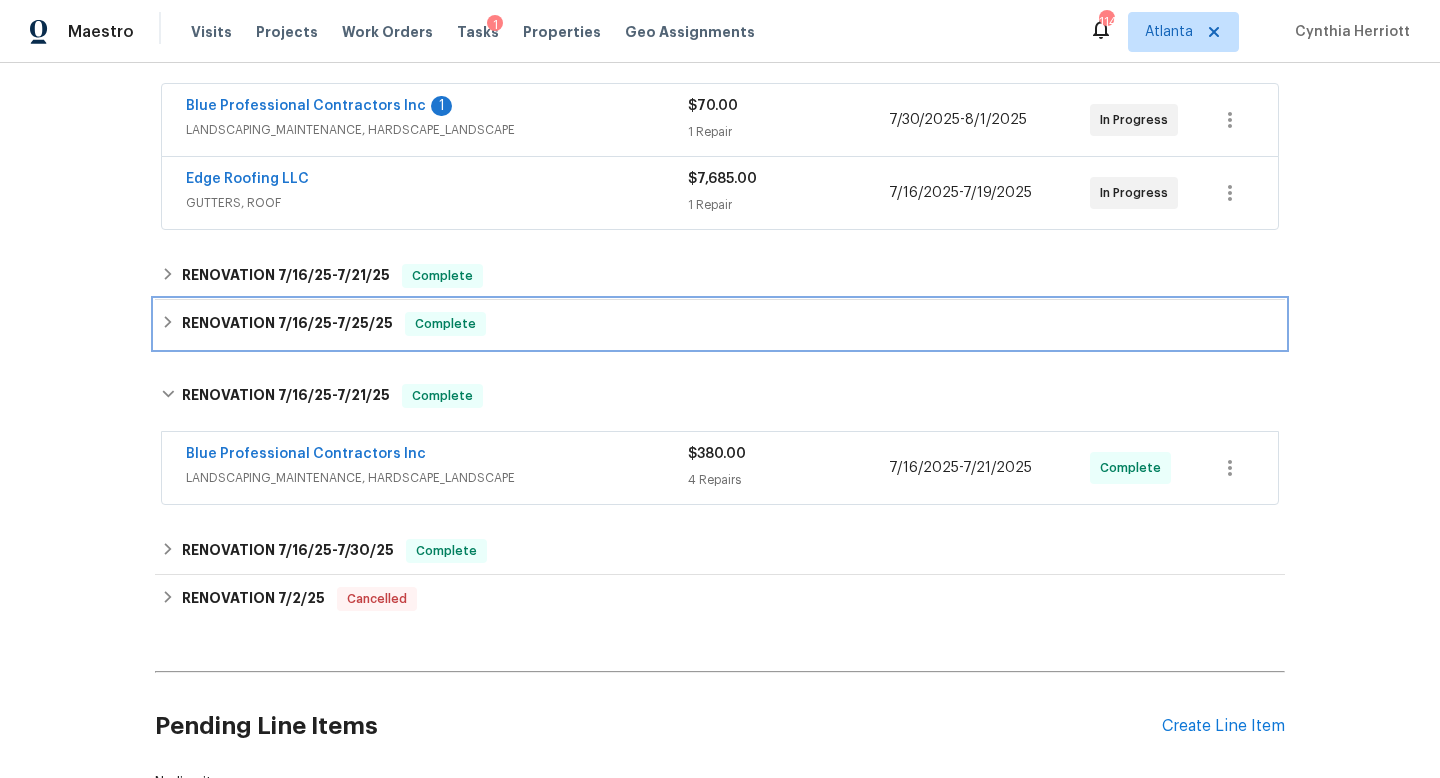click on "RENOVATION [DATE] - [DATE]" at bounding box center [287, 324] 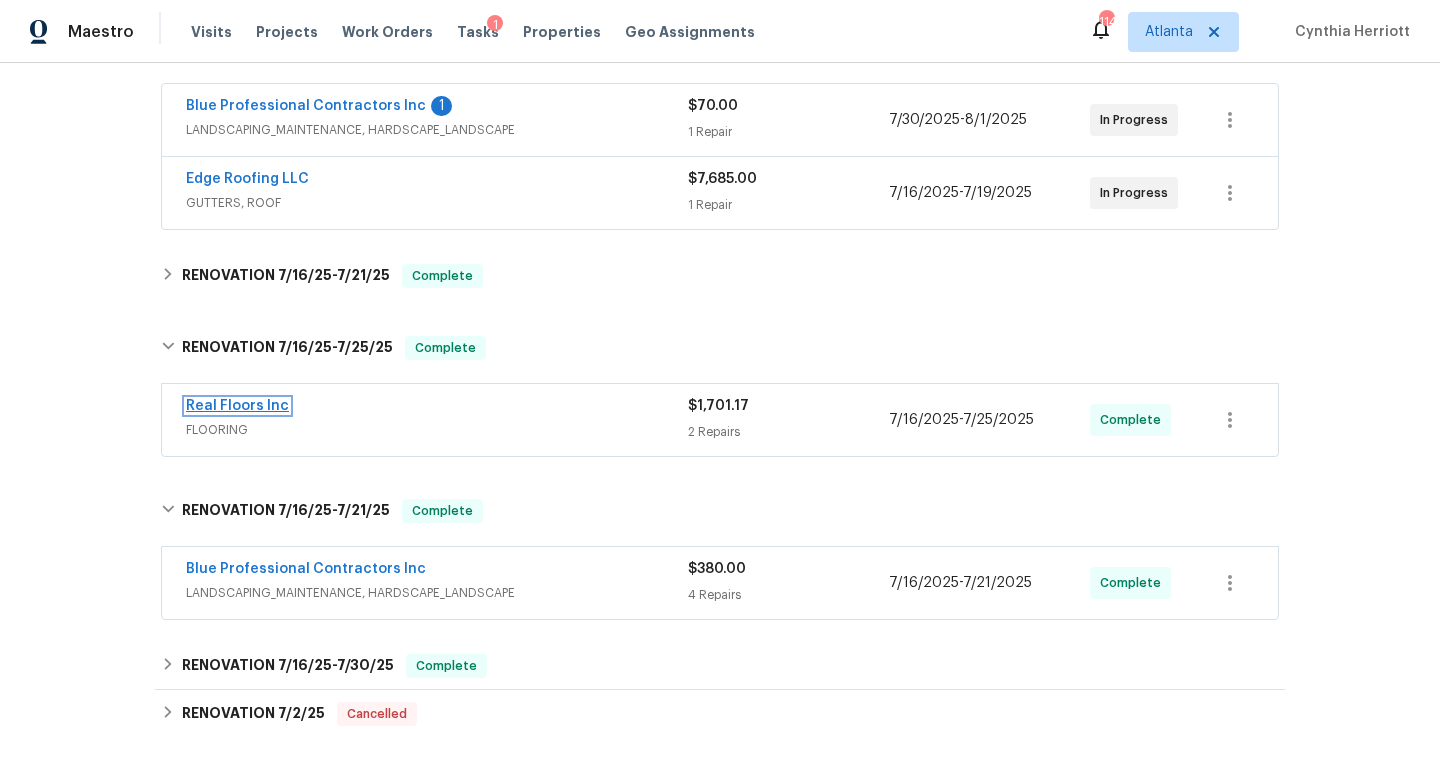 click on "Real Floors Inc" at bounding box center [237, 406] 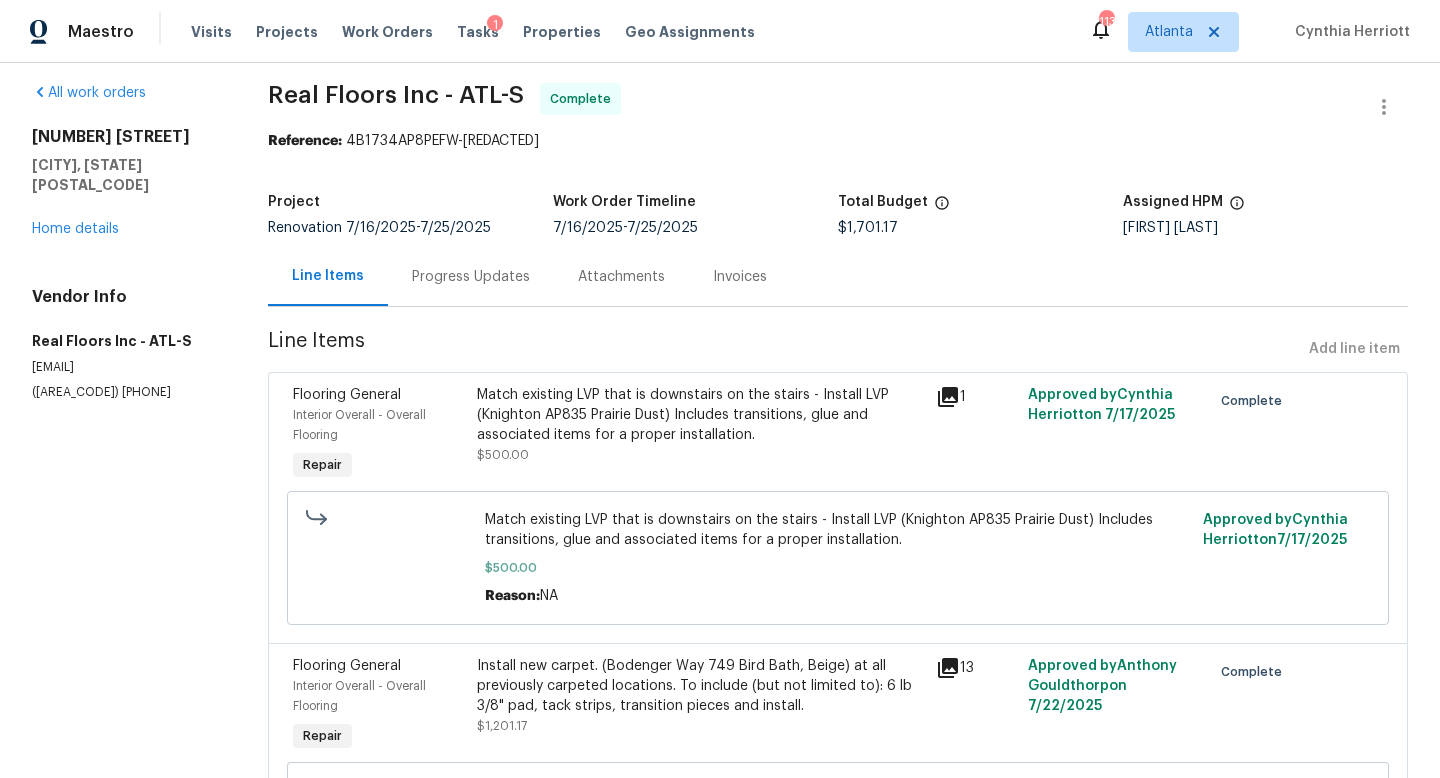 scroll, scrollTop: 8, scrollLeft: 0, axis: vertical 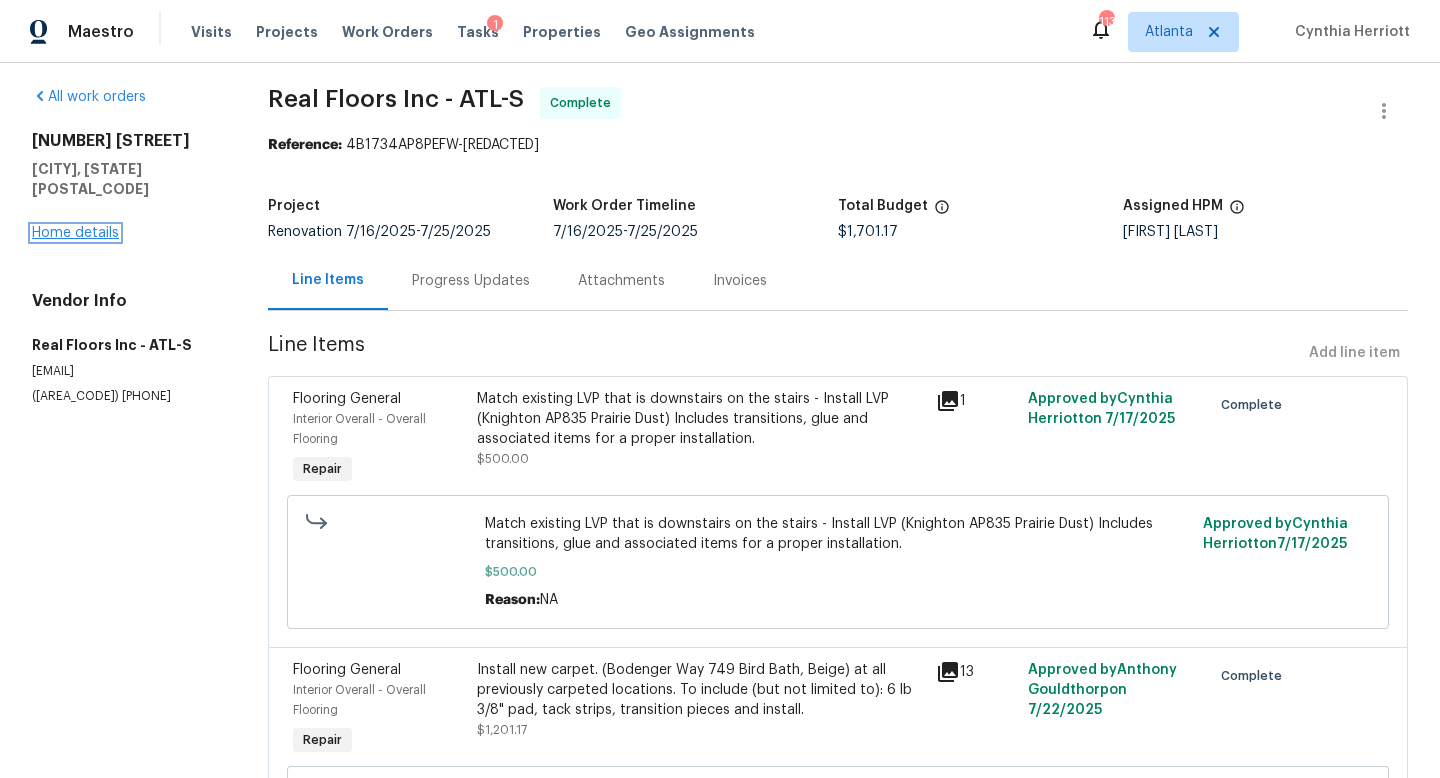 click on "Home details" at bounding box center [75, 233] 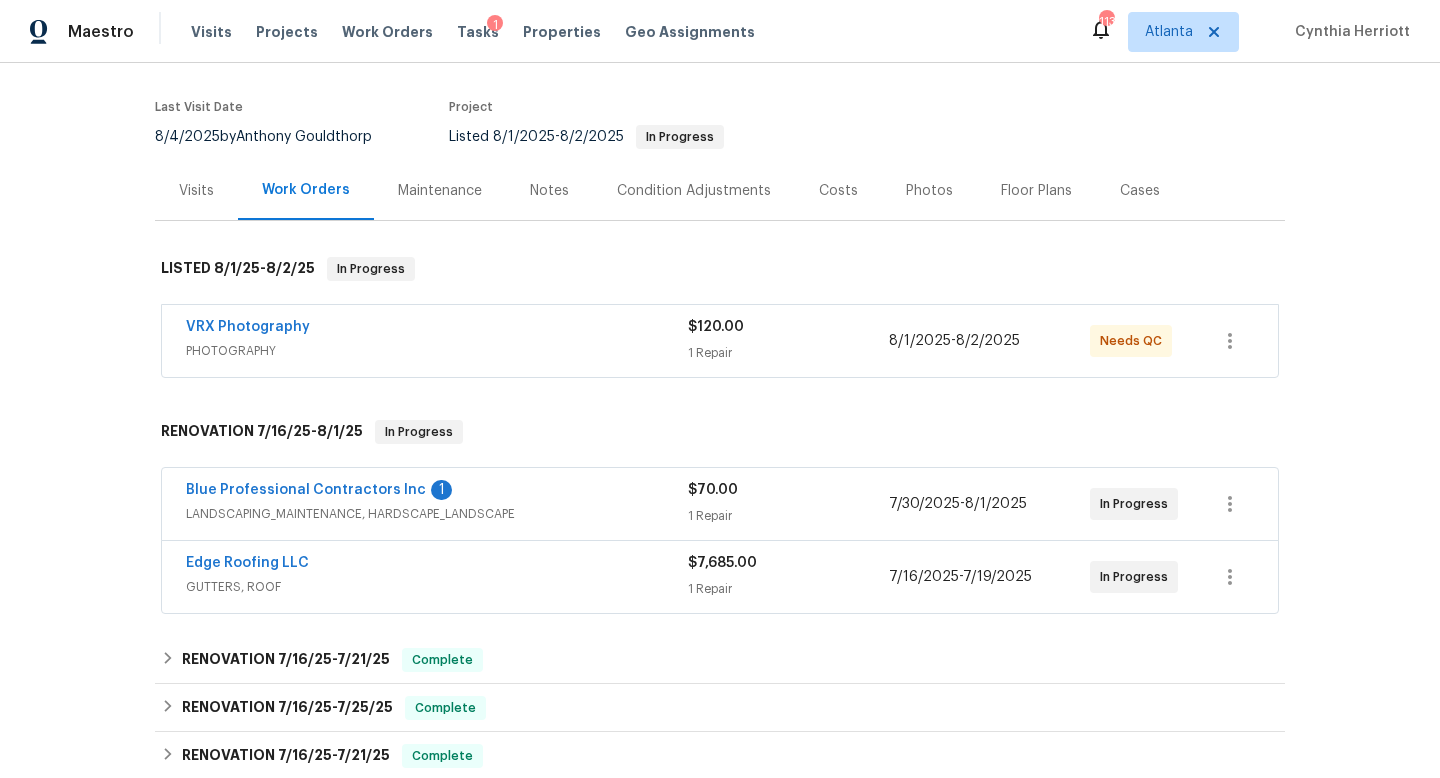 scroll, scrollTop: 164, scrollLeft: 0, axis: vertical 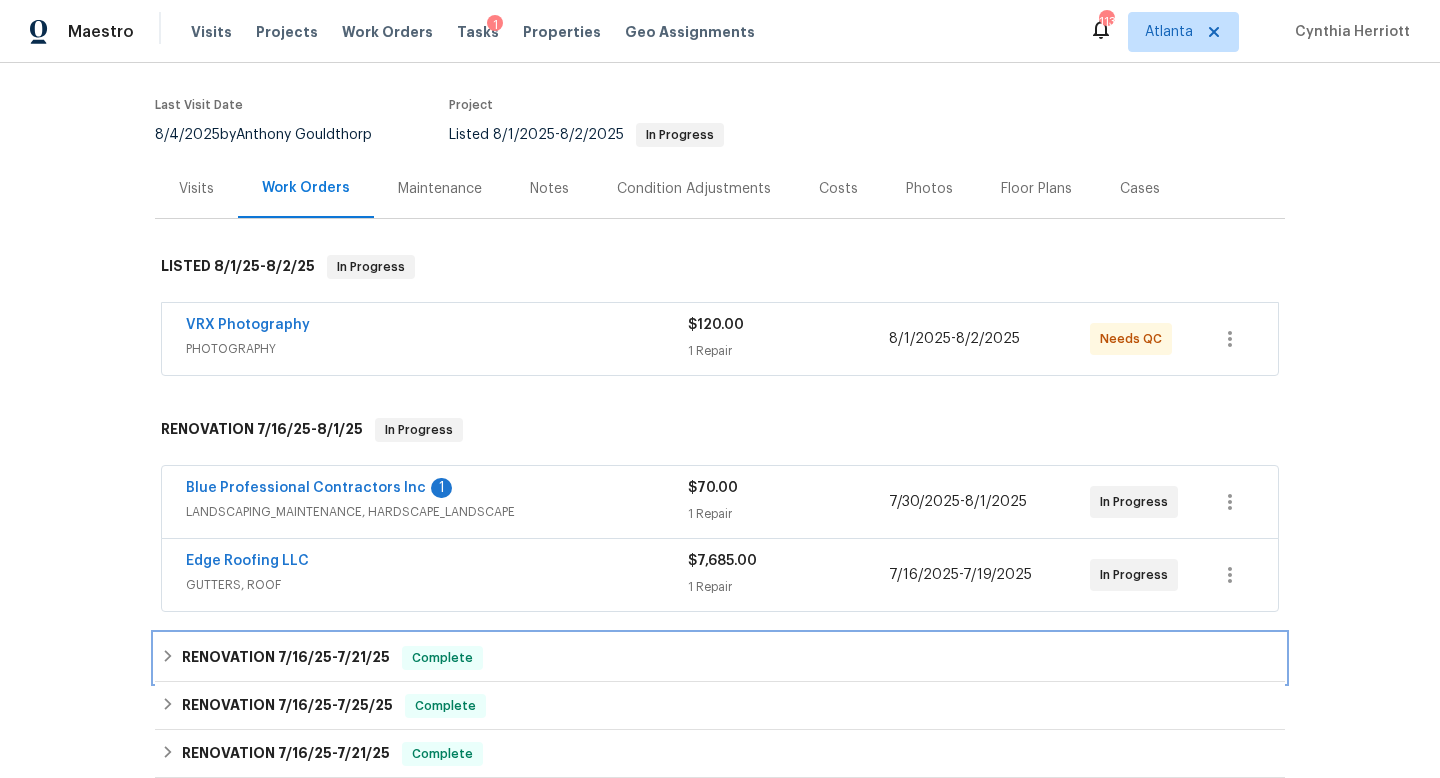 click on "RENOVATION [DATE] - [DATE]" at bounding box center (286, 658) 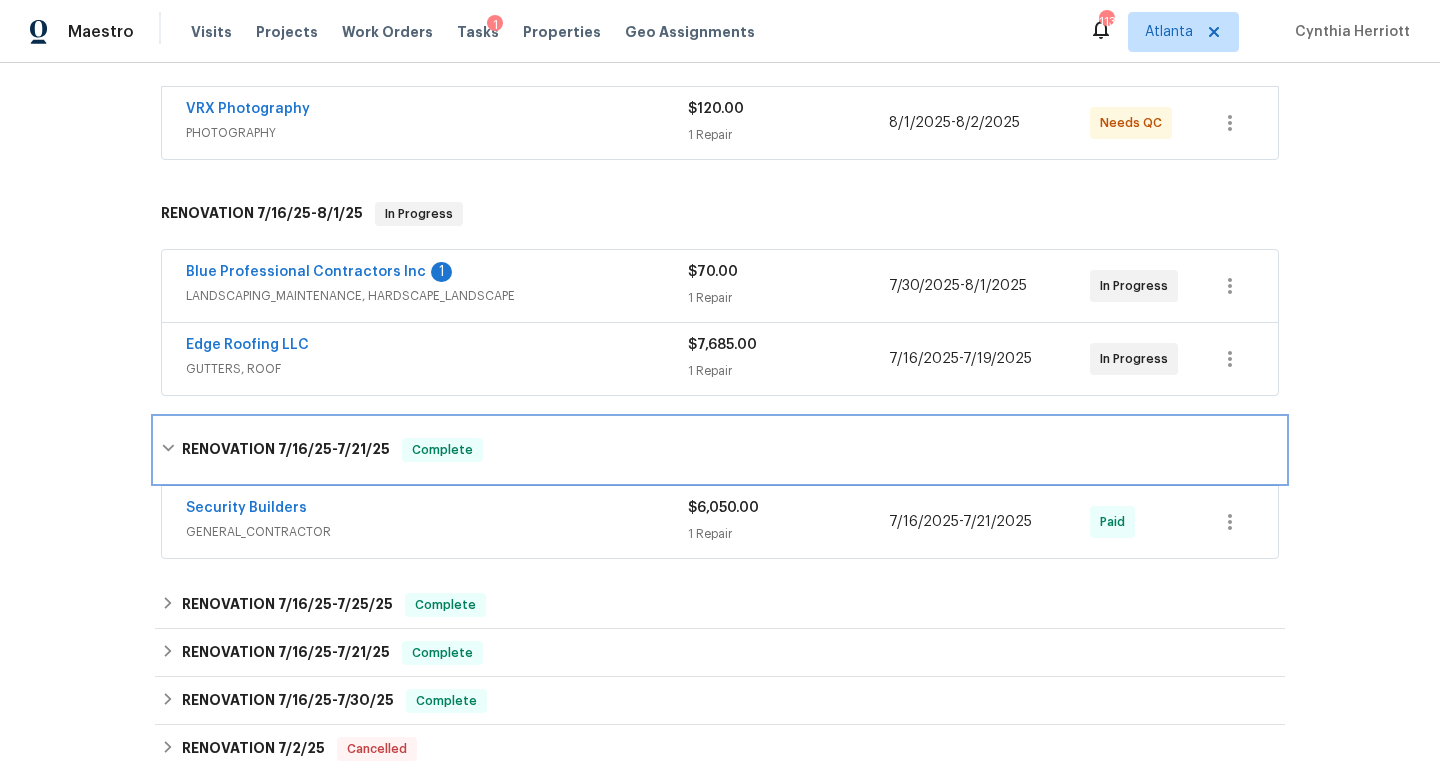 scroll, scrollTop: 397, scrollLeft: 0, axis: vertical 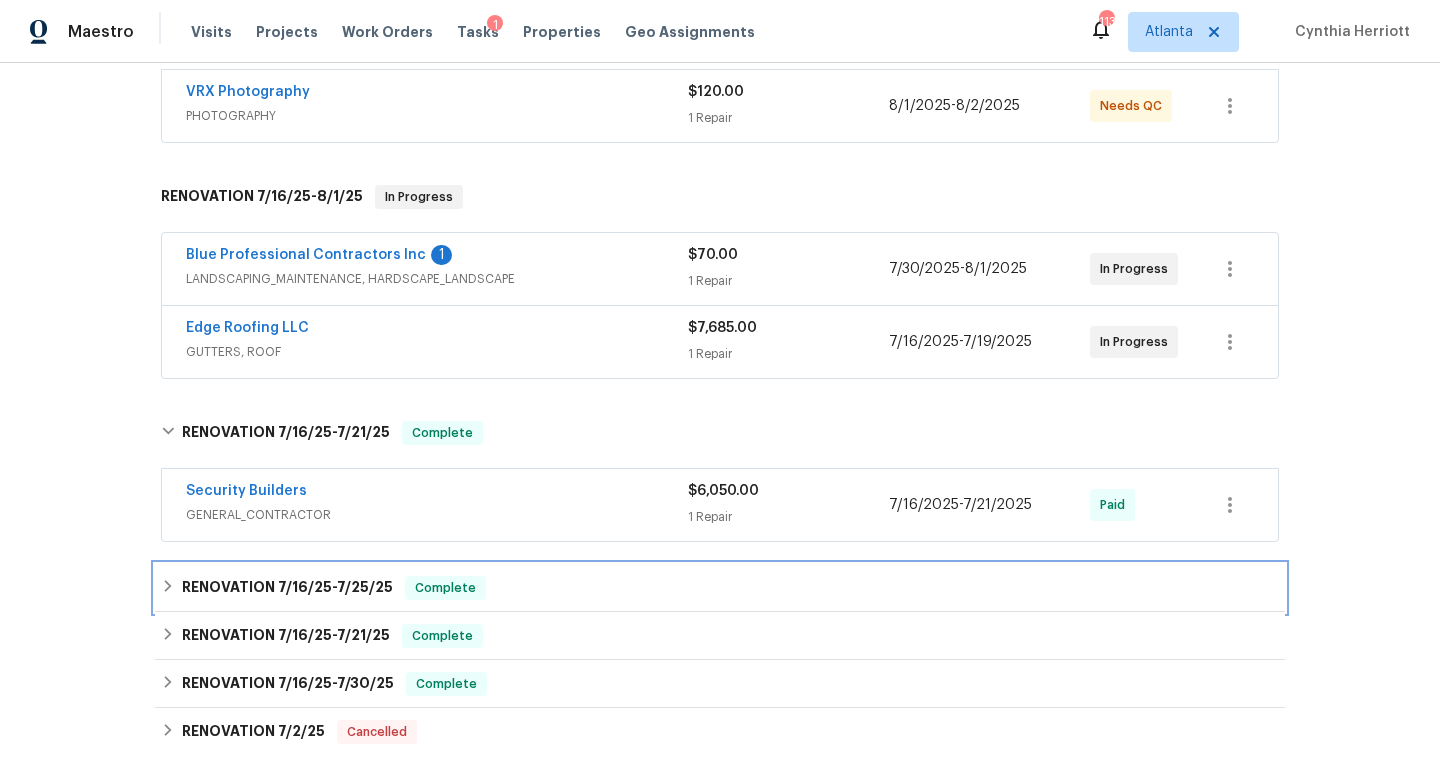 click on "RENOVATION [DATE] - [DATE] Complete" at bounding box center [720, 588] 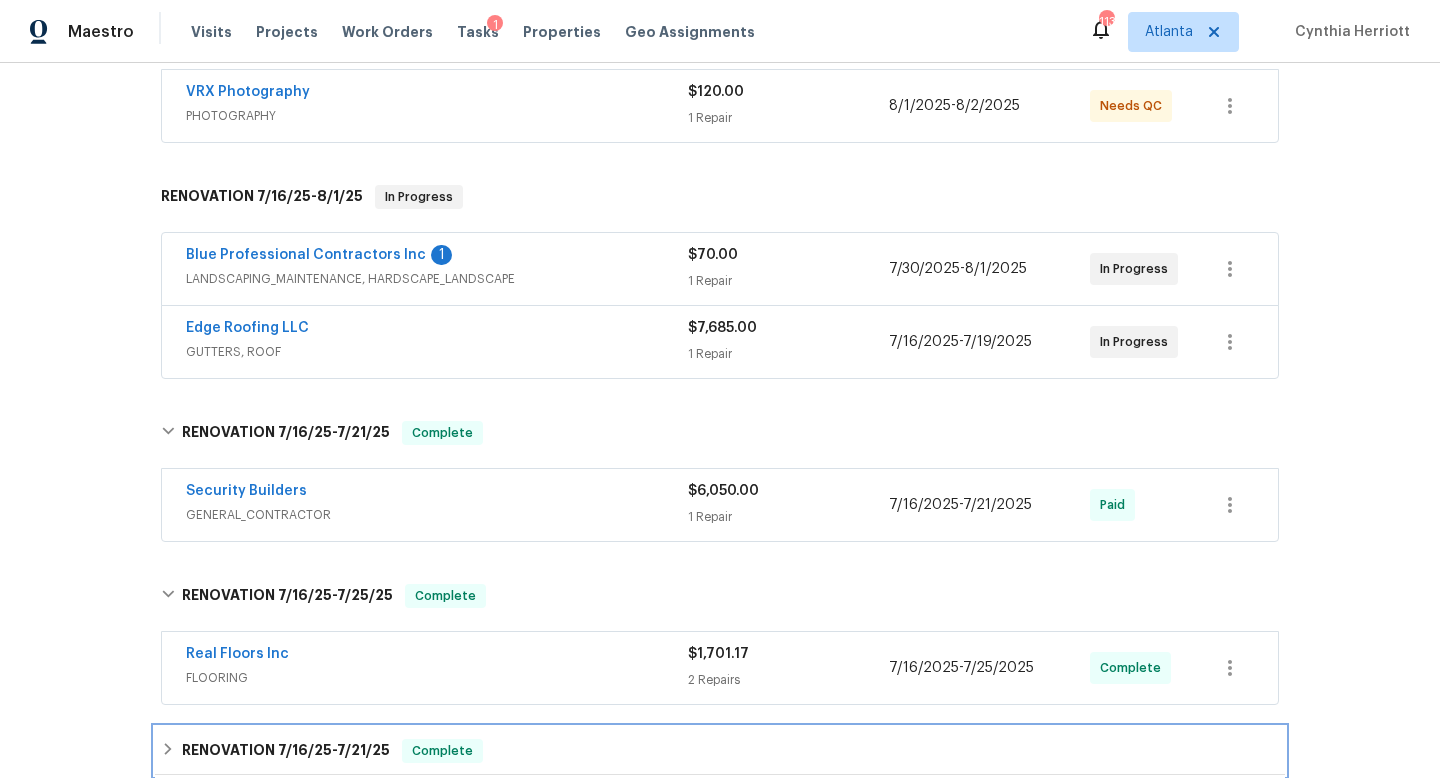 click on "RENOVATION [DATE] - [DATE] Complete" at bounding box center (720, 751) 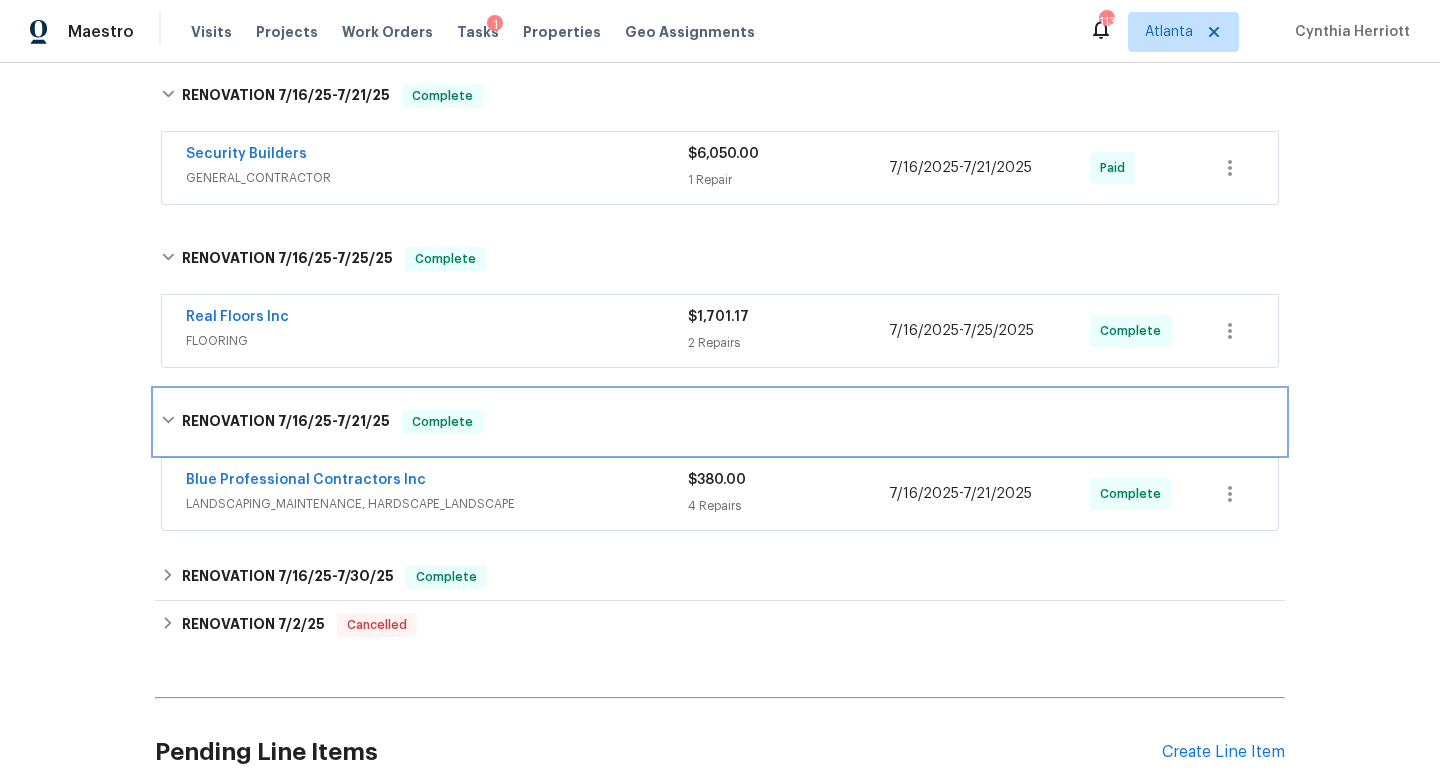 scroll, scrollTop: 740, scrollLeft: 0, axis: vertical 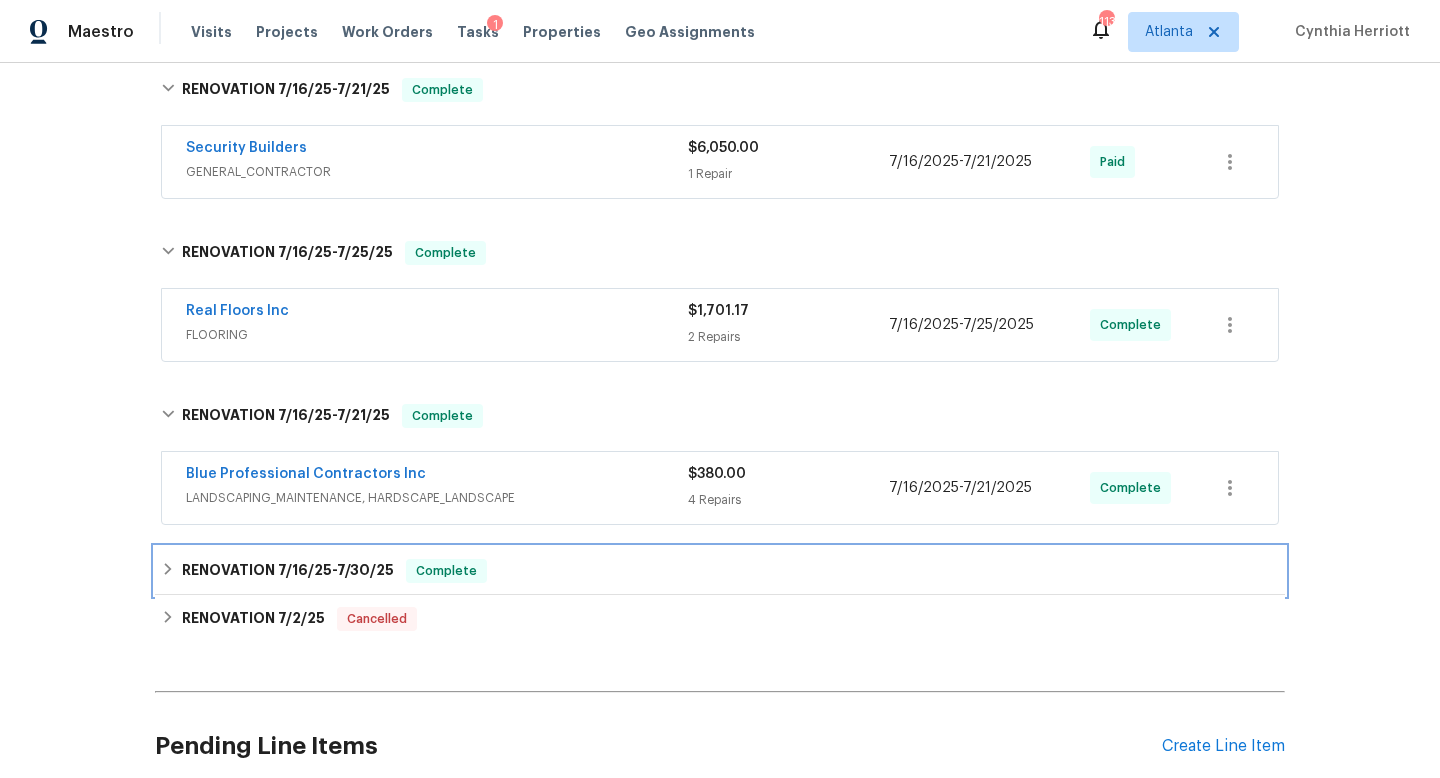 click on "7/30/25" at bounding box center [365, 570] 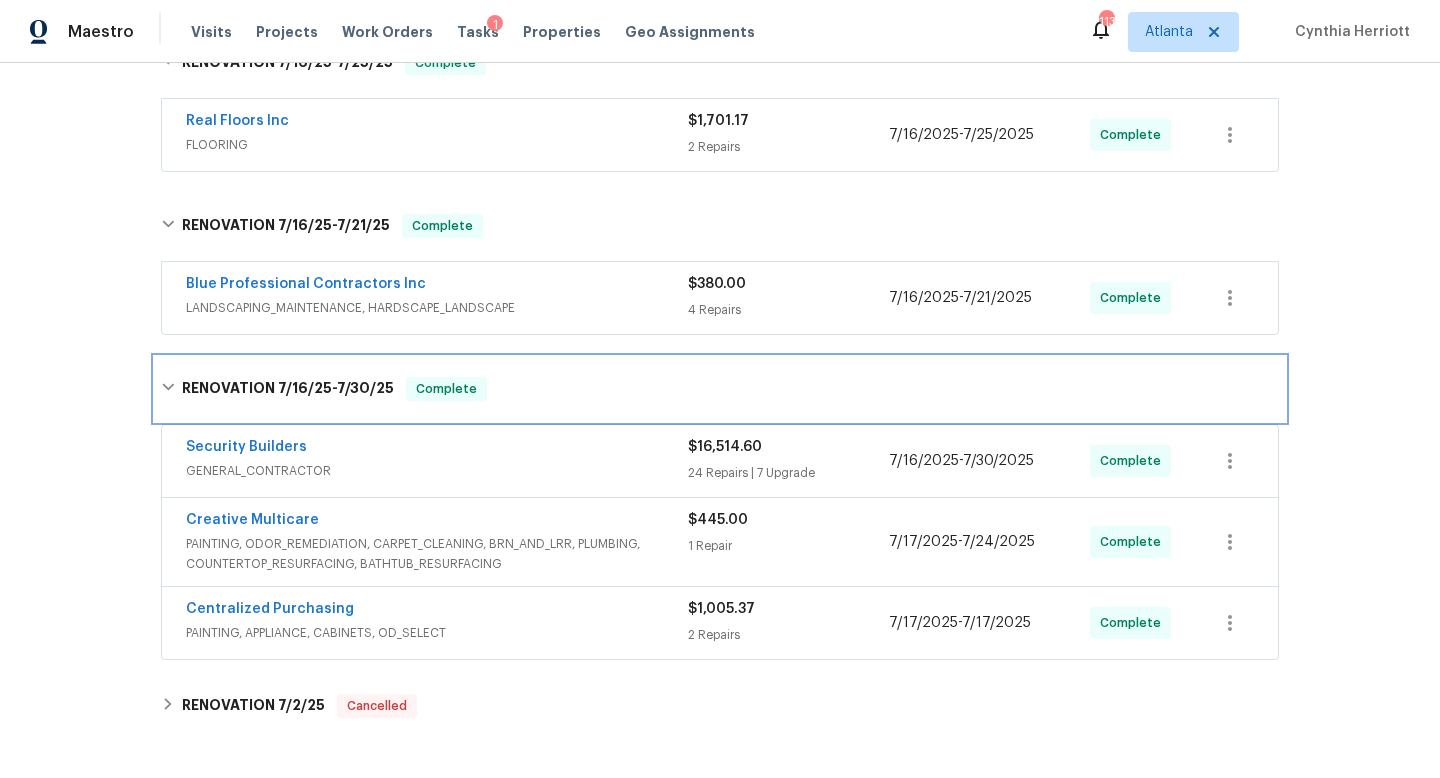 scroll, scrollTop: 936, scrollLeft: 0, axis: vertical 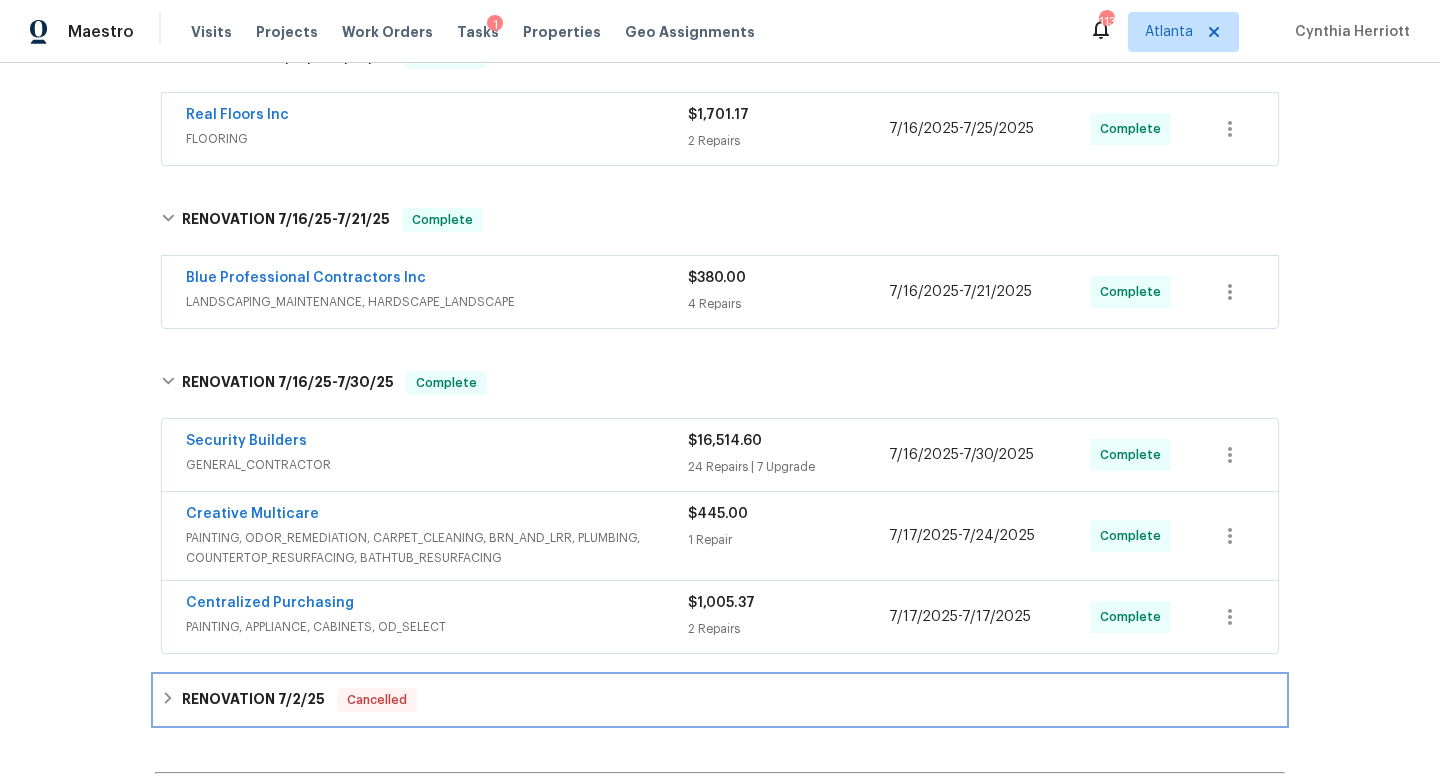 click on "7/2/25" at bounding box center (301, 699) 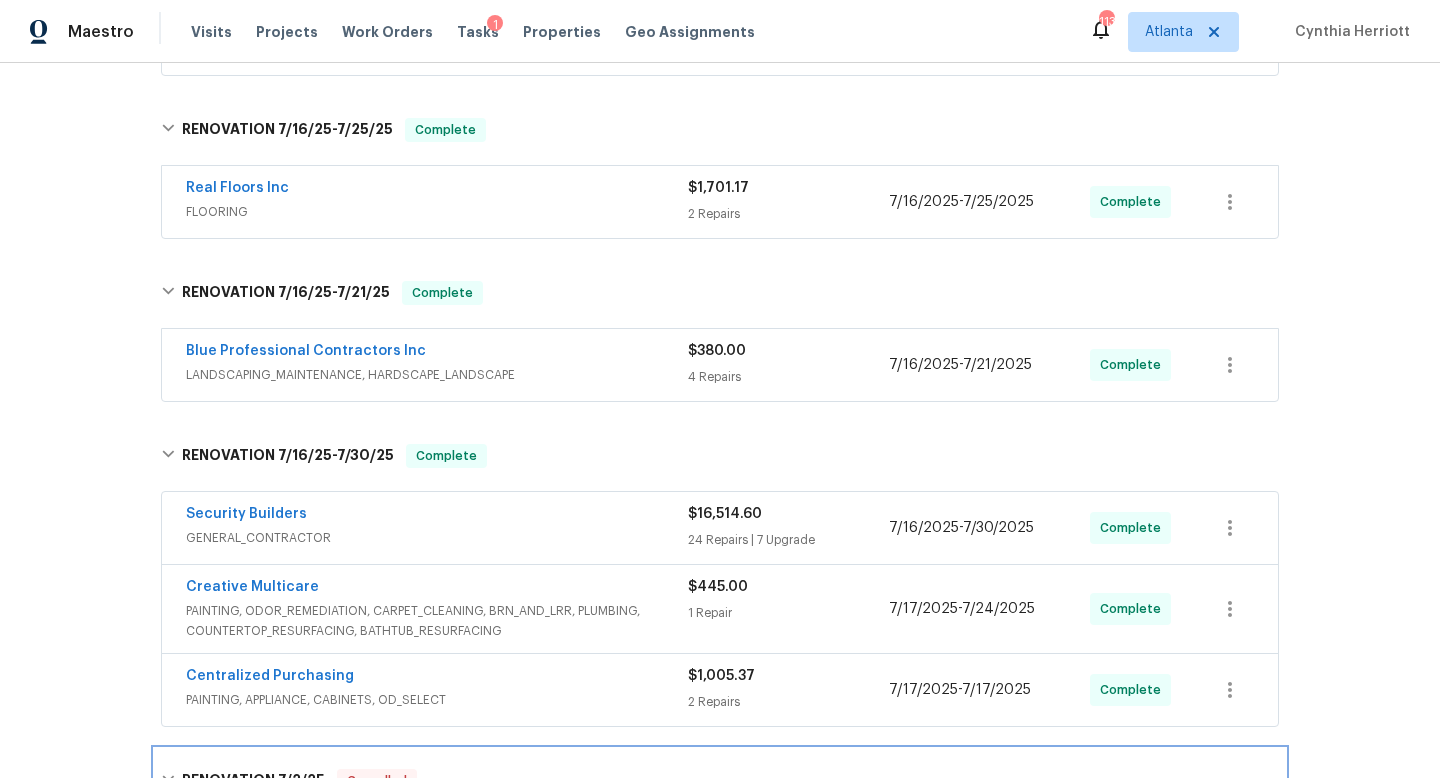 scroll, scrollTop: 851, scrollLeft: 0, axis: vertical 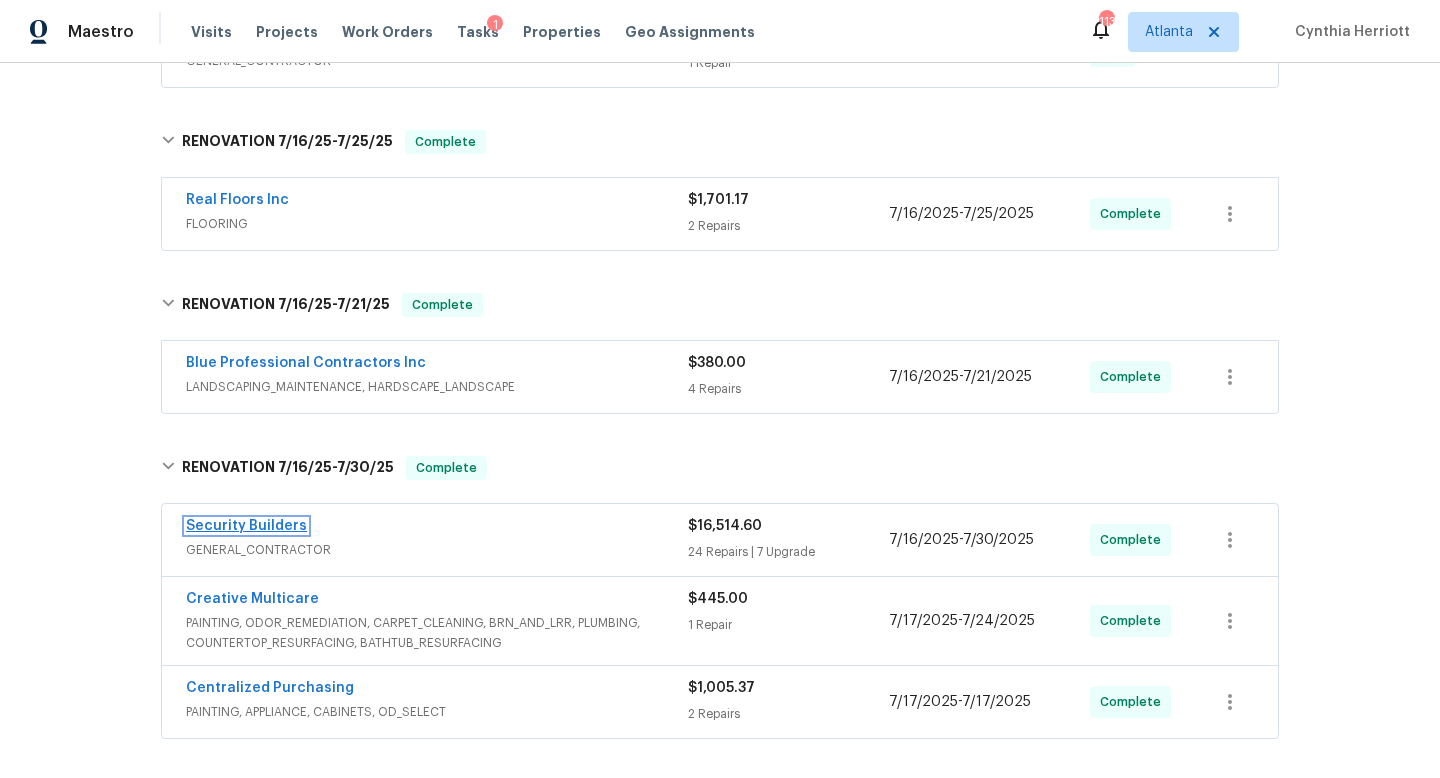 click on "Security Builders" at bounding box center (246, 526) 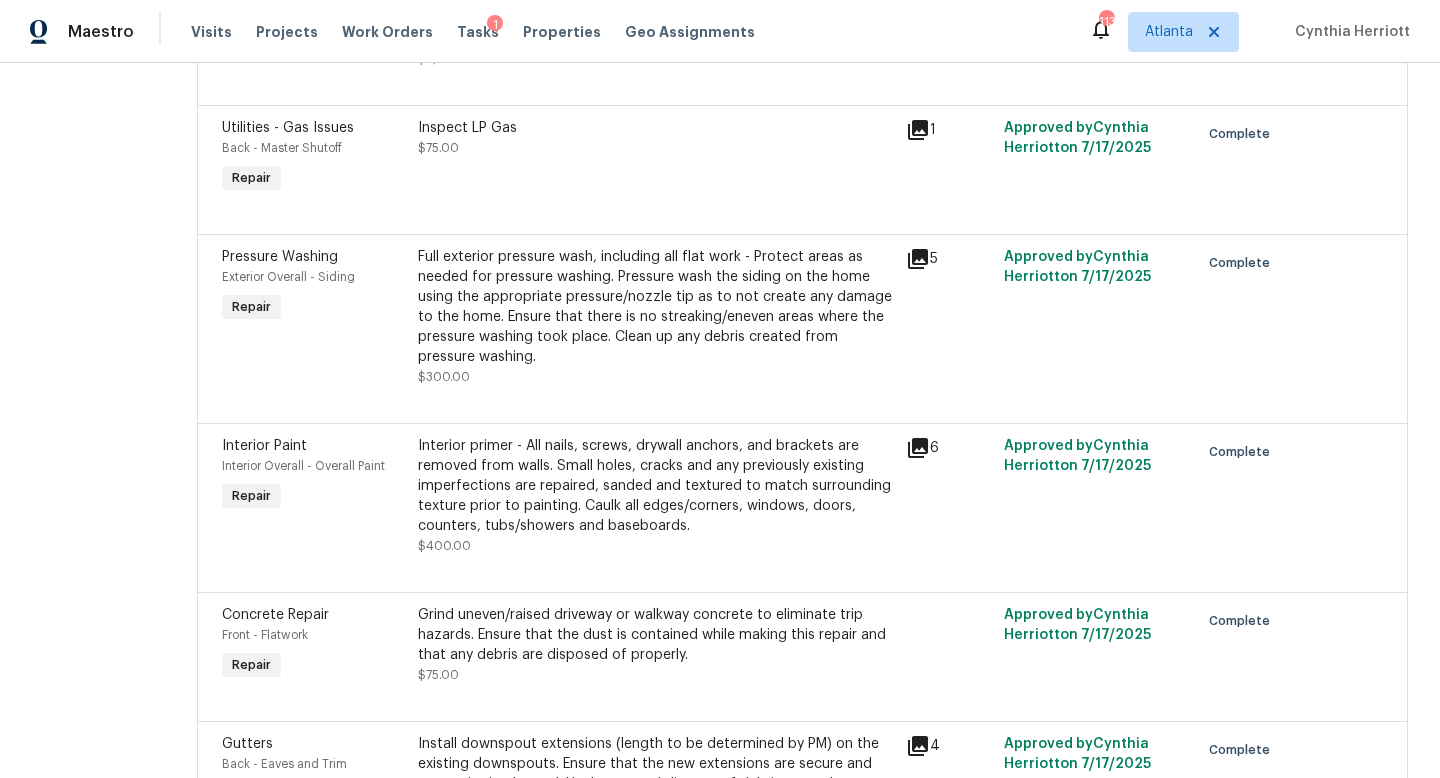 scroll, scrollTop: 0, scrollLeft: 0, axis: both 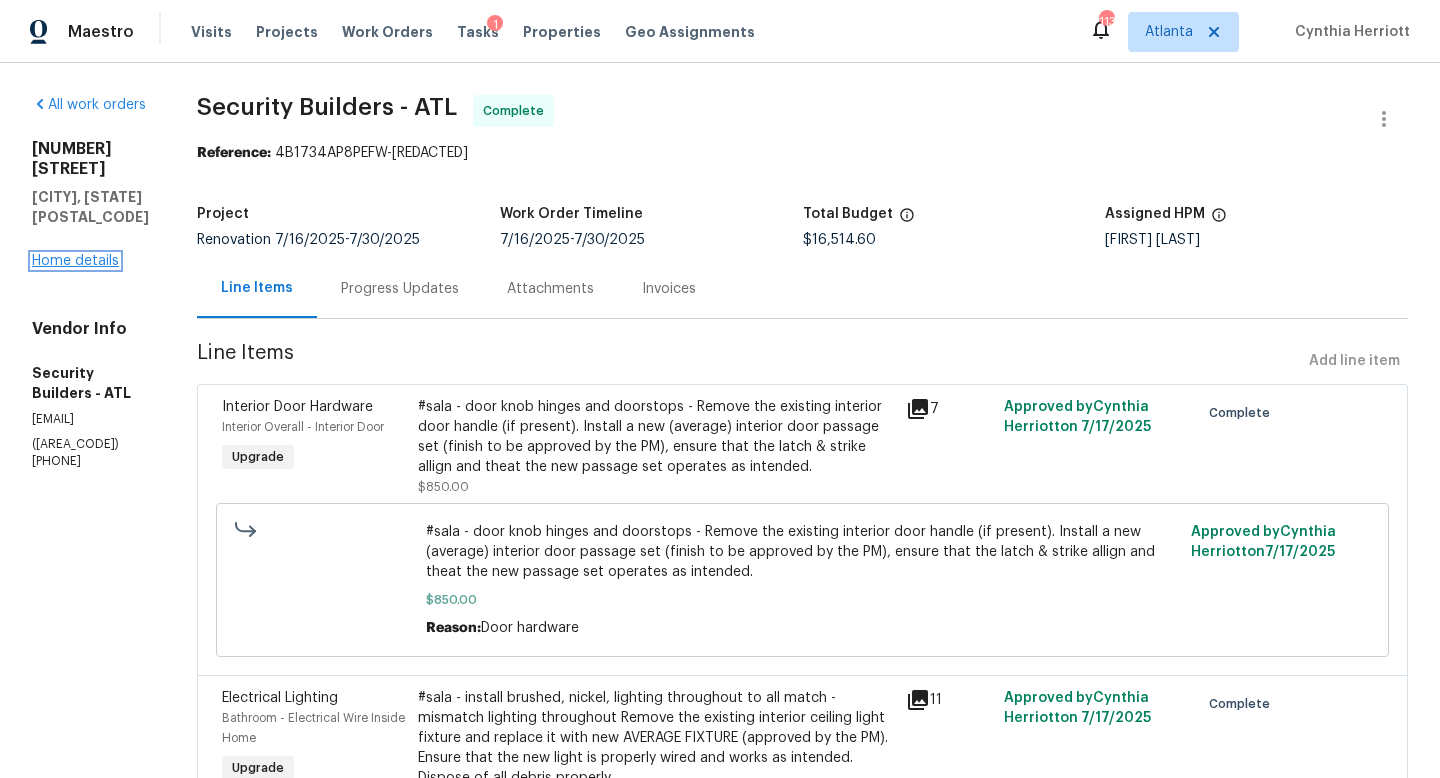 click on "Home details" at bounding box center (75, 261) 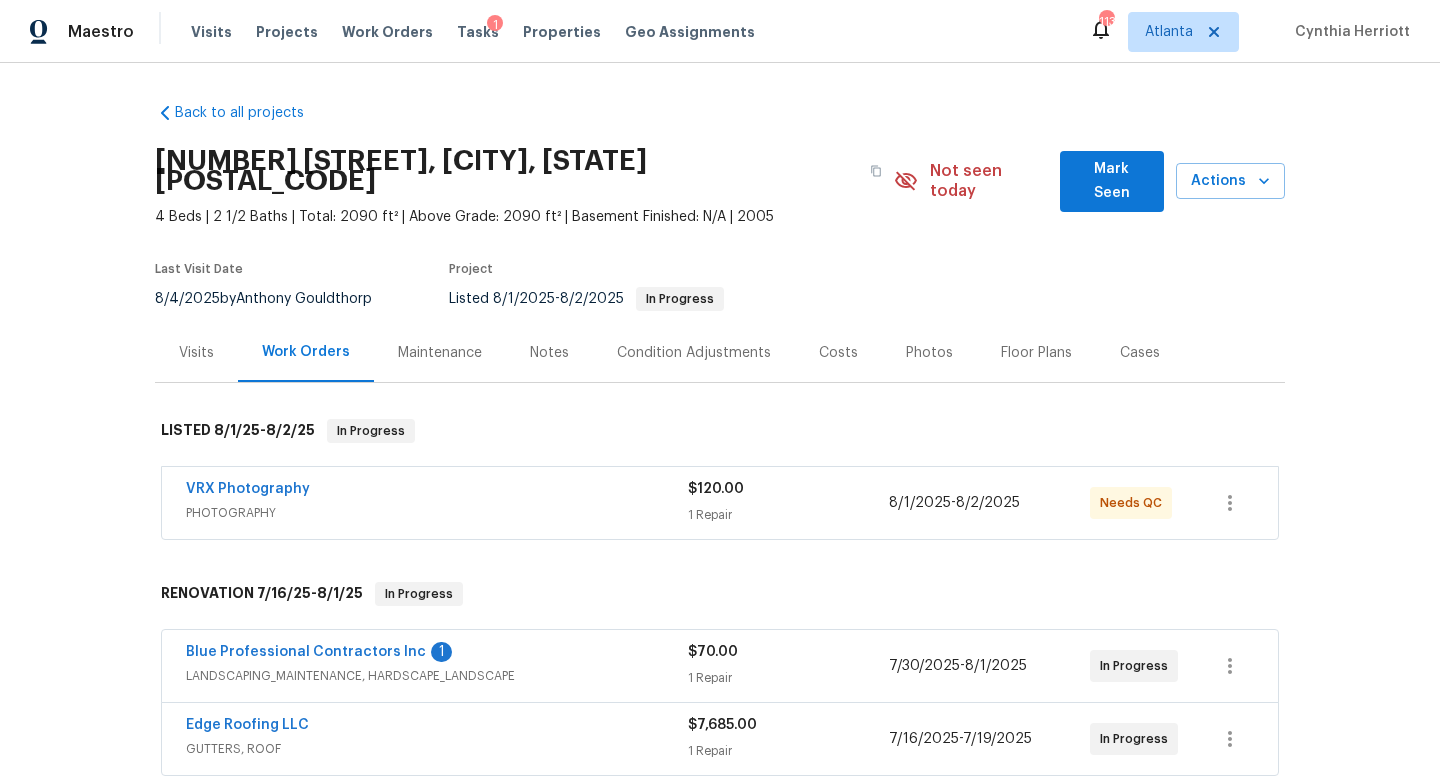 click on "Visits" at bounding box center (196, 353) 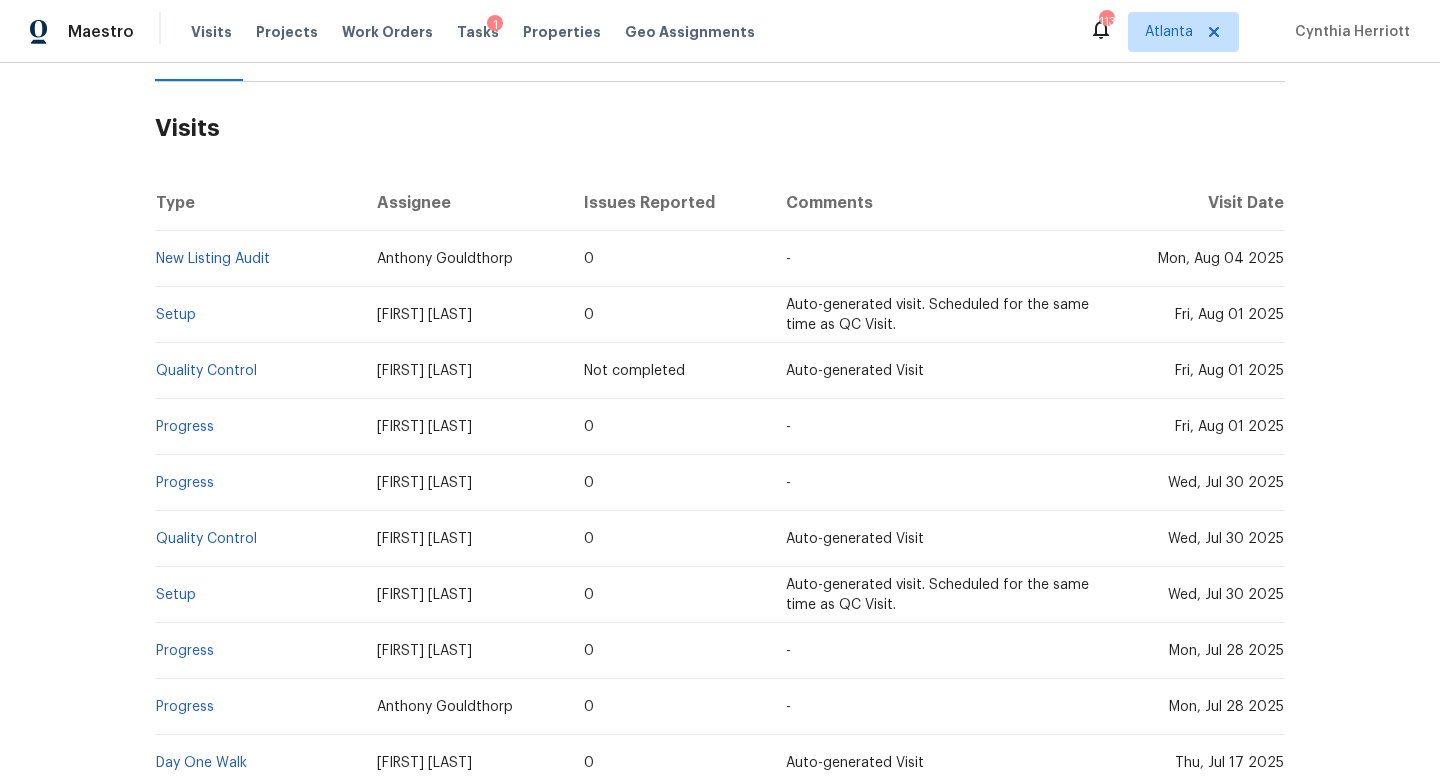 scroll, scrollTop: 0, scrollLeft: 0, axis: both 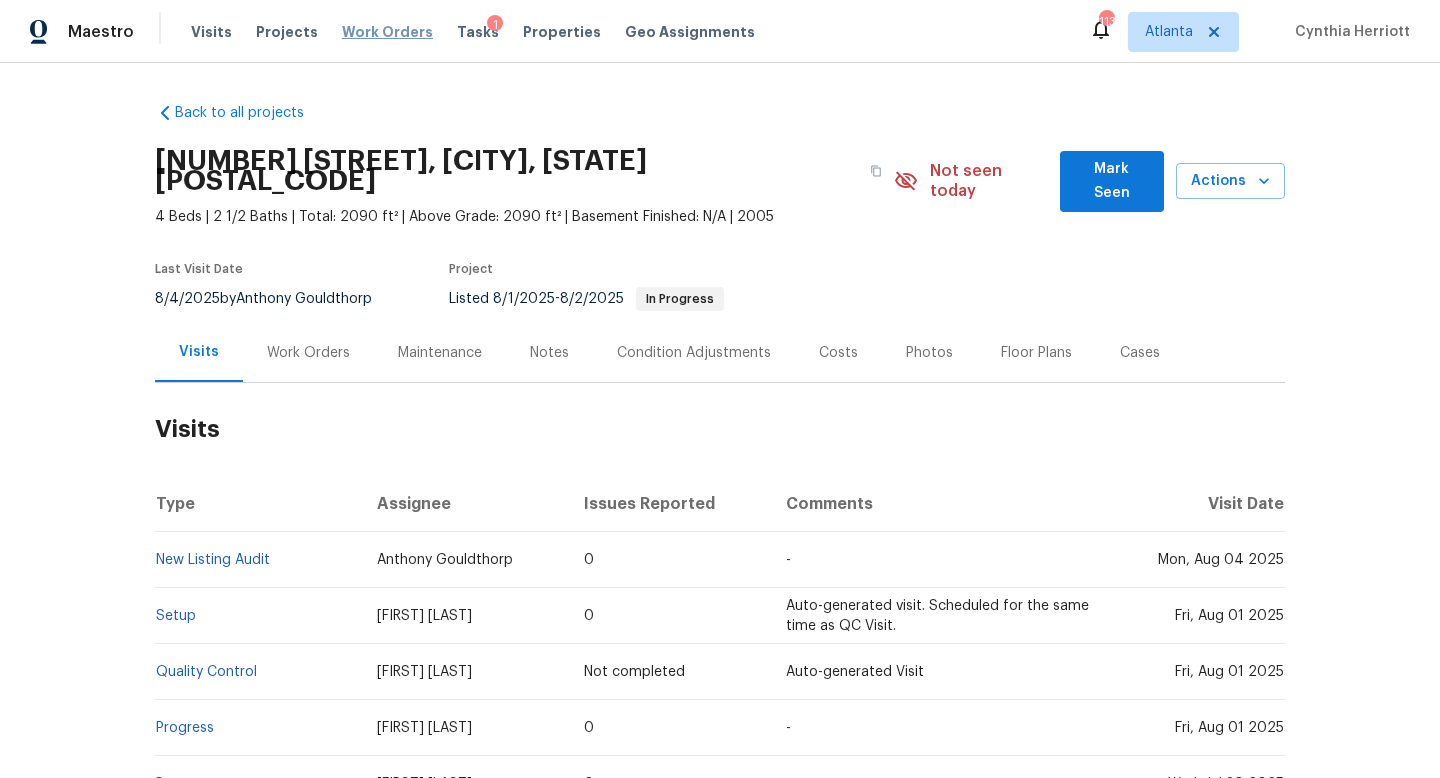 click on "Work Orders" at bounding box center [387, 32] 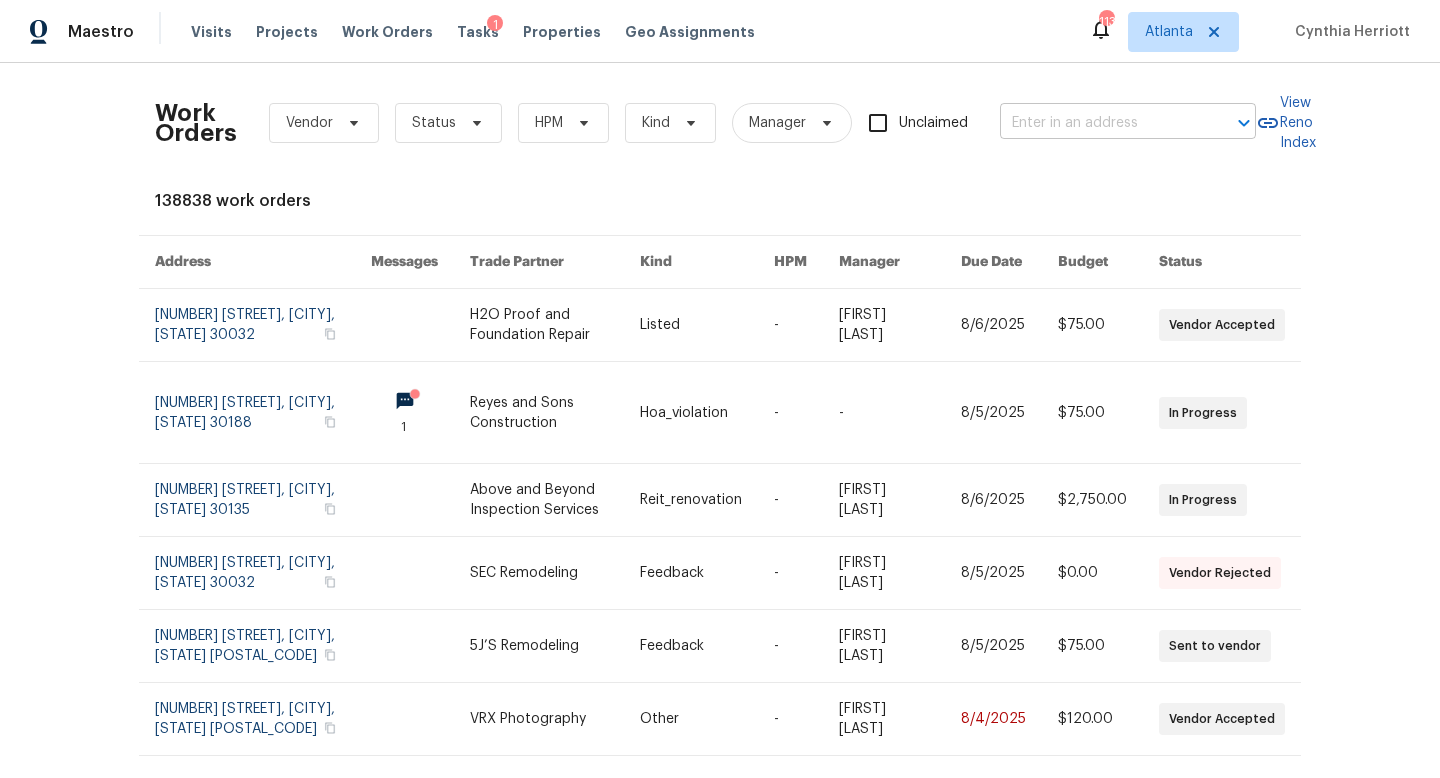 click at bounding box center (1100, 123) 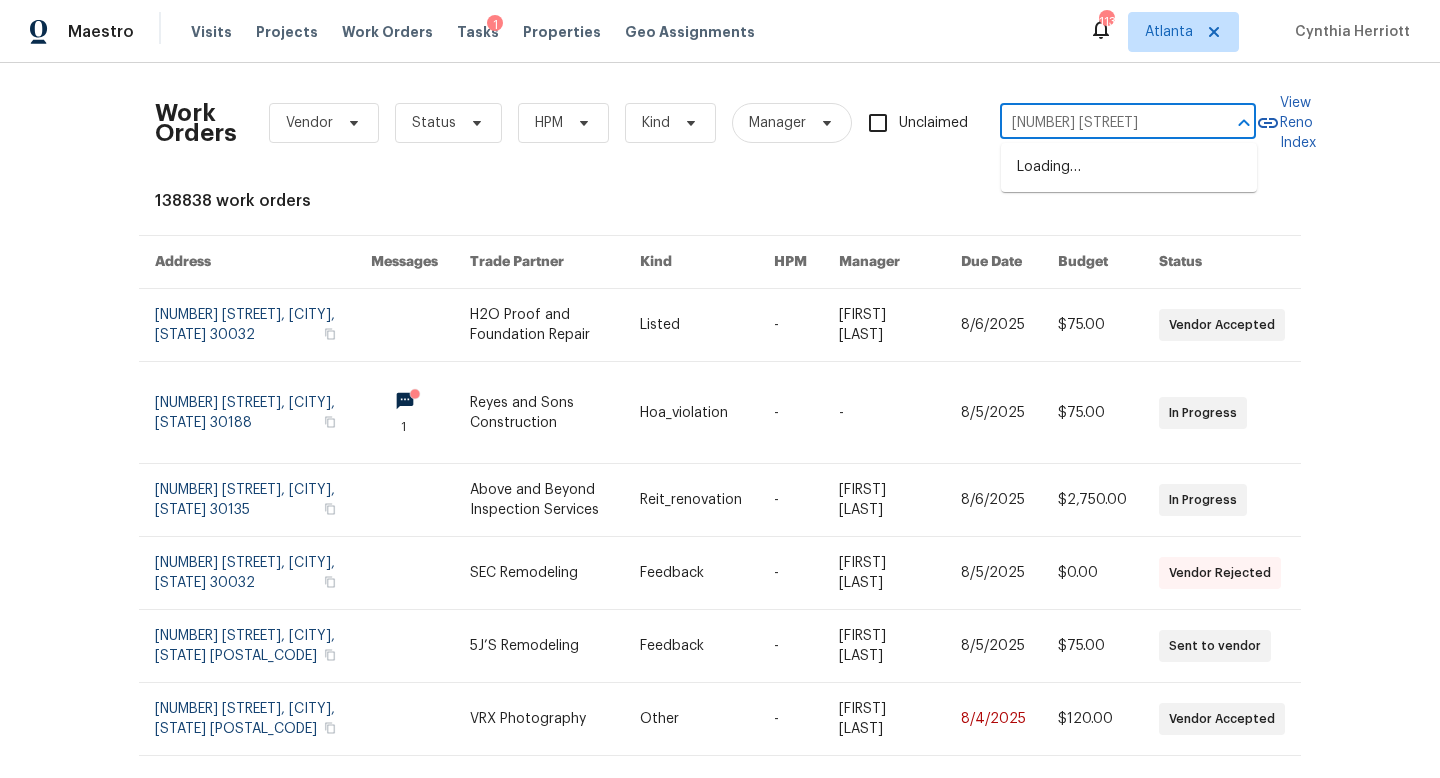 type on "[NUMBER] [STREET]" 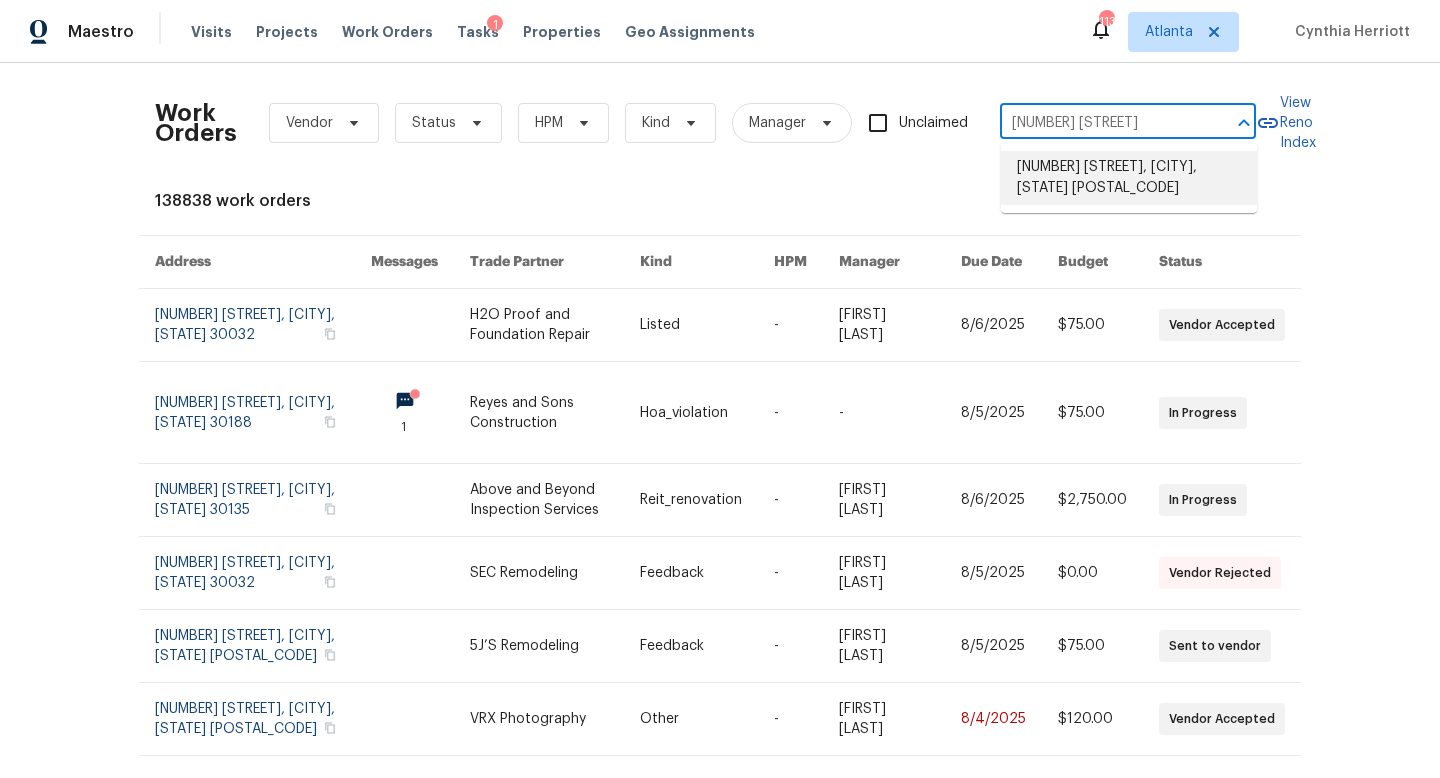 click on "[NUMBER] [STREET], [CITY], [STATE] [POSTAL_CODE]" at bounding box center [1129, 178] 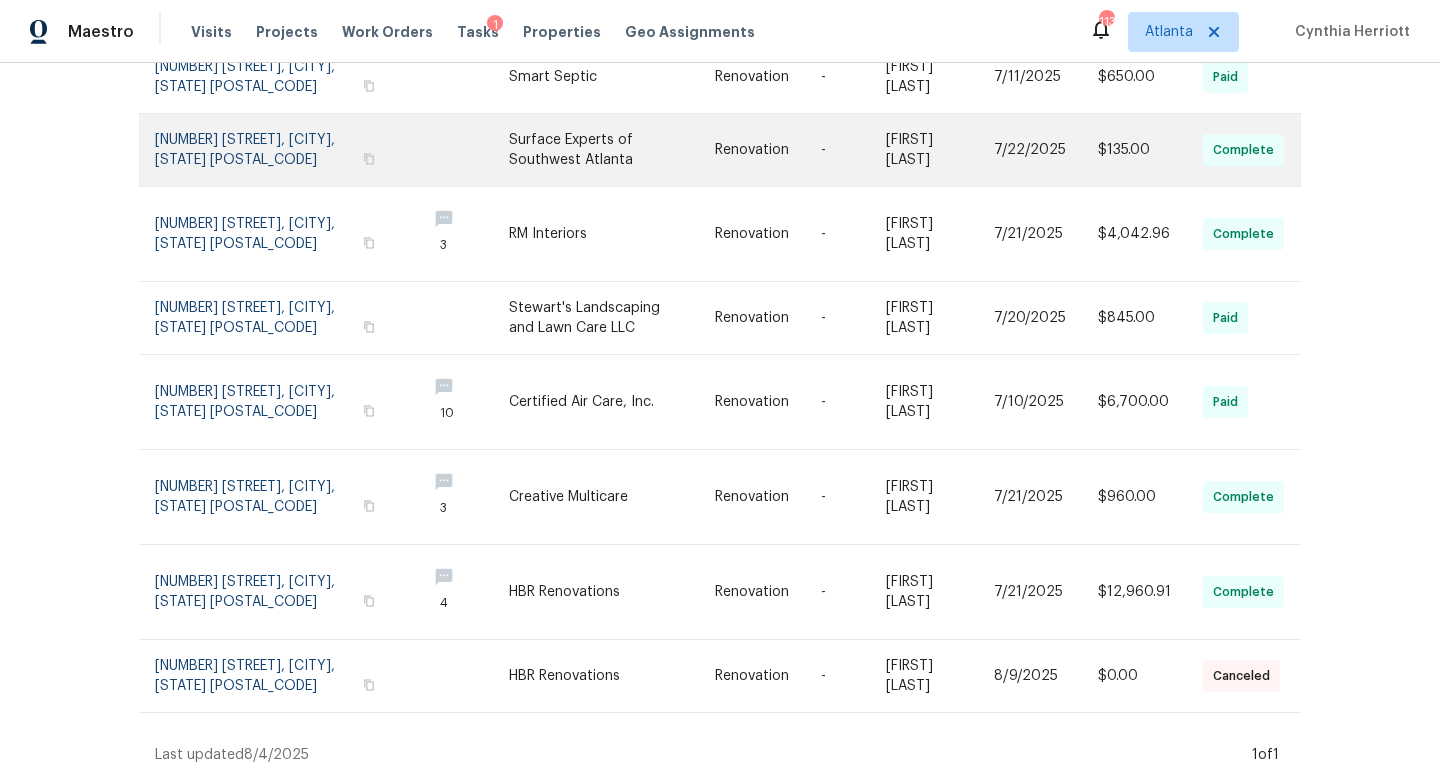 scroll, scrollTop: 395, scrollLeft: 0, axis: vertical 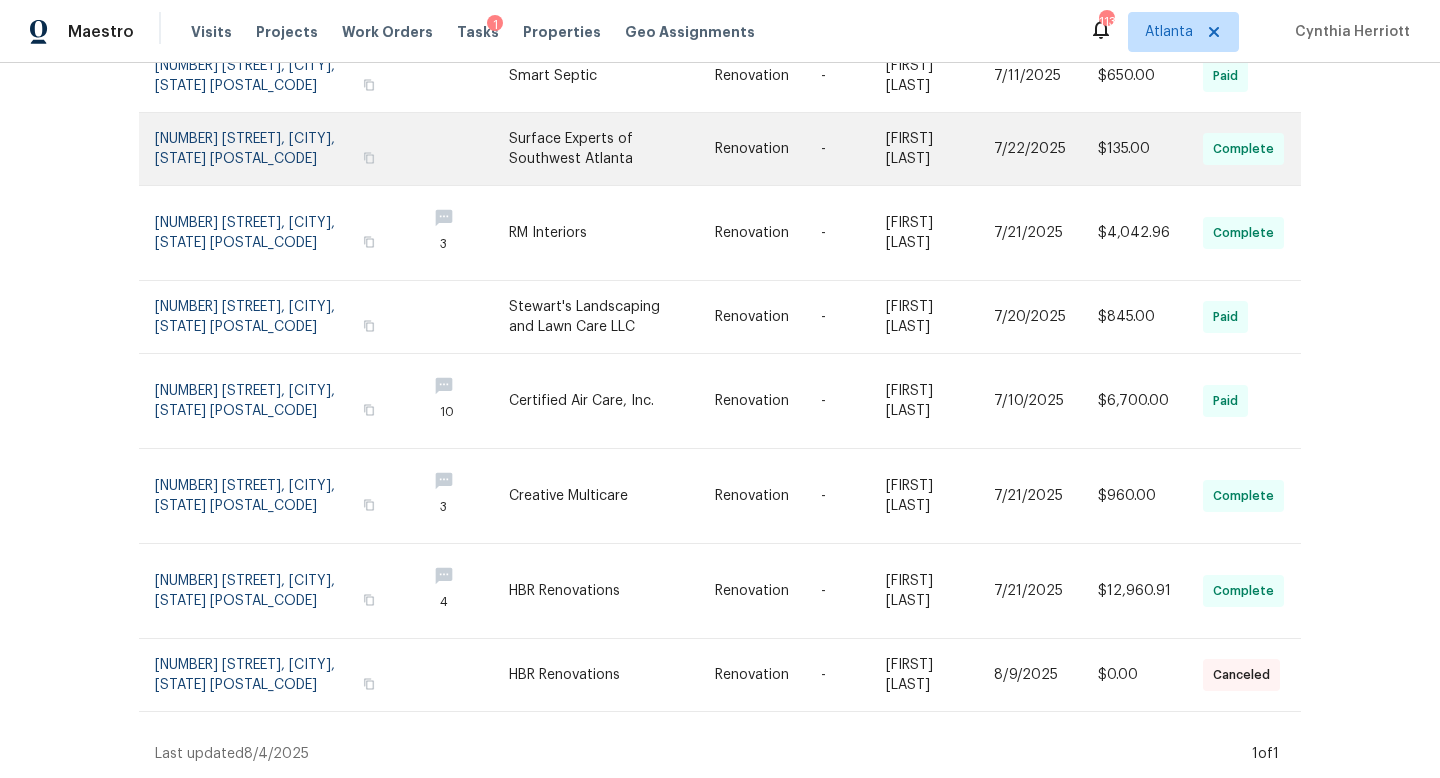 click at bounding box center [282, 591] 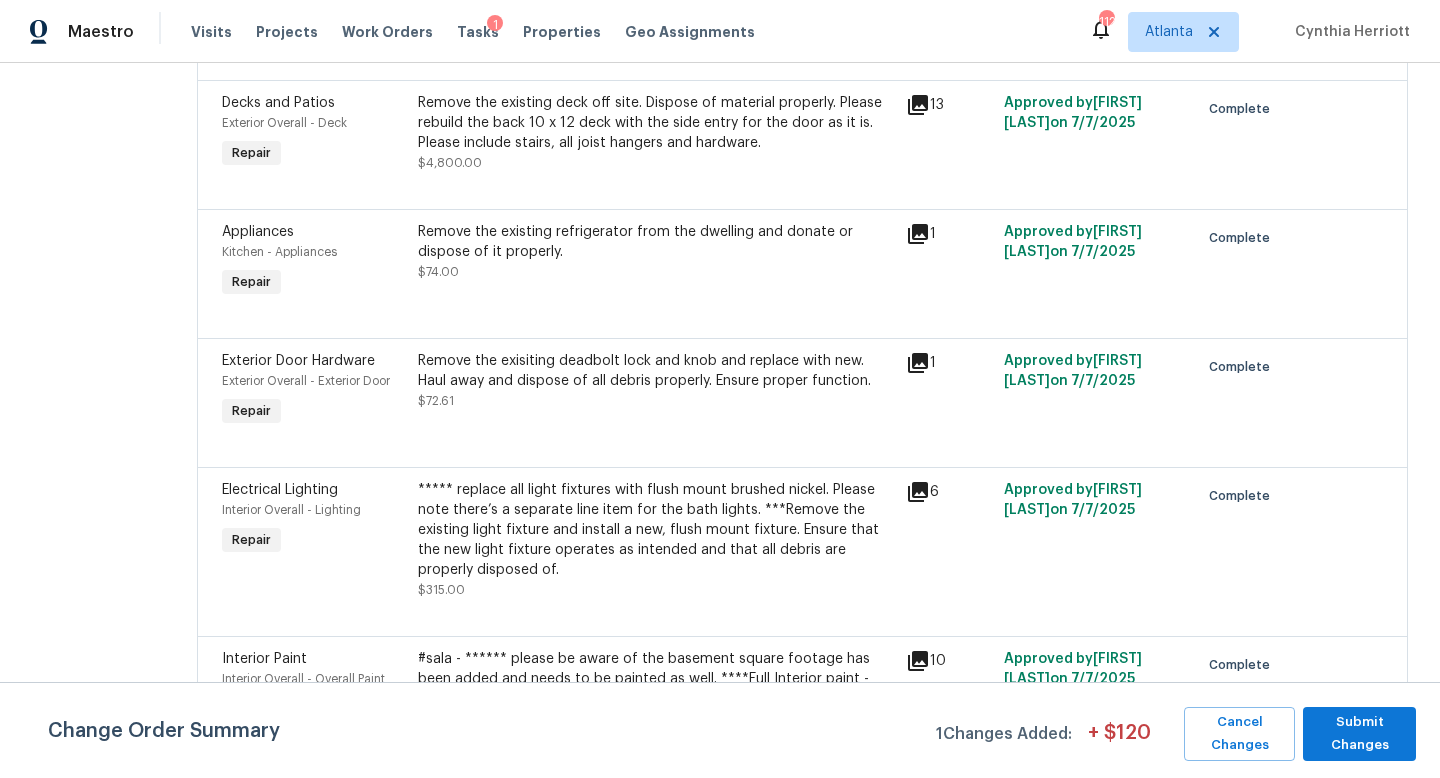 scroll, scrollTop: 0, scrollLeft: 0, axis: both 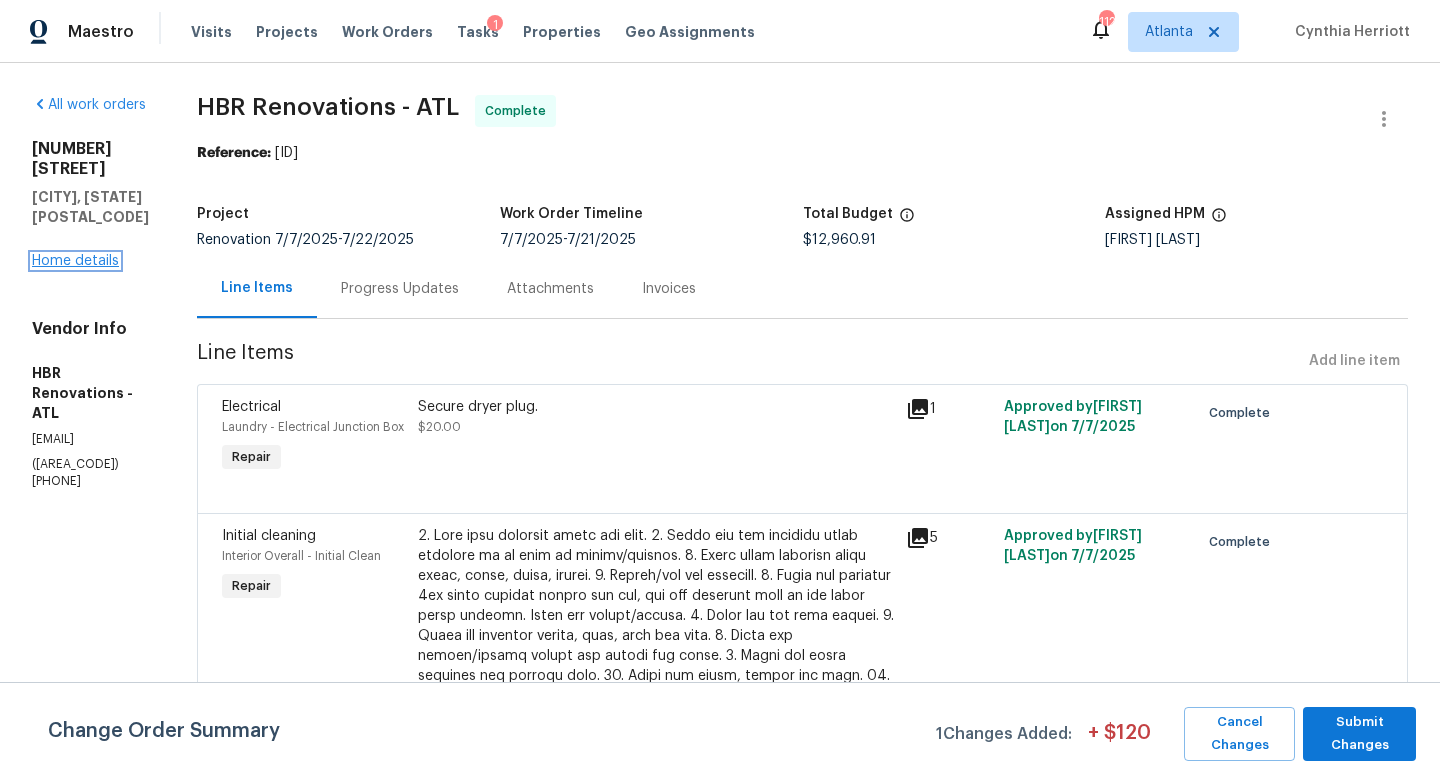 click on "Home details" at bounding box center (75, 261) 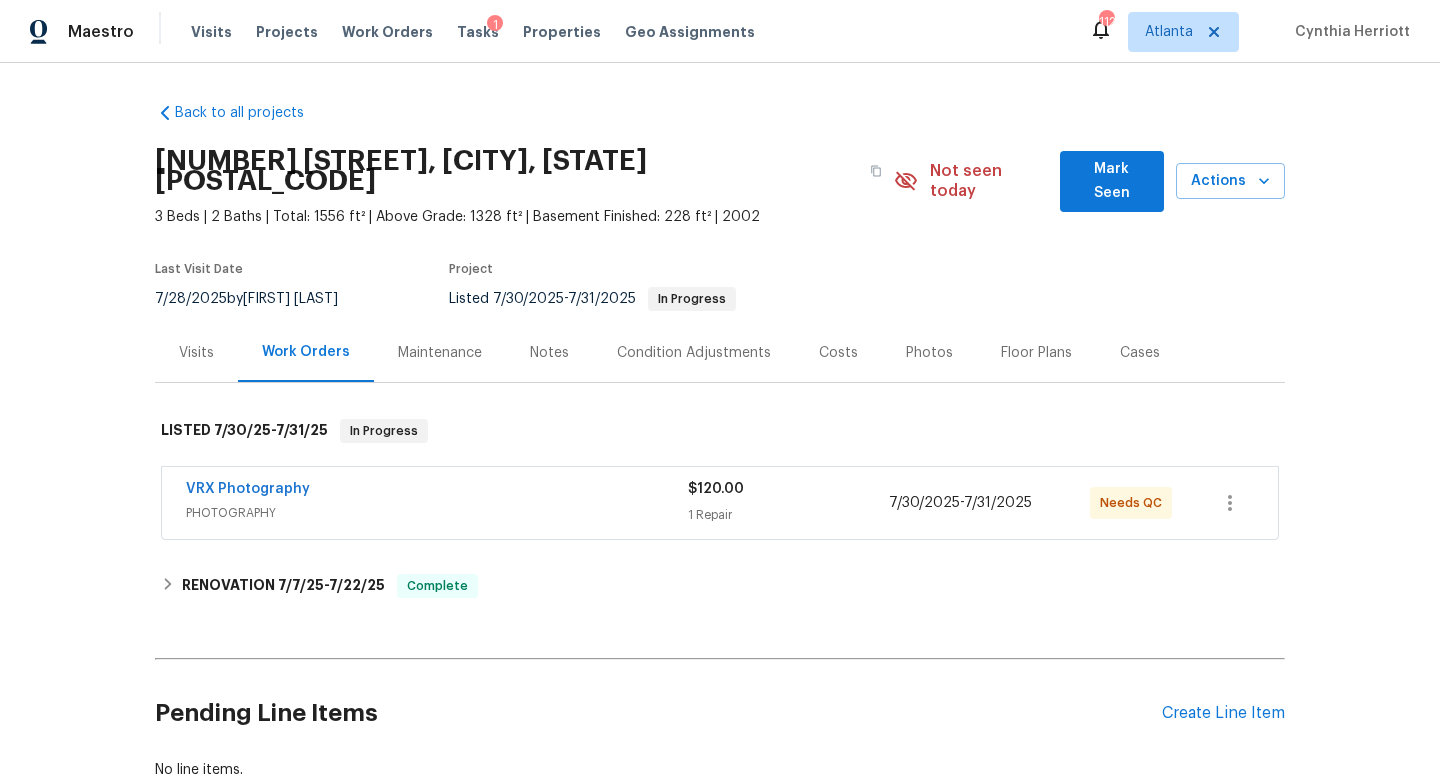 click on "Visits" at bounding box center (196, 353) 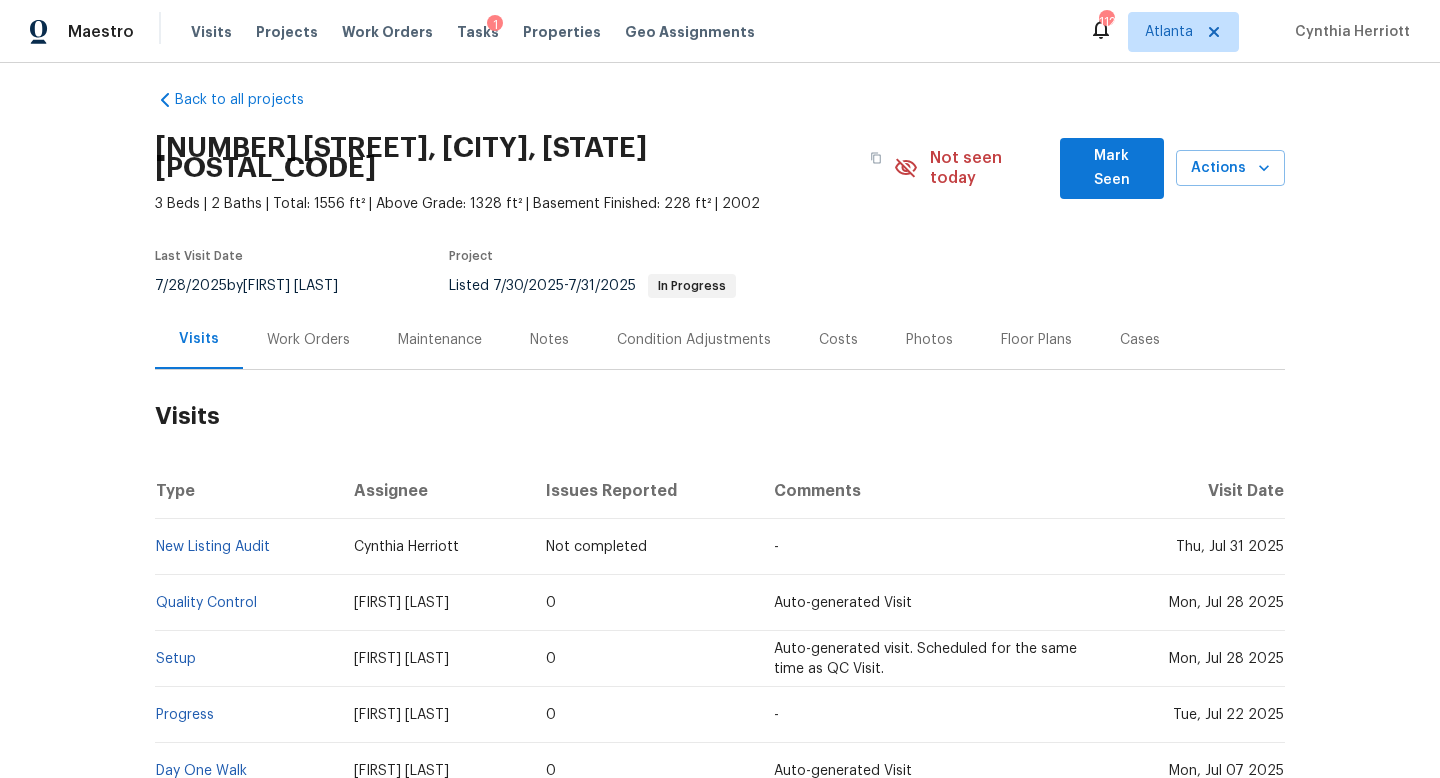 scroll, scrollTop: 8, scrollLeft: 0, axis: vertical 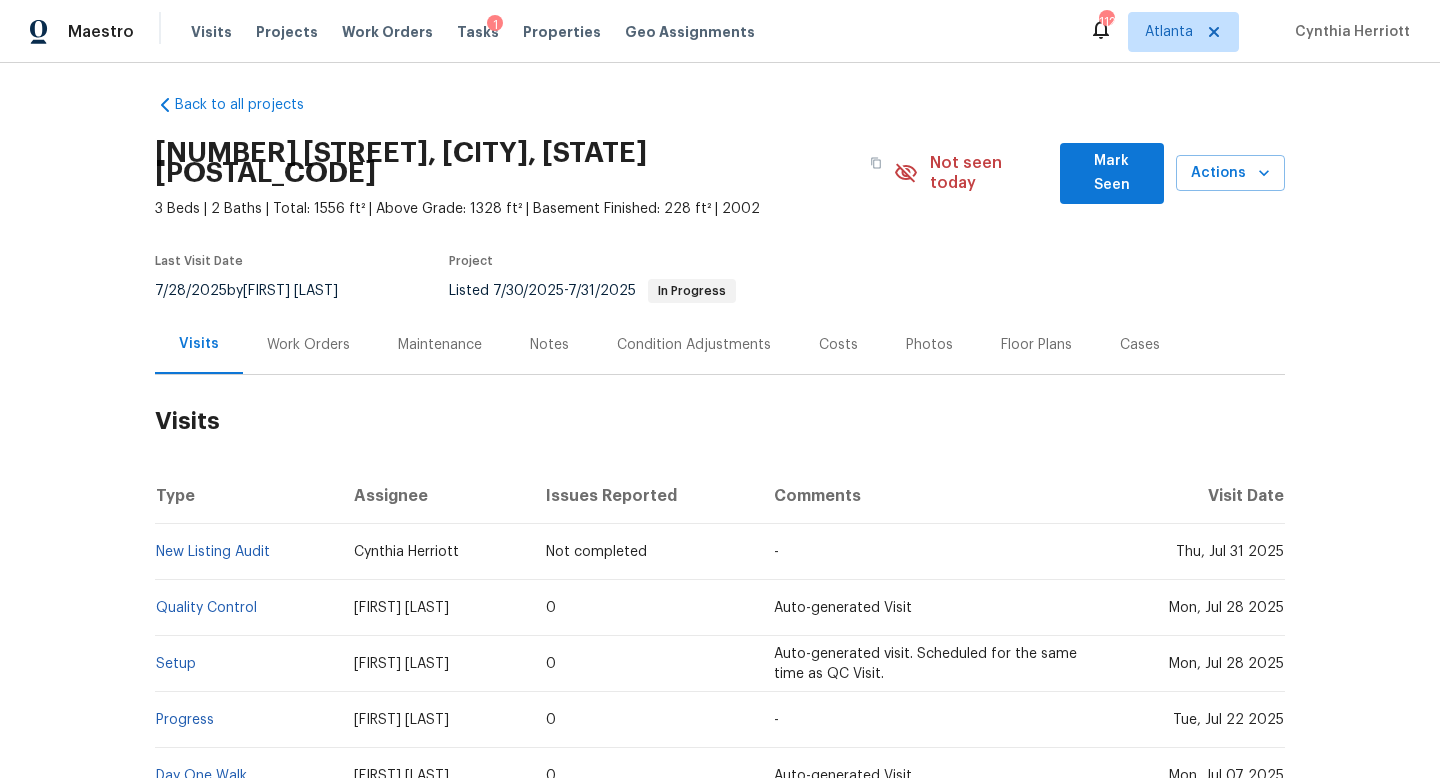 click on "Work Orders" at bounding box center (308, 345) 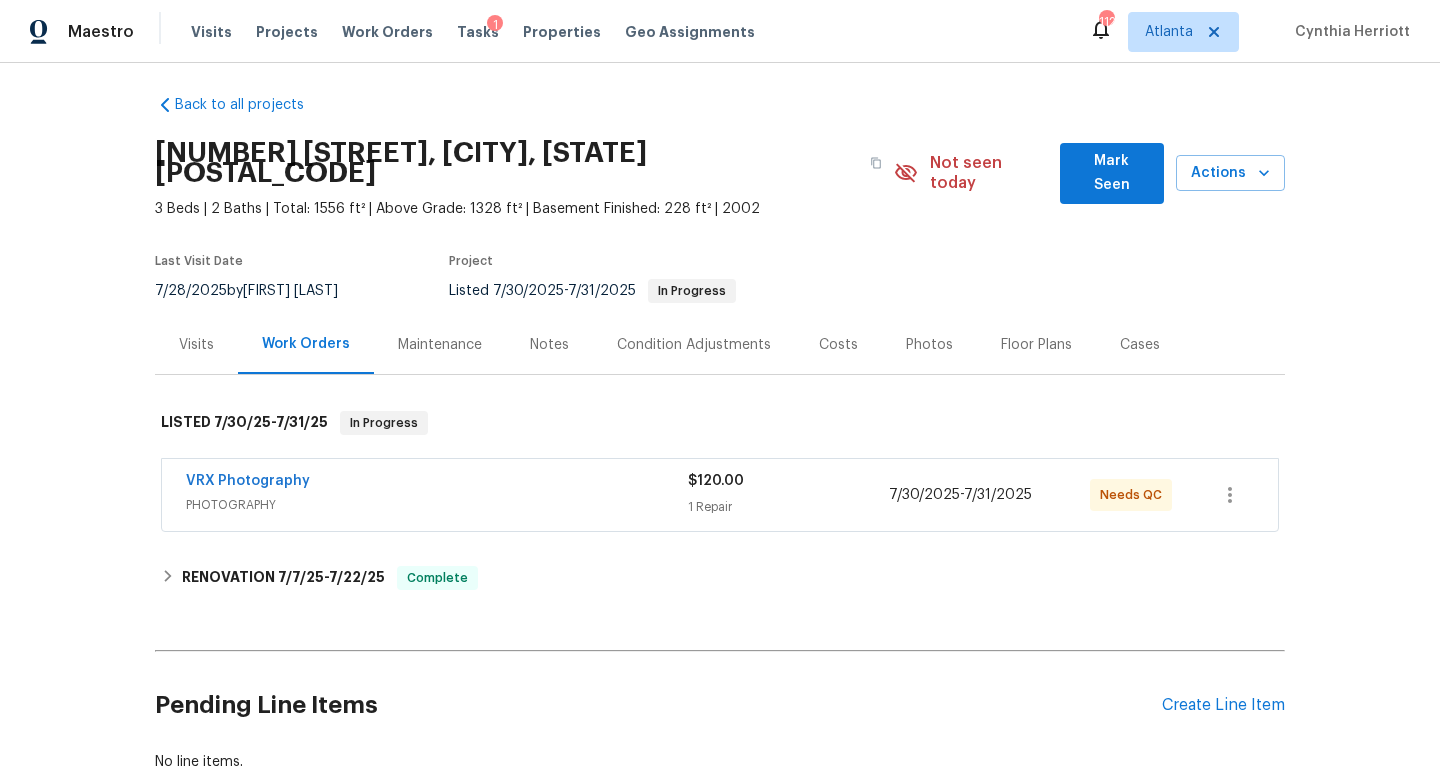 click on "Maintenance" at bounding box center [440, 345] 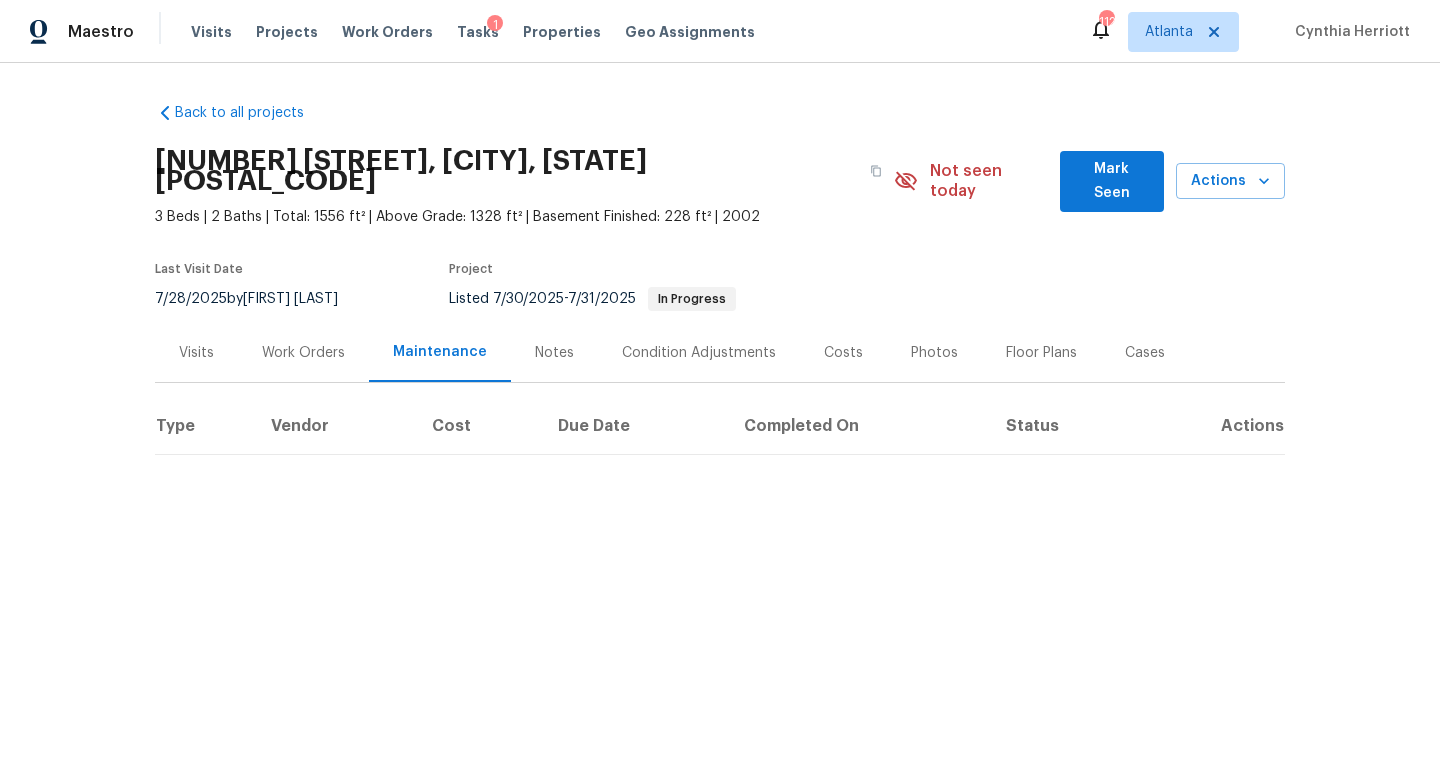 scroll, scrollTop: 0, scrollLeft: 0, axis: both 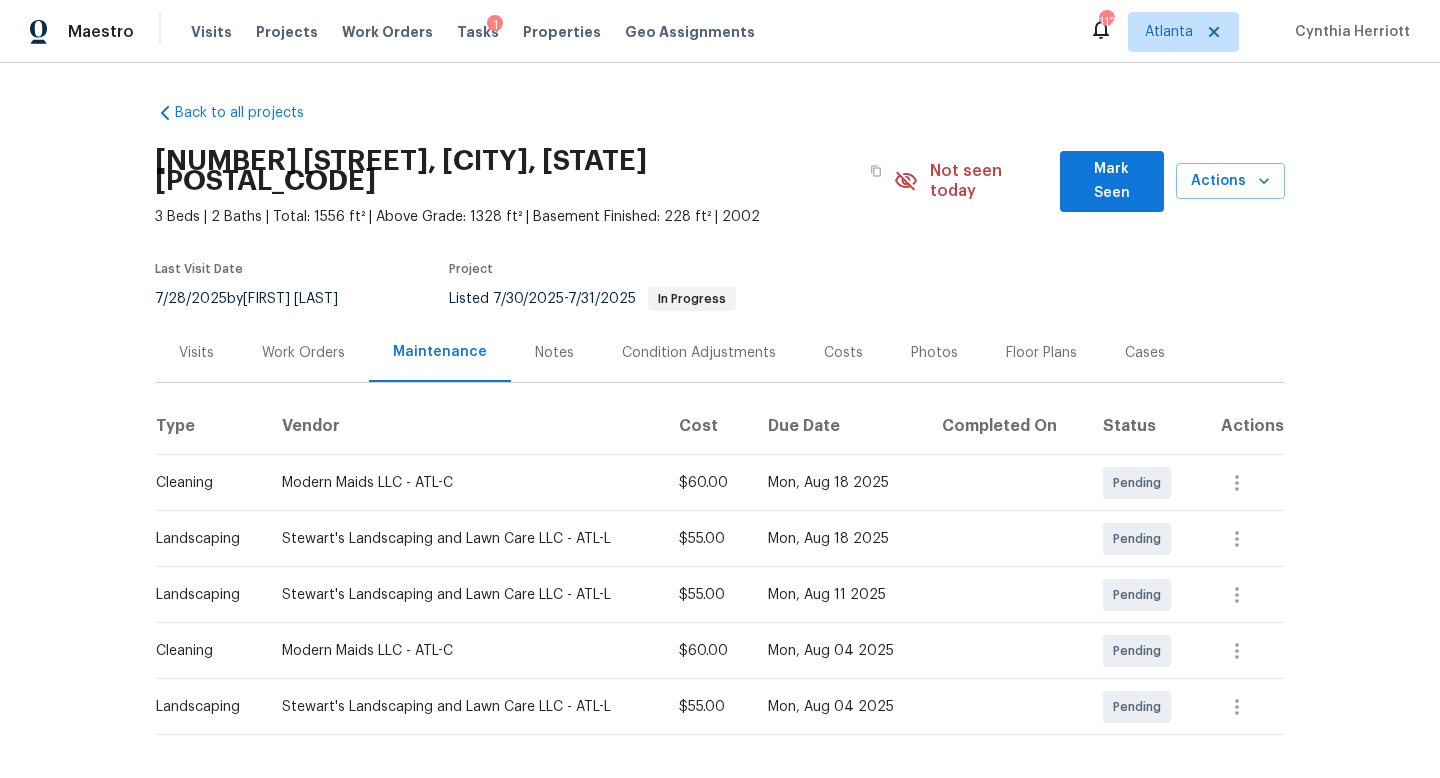 click on "Work Orders" at bounding box center [303, 353] 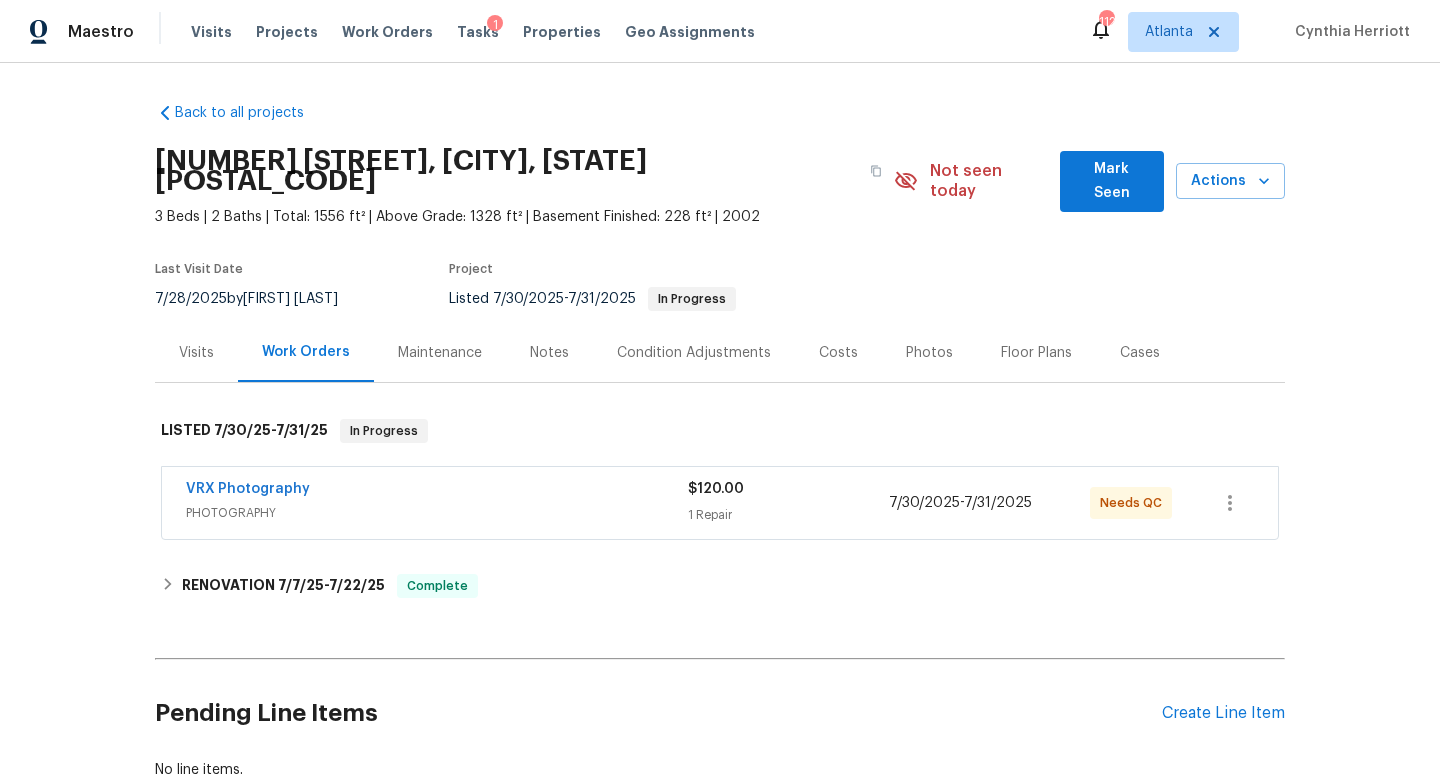 scroll, scrollTop: 118, scrollLeft: 0, axis: vertical 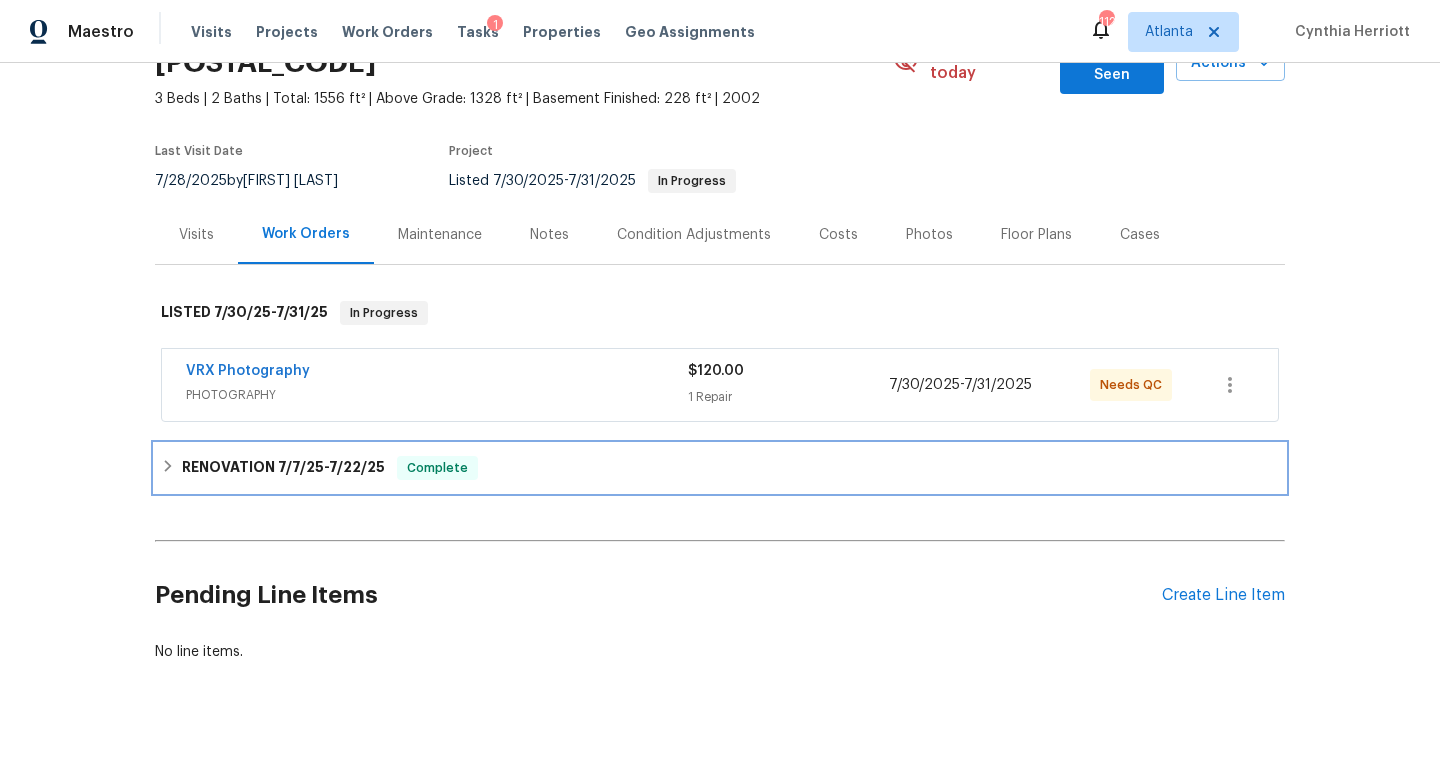 click on "7/22/25" at bounding box center [357, 467] 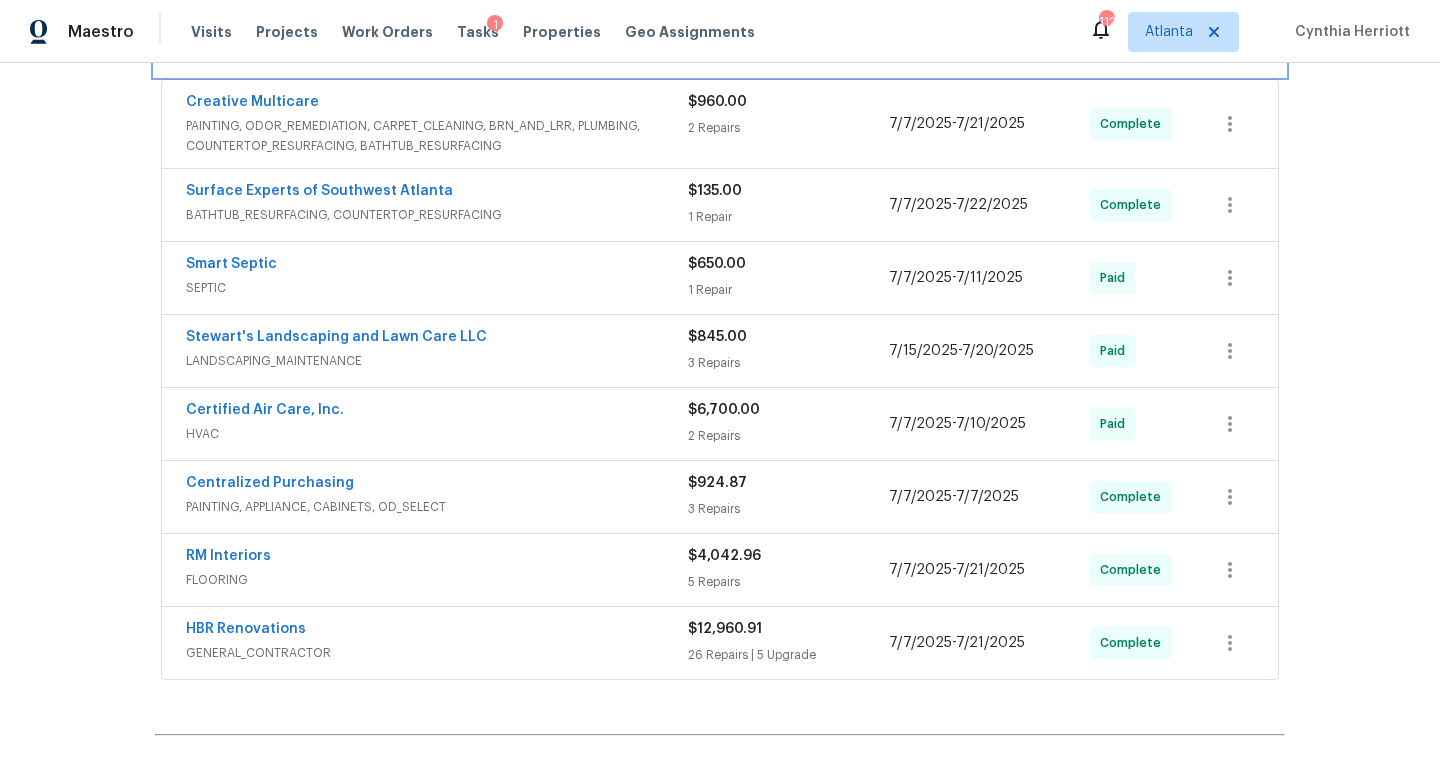 scroll, scrollTop: 552, scrollLeft: 0, axis: vertical 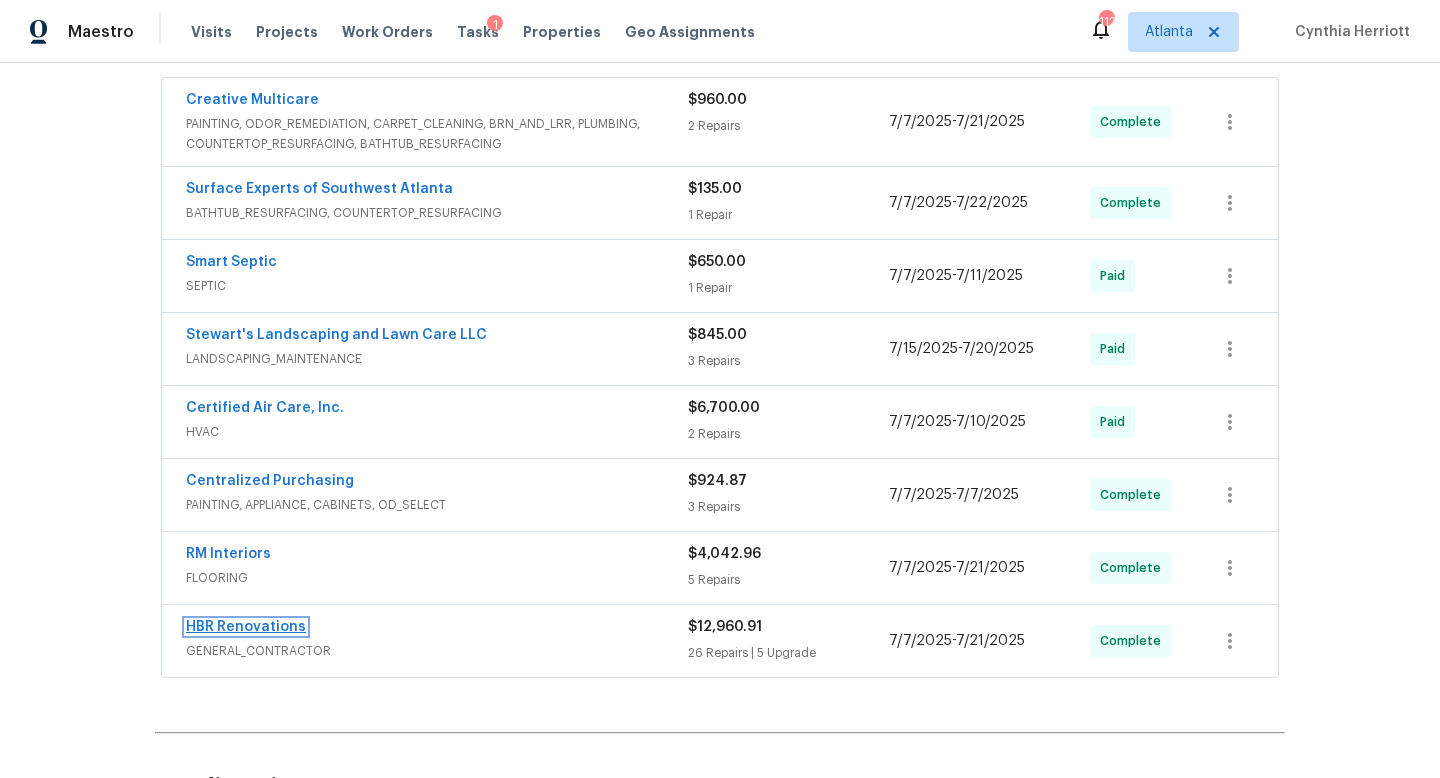 click on "HBR Renovations" at bounding box center (246, 627) 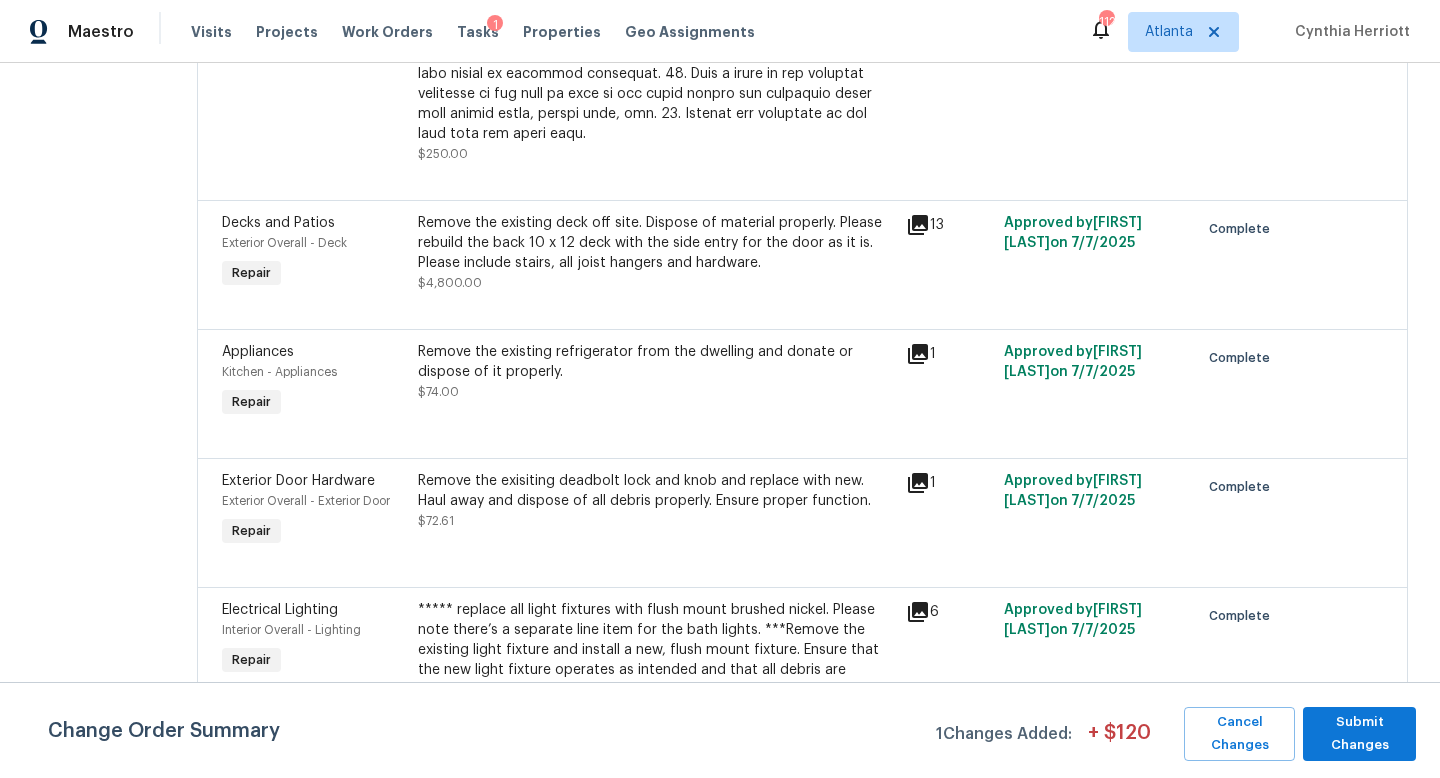 scroll, scrollTop: 0, scrollLeft: 0, axis: both 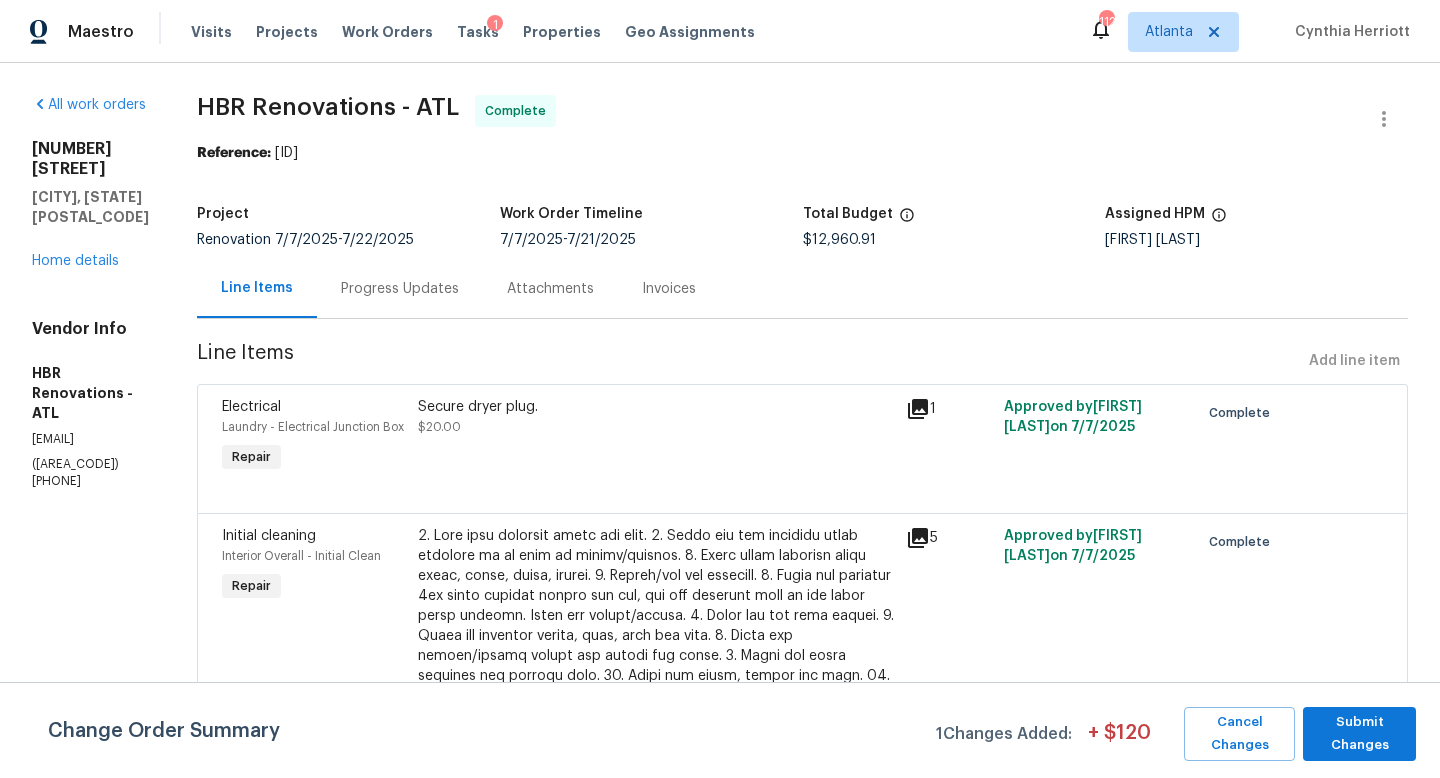 click on "[NUMBER] [STREET] [CITY], [STATE] [POSTAL_CODE] Home details" at bounding box center [90, 205] 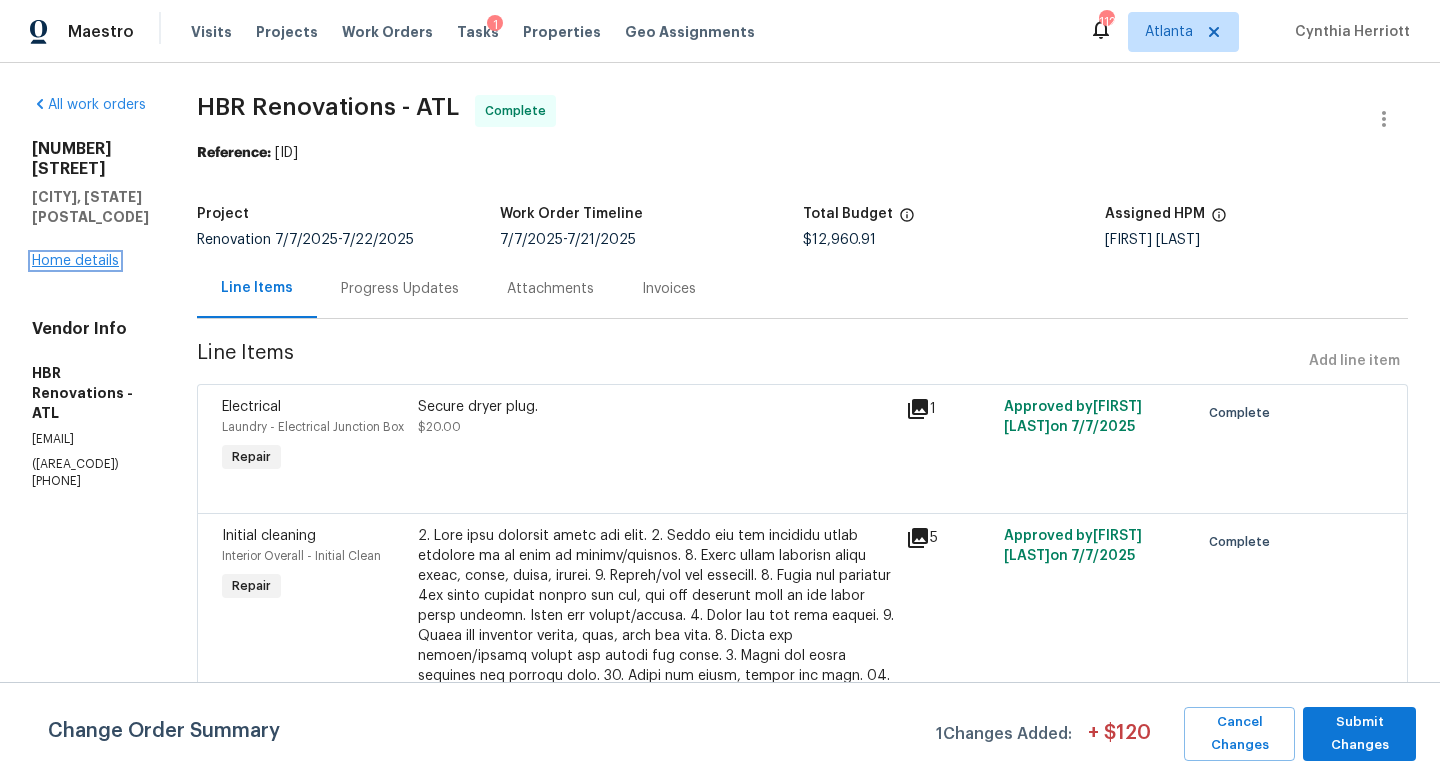 click on "Home details" at bounding box center (75, 261) 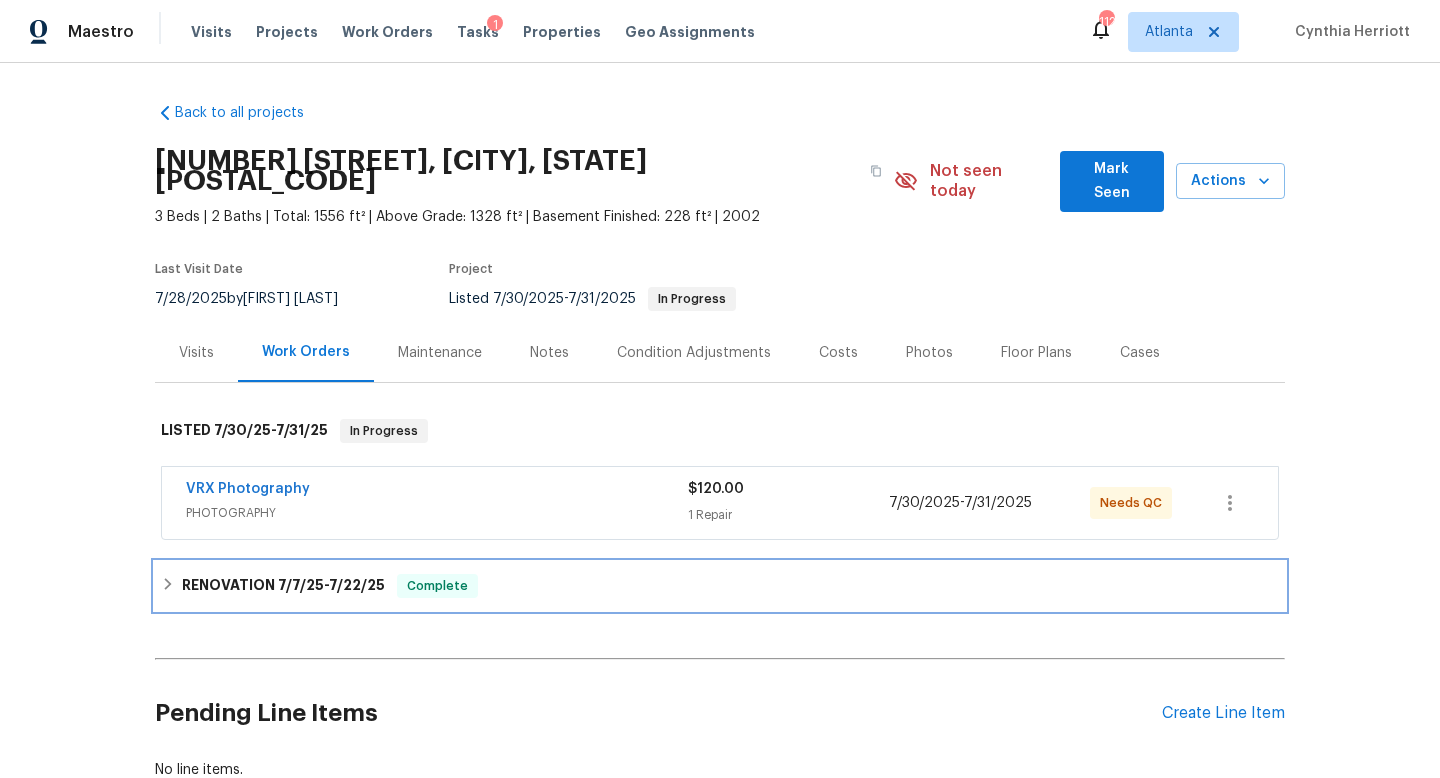 click on "RENOVATION [DATE] - [DATE] Complete" at bounding box center [720, 586] 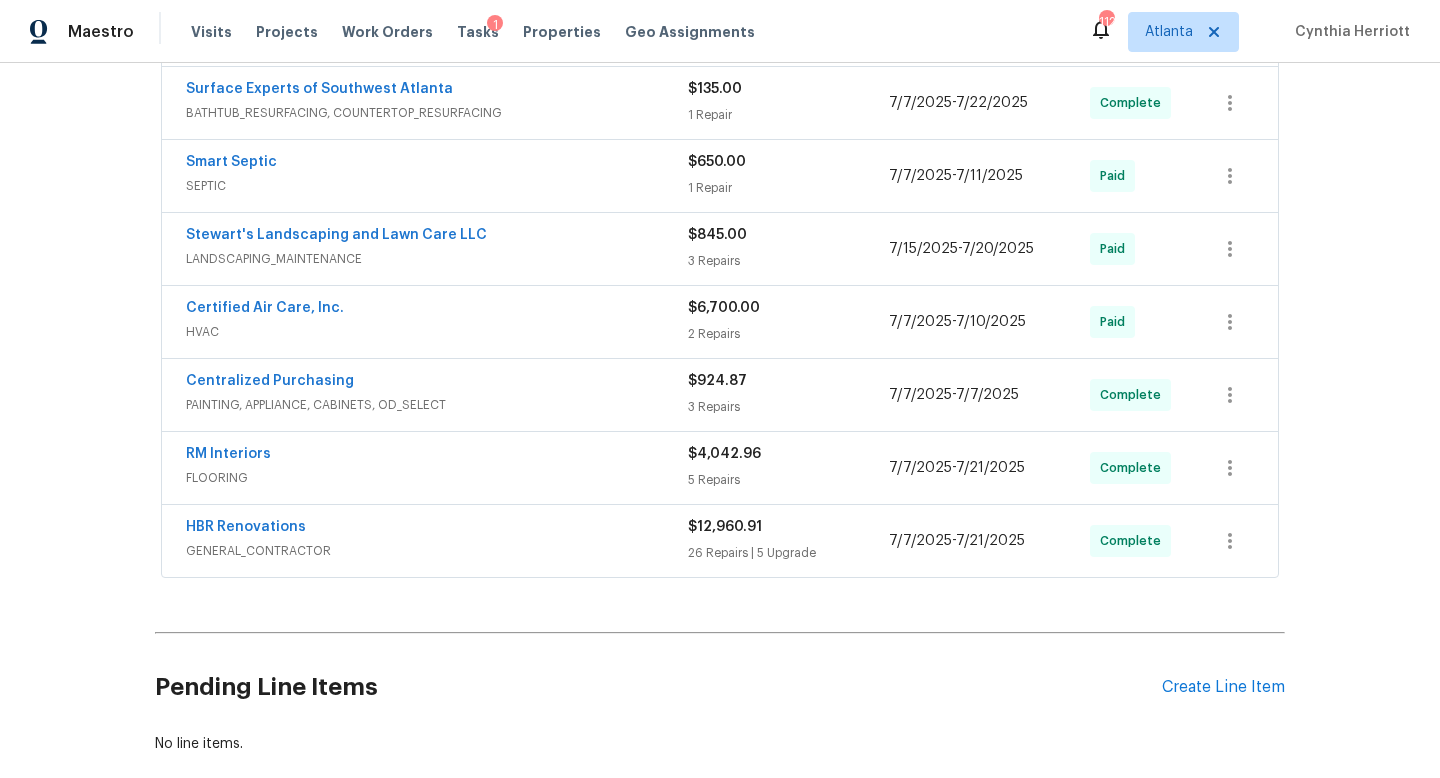 scroll, scrollTop: 663, scrollLeft: 0, axis: vertical 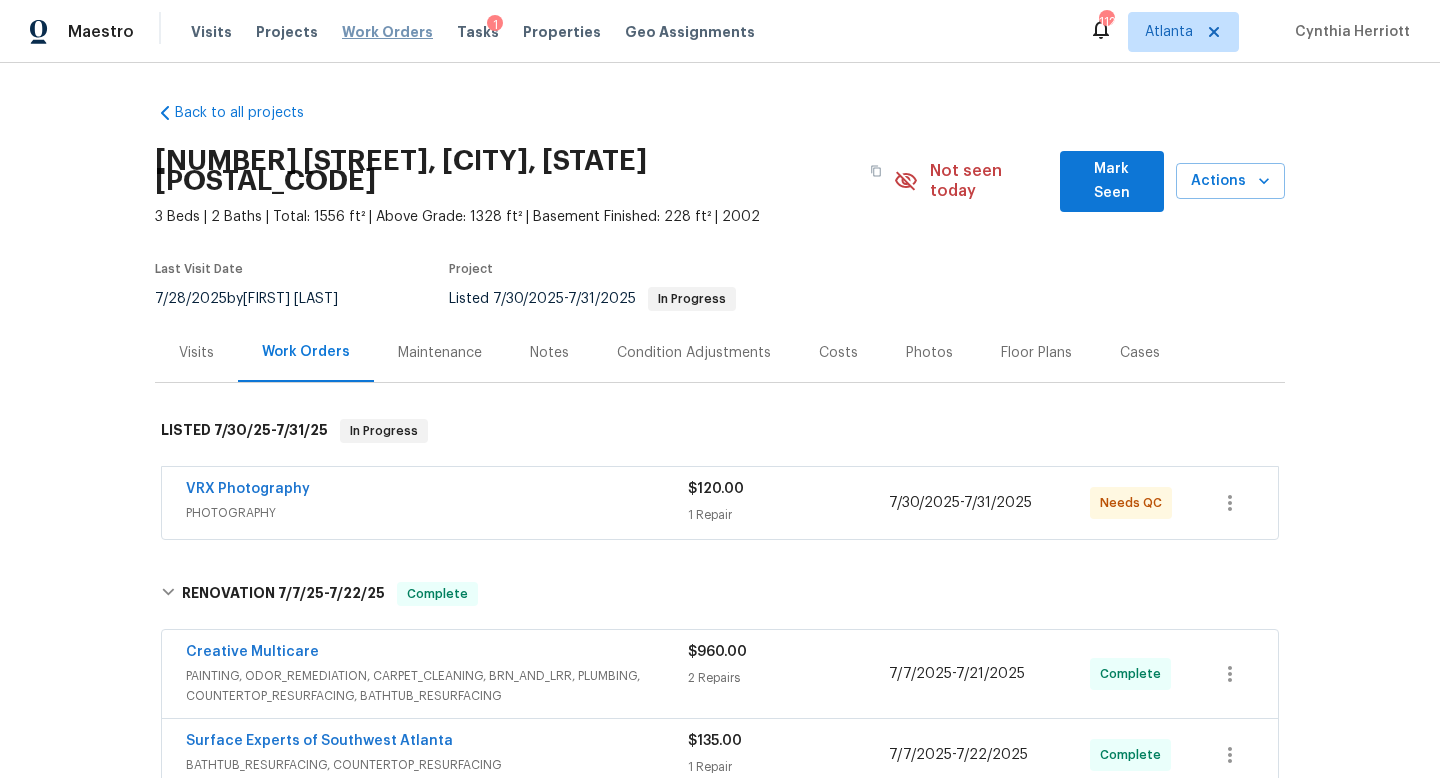 click on "Work Orders" at bounding box center (387, 32) 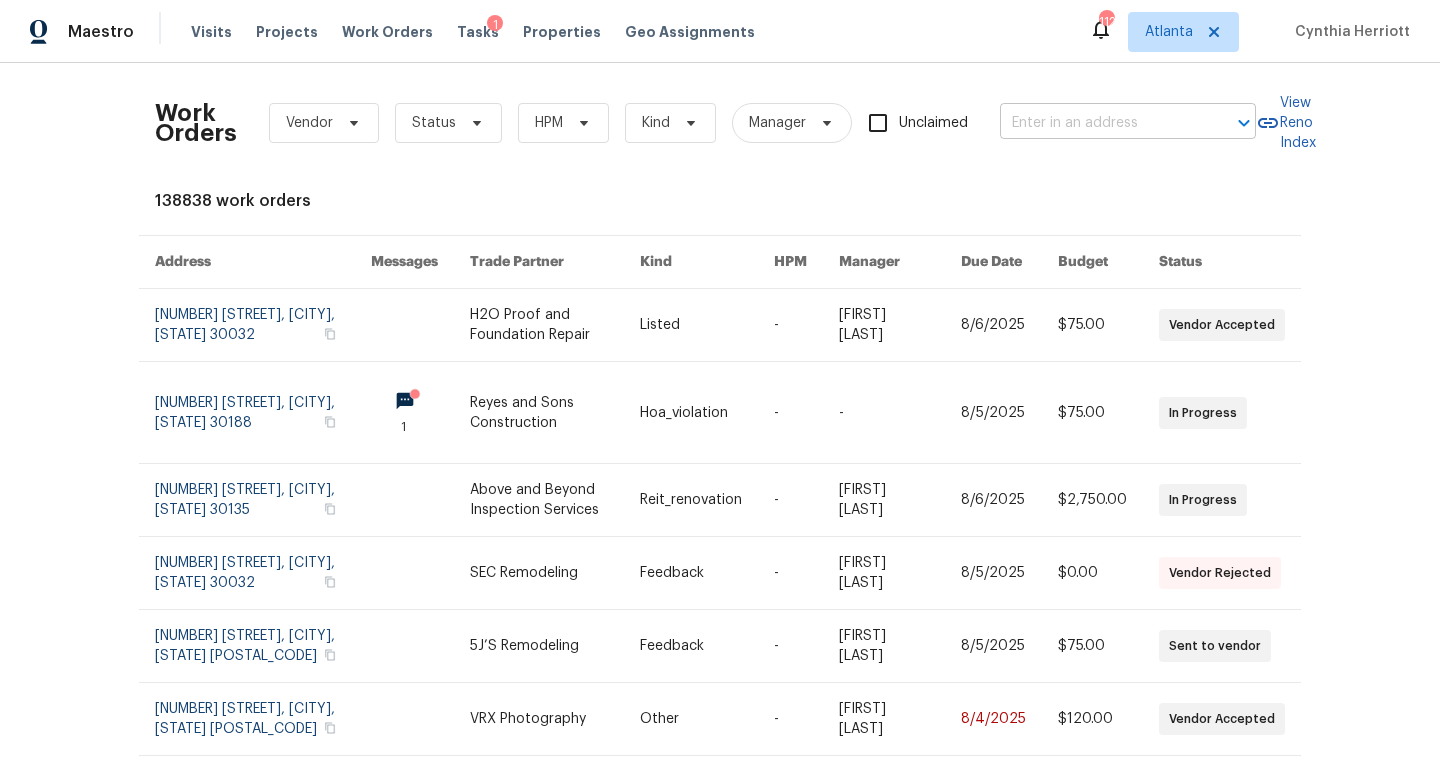 click at bounding box center (1100, 123) 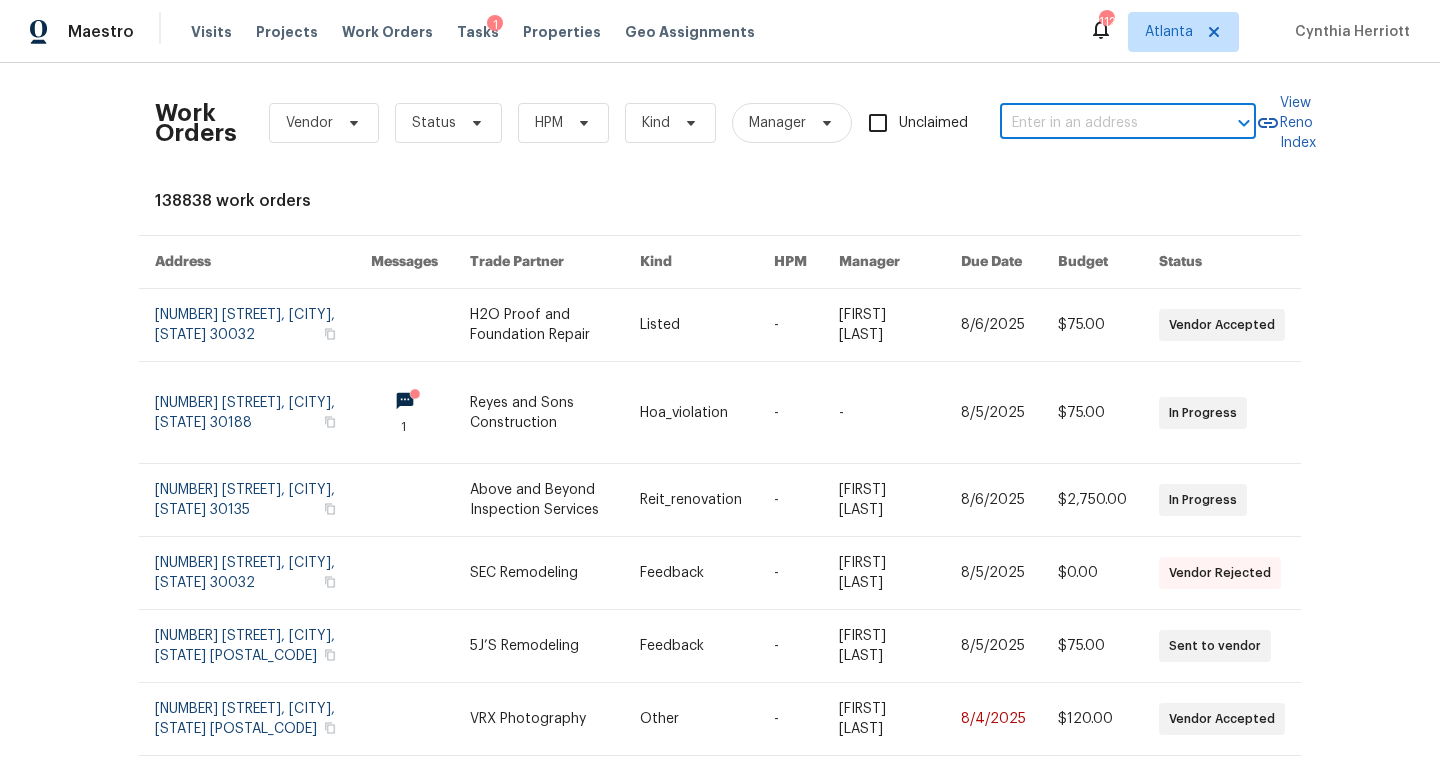 paste on "[NUMBER] [STREET], [CITY], [STATE] [POSTAL_CODE]" 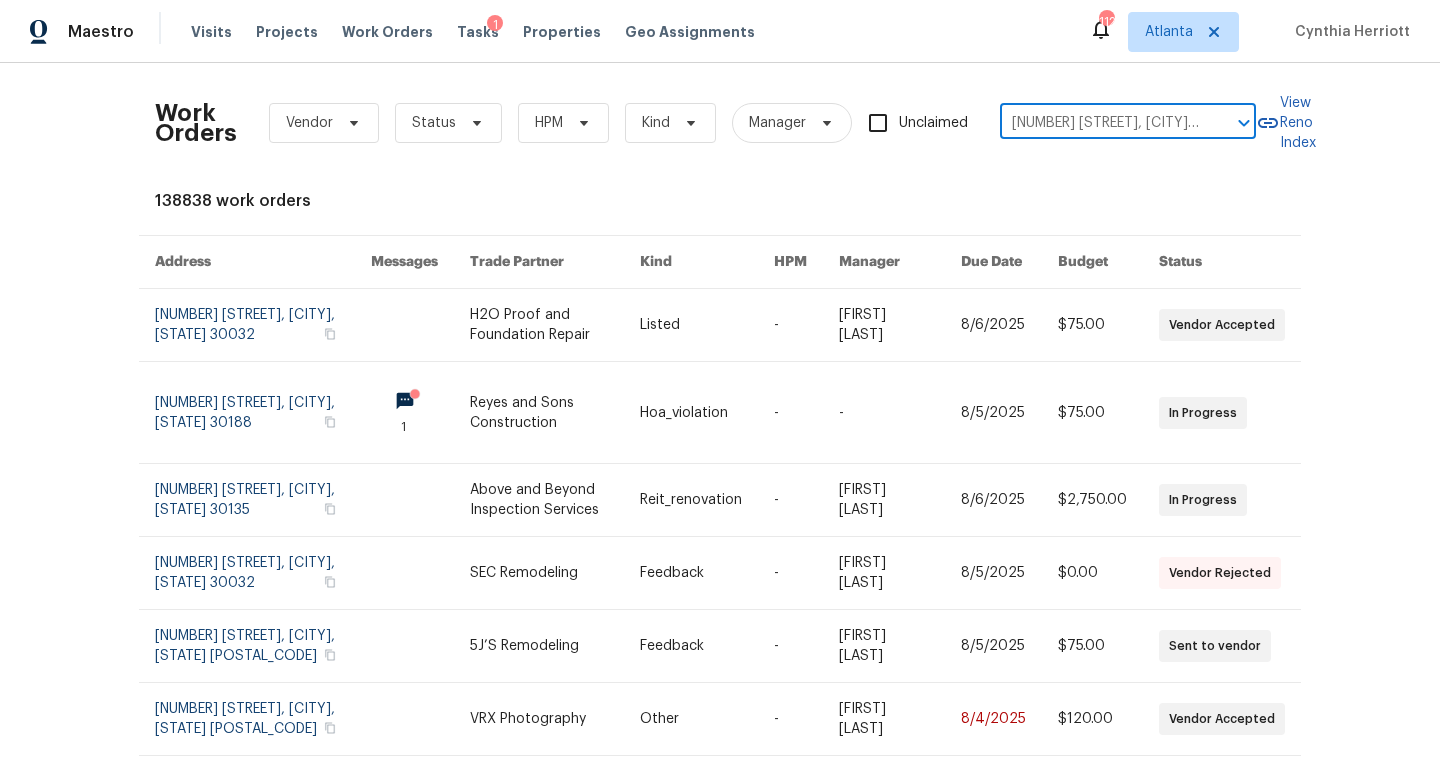 scroll, scrollTop: 0, scrollLeft: 97, axis: horizontal 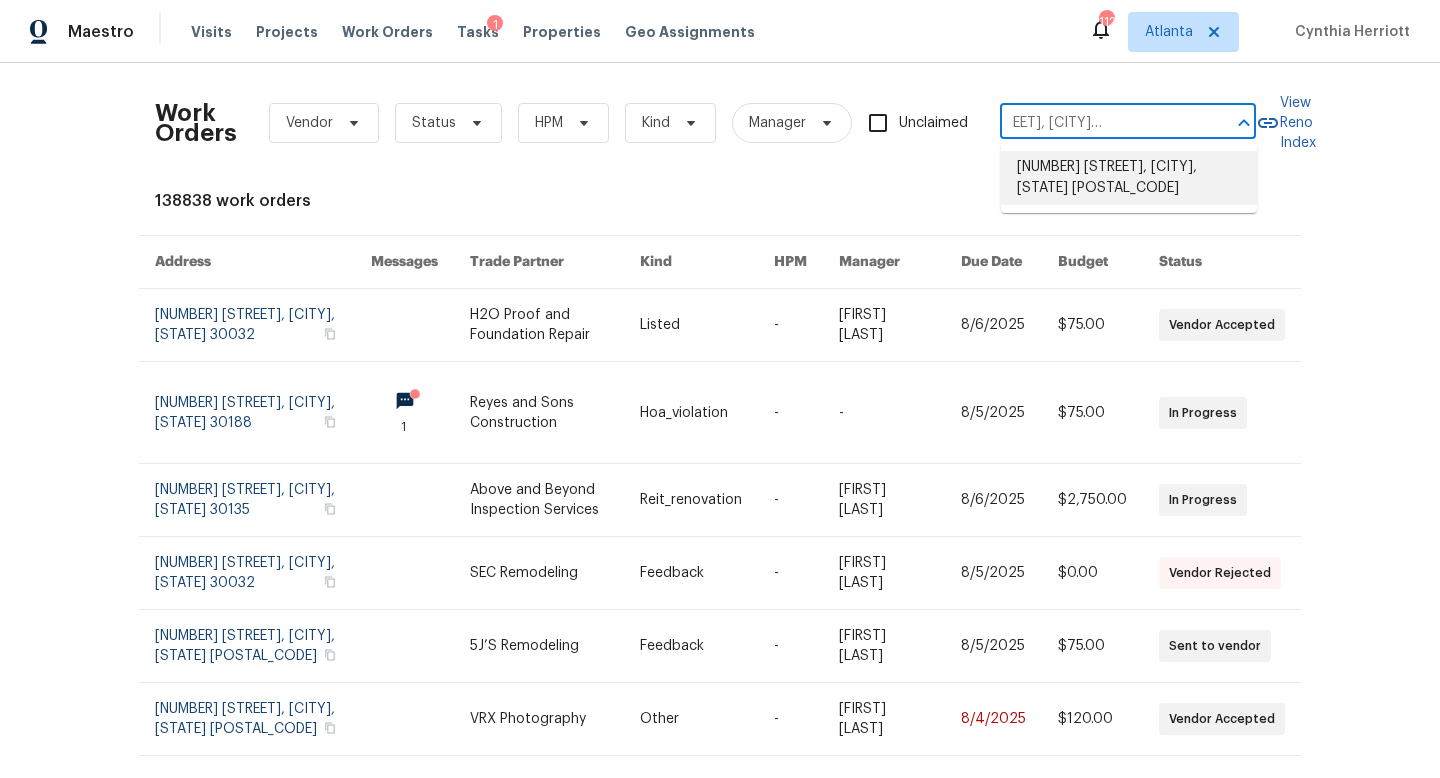 click on "[NUMBER] [STREET], [CITY], [STATE] [POSTAL_CODE]" at bounding box center (1129, 178) 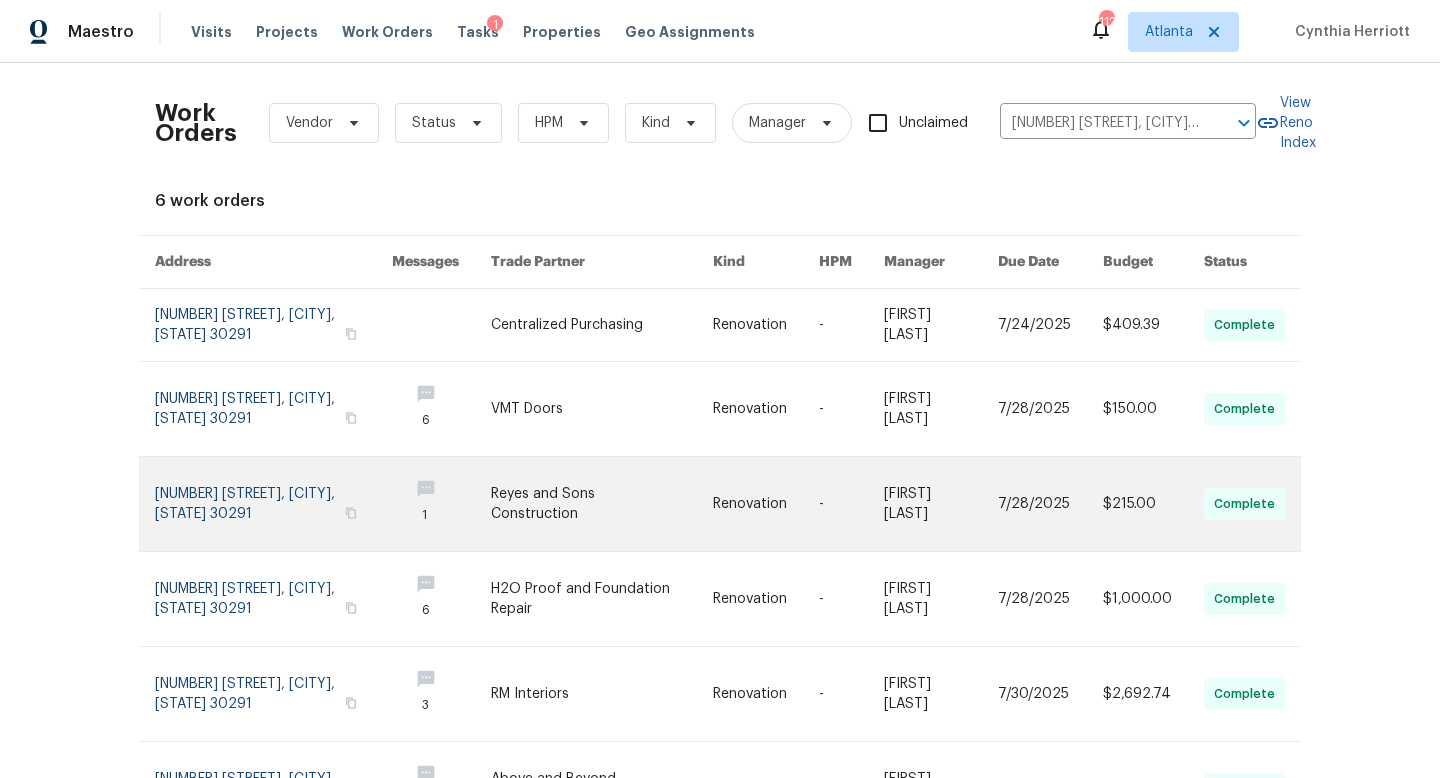 scroll, scrollTop: 124, scrollLeft: 0, axis: vertical 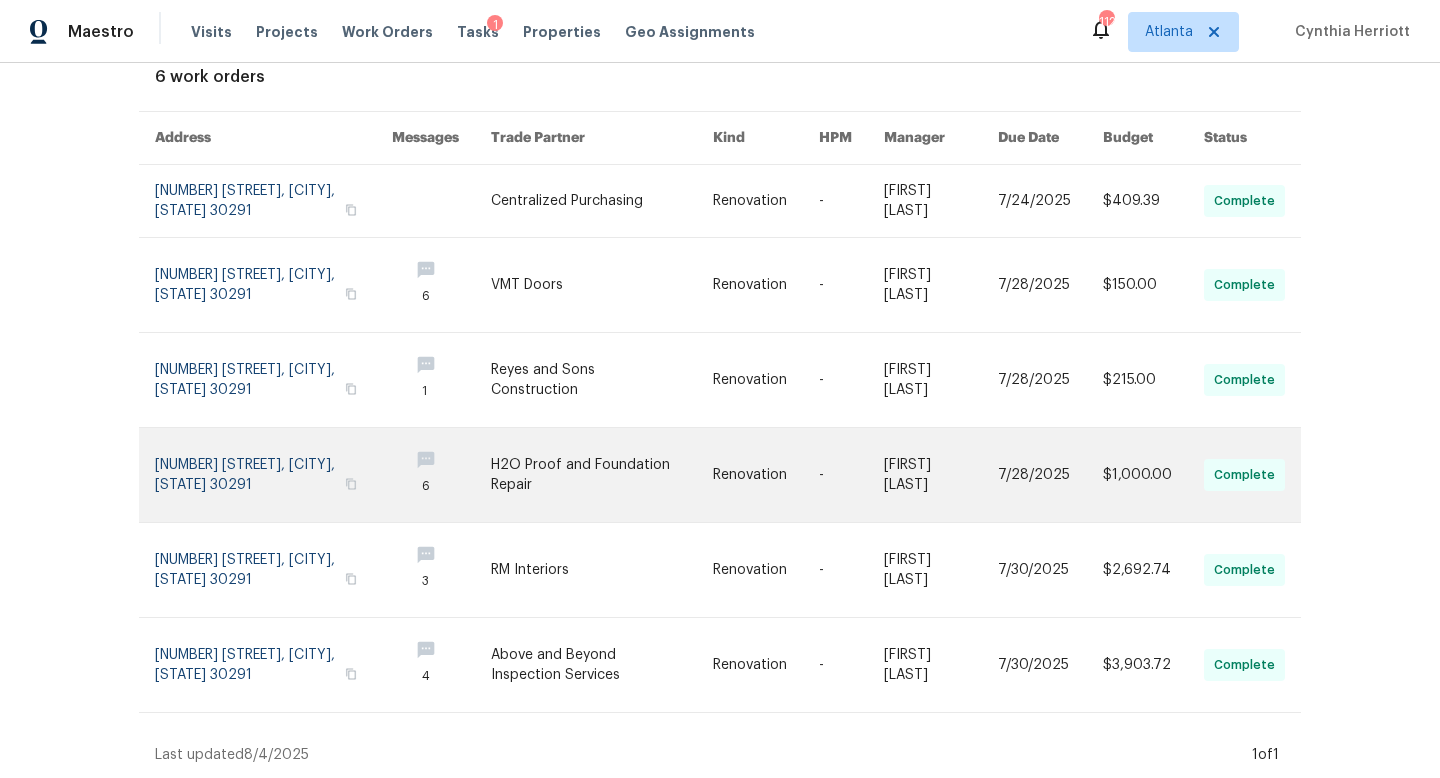 click at bounding box center [273, 475] 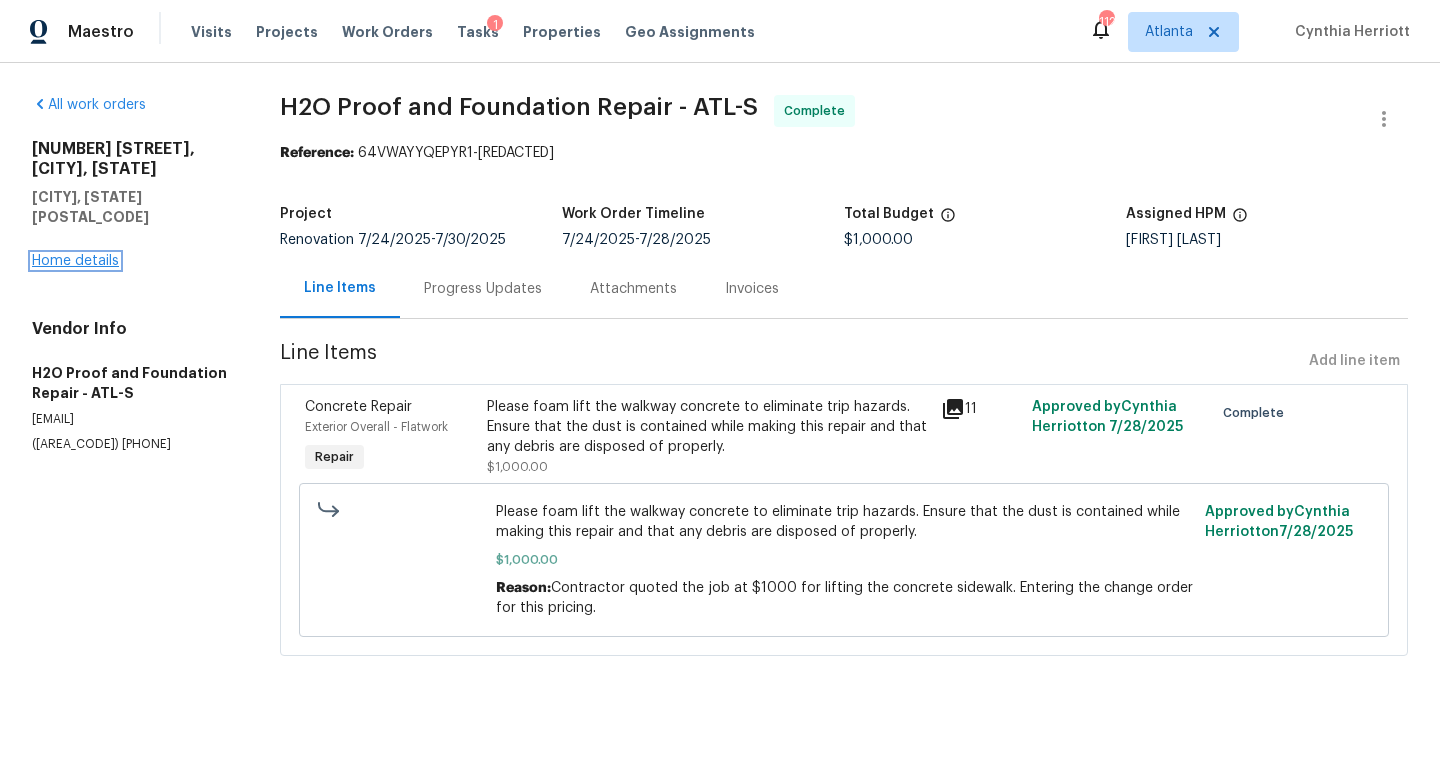 click on "Home details" at bounding box center (75, 261) 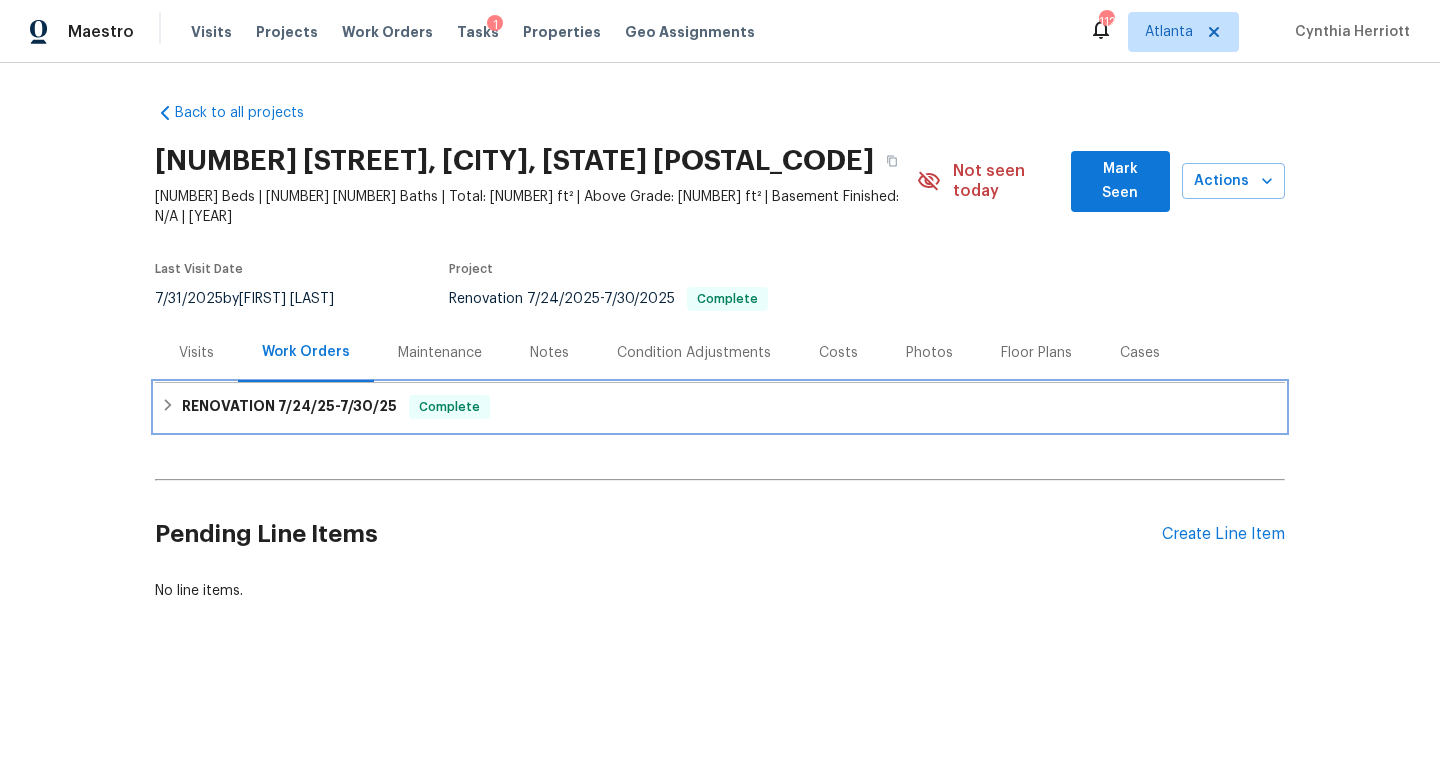 click on "RENOVATION [DATE] - [DATE]" at bounding box center (289, 407) 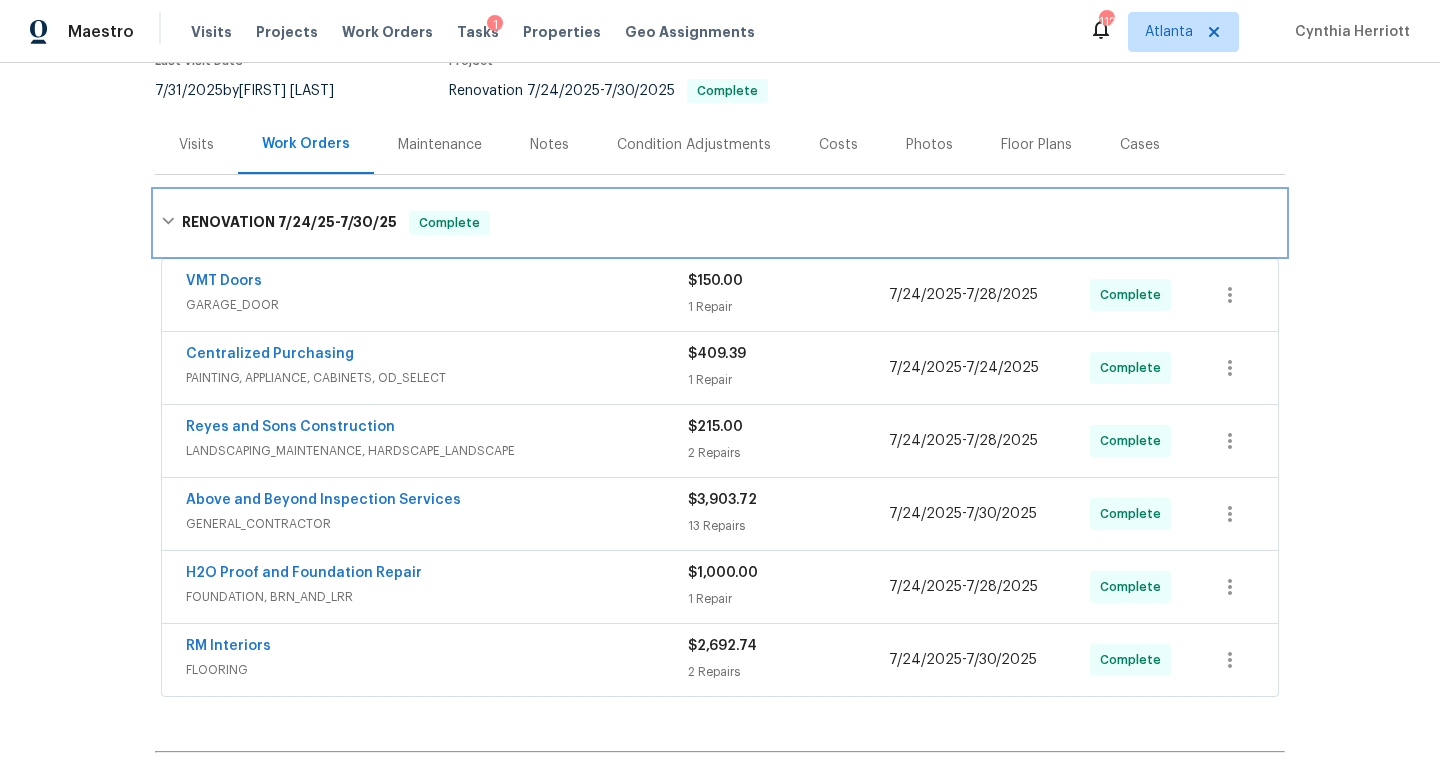 scroll, scrollTop: 214, scrollLeft: 0, axis: vertical 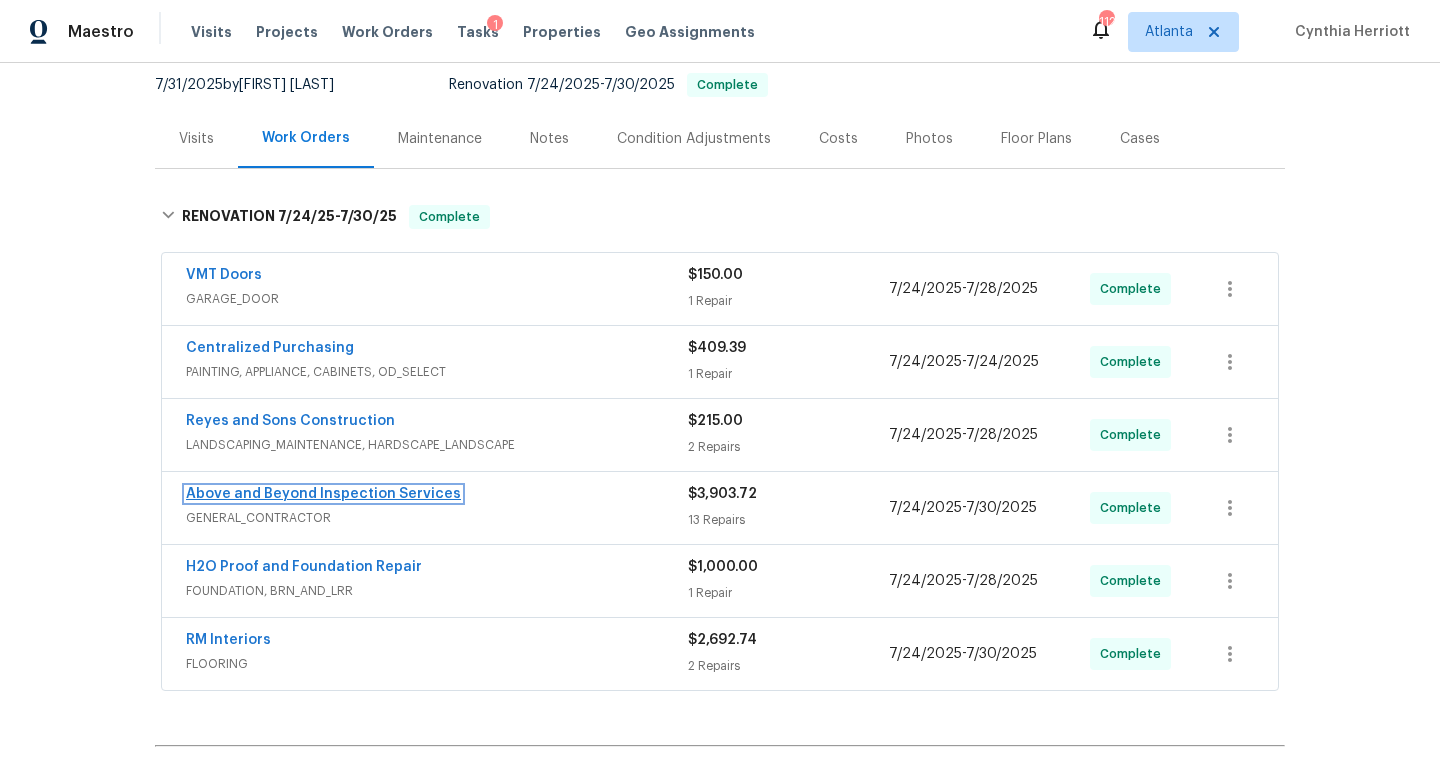 click on "Above and Beyond Inspection Services" at bounding box center (323, 494) 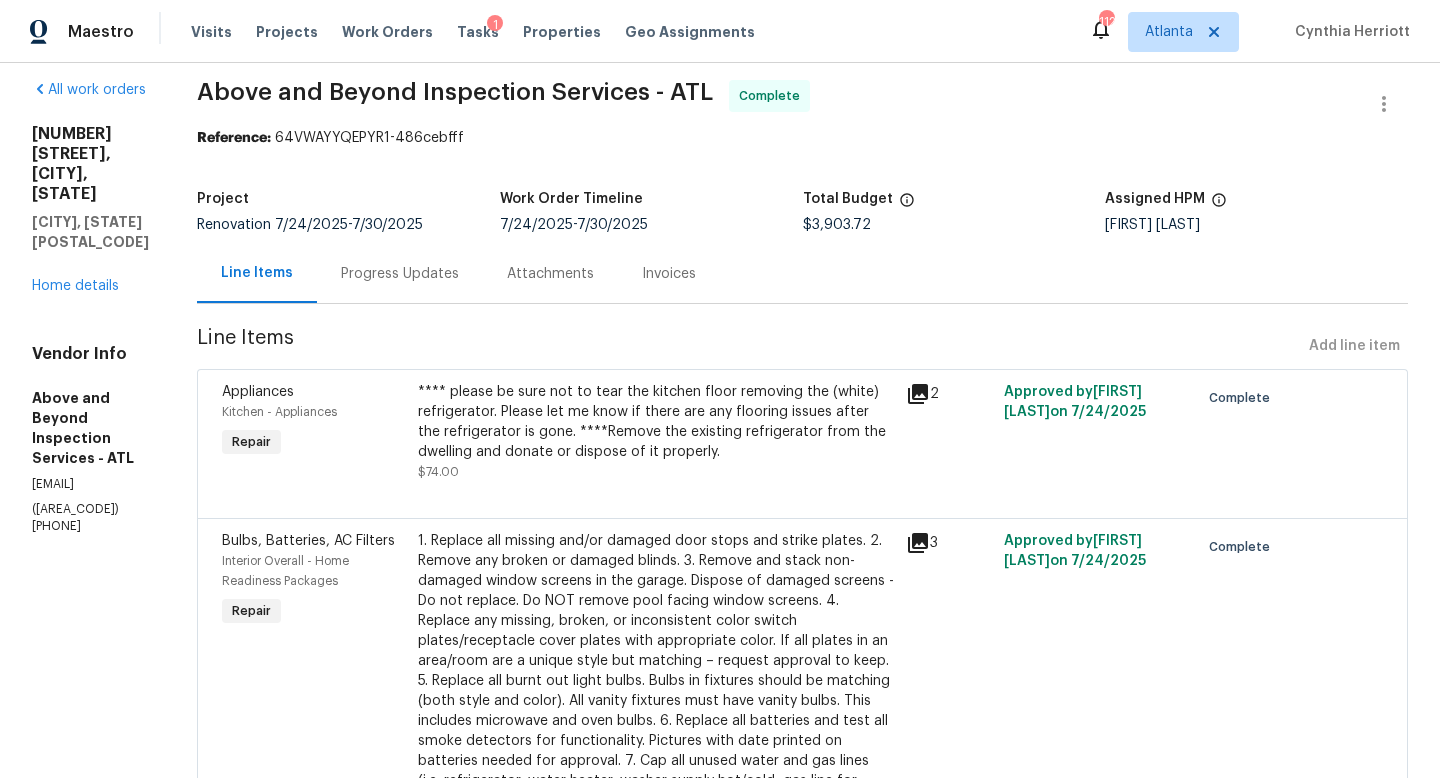 scroll, scrollTop: 0, scrollLeft: 0, axis: both 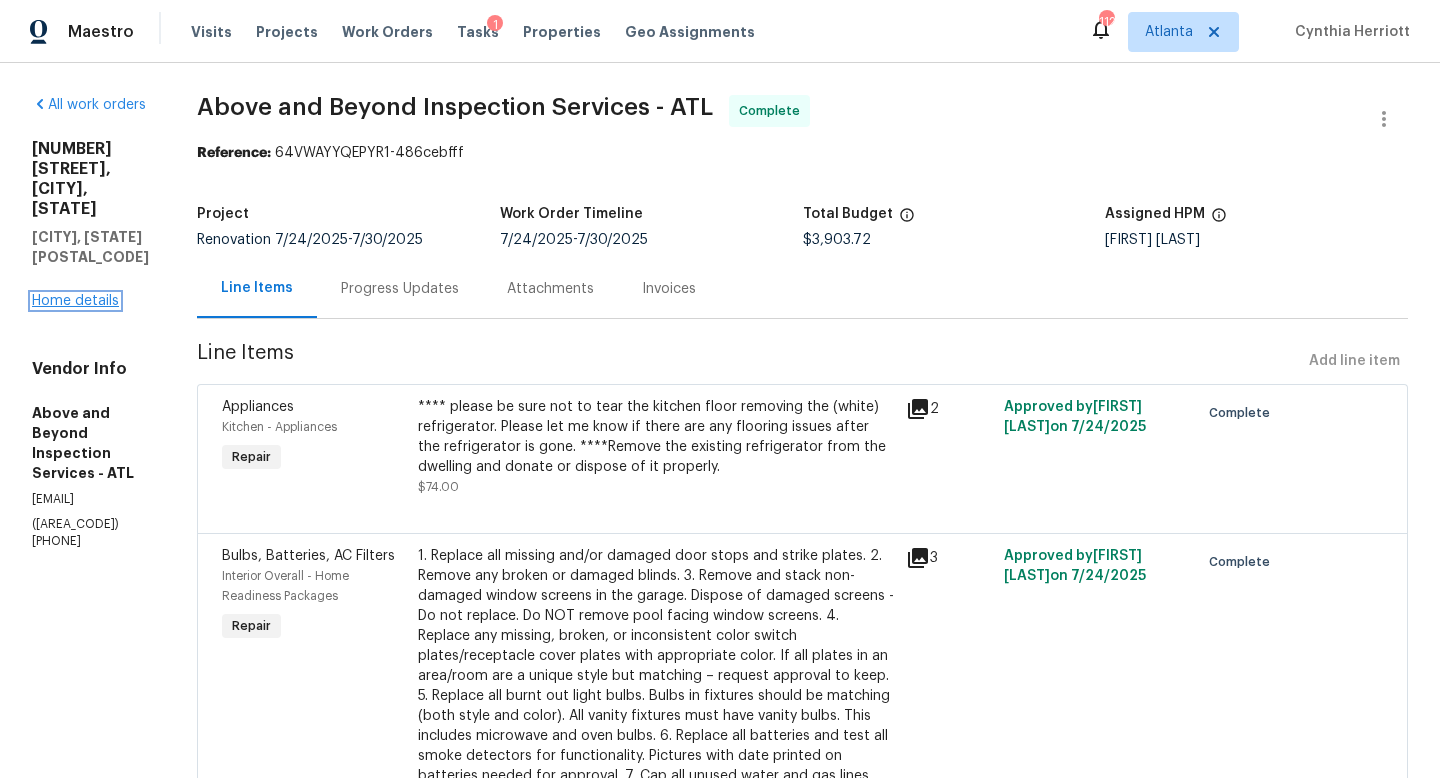 click on "Home details" at bounding box center (75, 301) 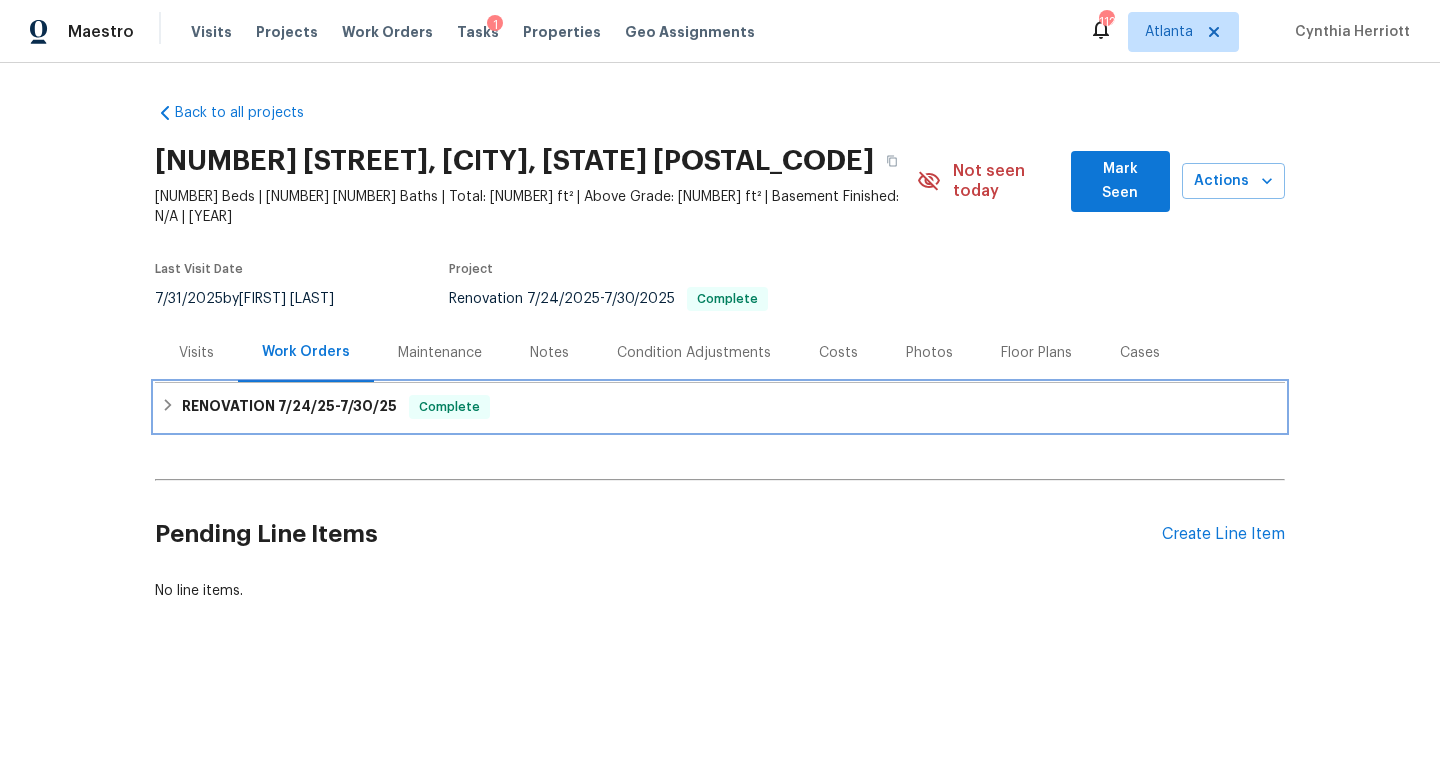 click on "7/24/25  -  7/30/25" at bounding box center [337, 406] 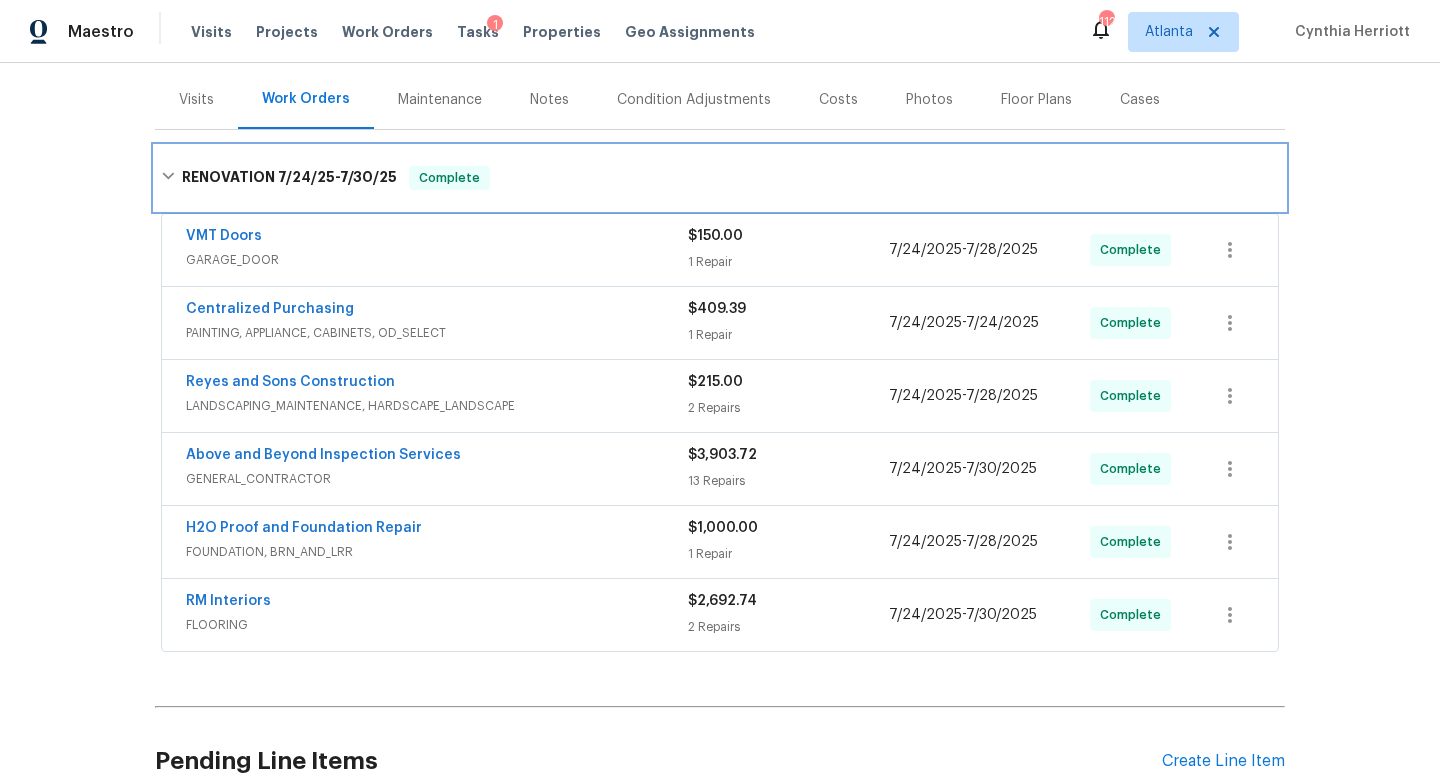 scroll, scrollTop: 259, scrollLeft: 0, axis: vertical 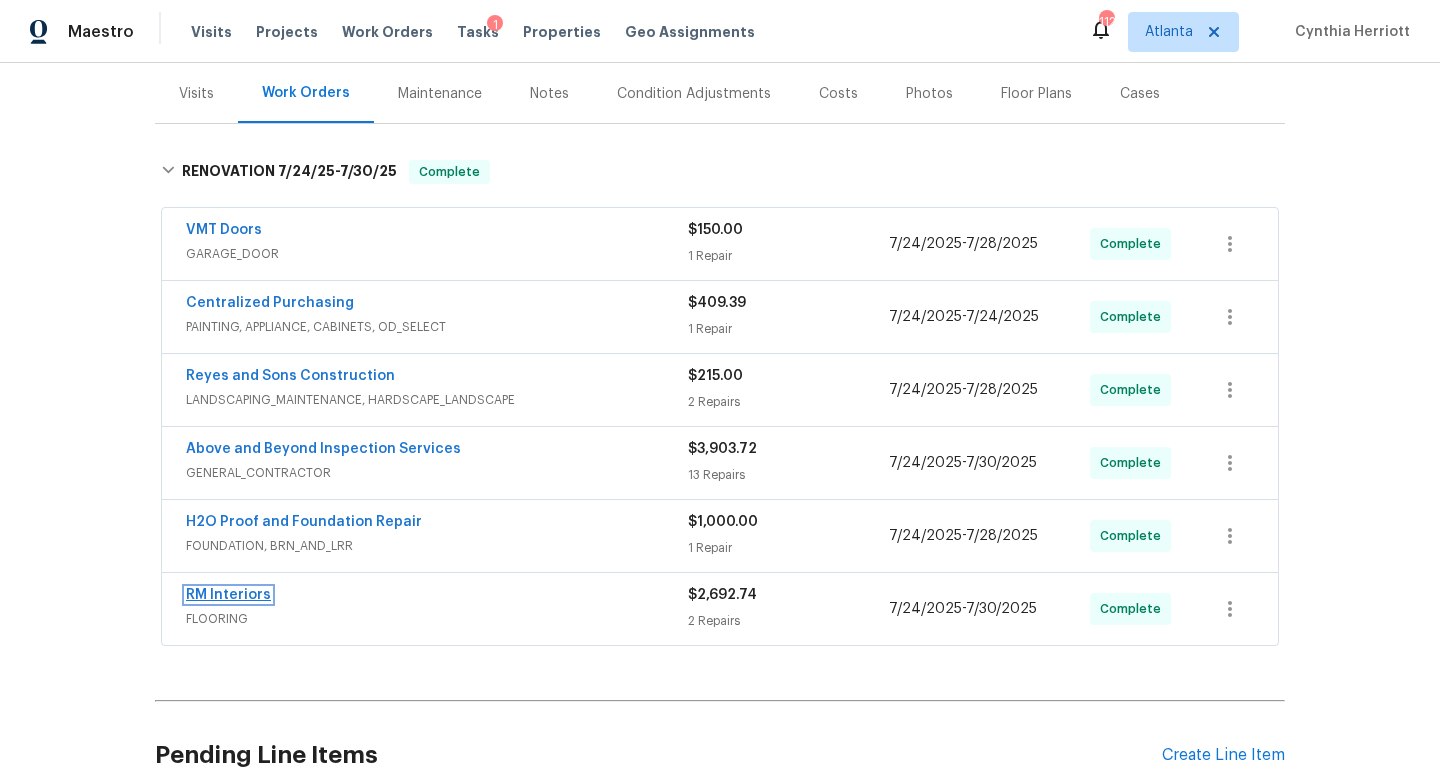 click on "RM Interiors" at bounding box center (228, 595) 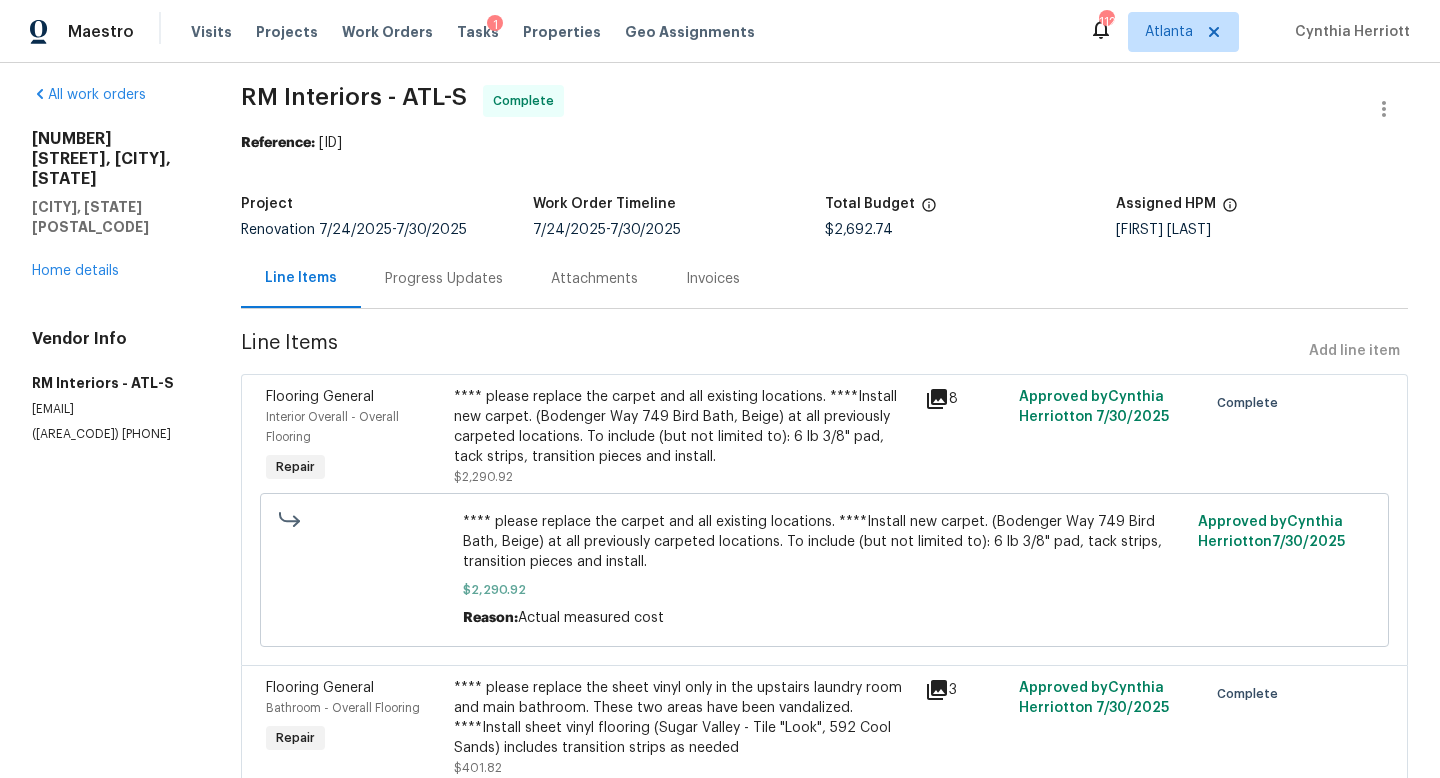 scroll, scrollTop: 0, scrollLeft: 0, axis: both 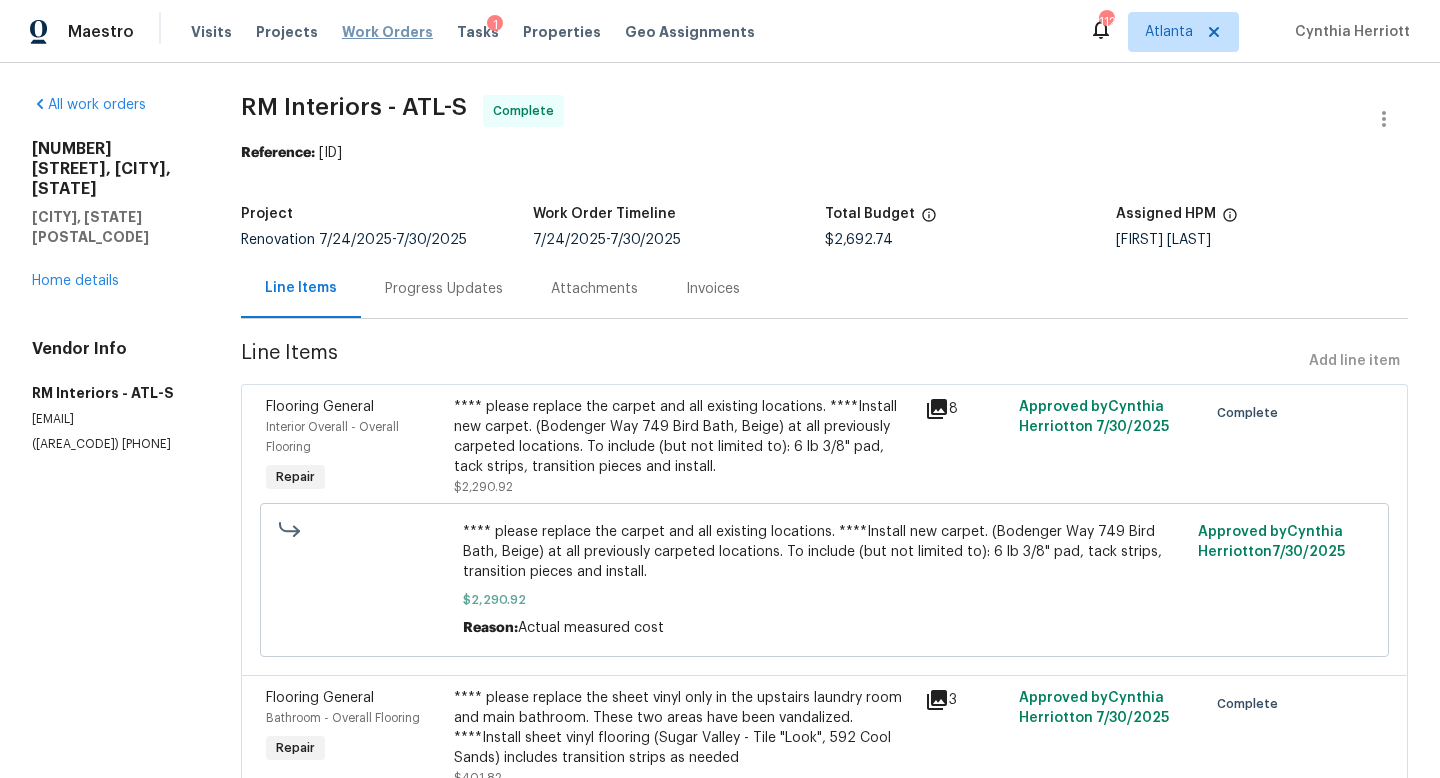 click on "Work Orders" at bounding box center [387, 32] 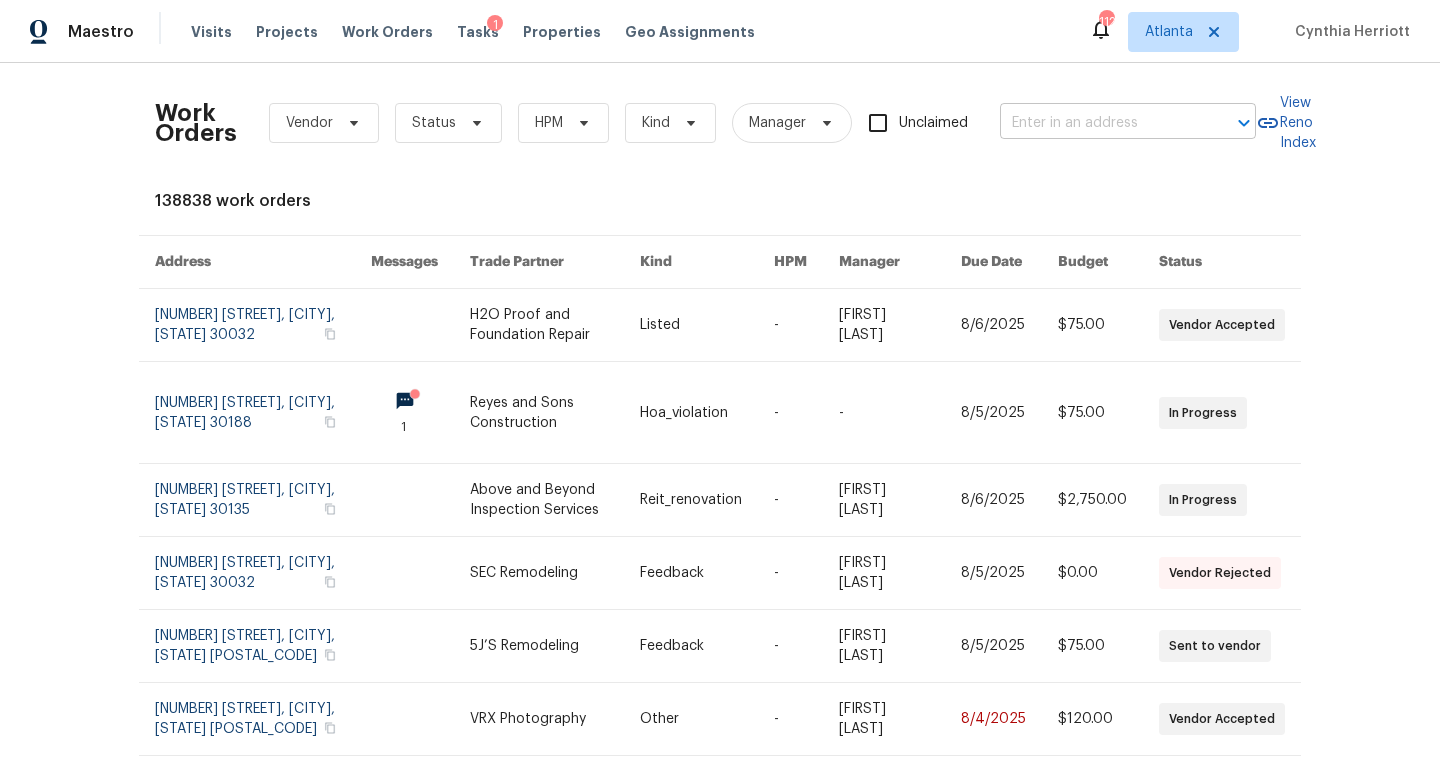 click at bounding box center [1100, 123] 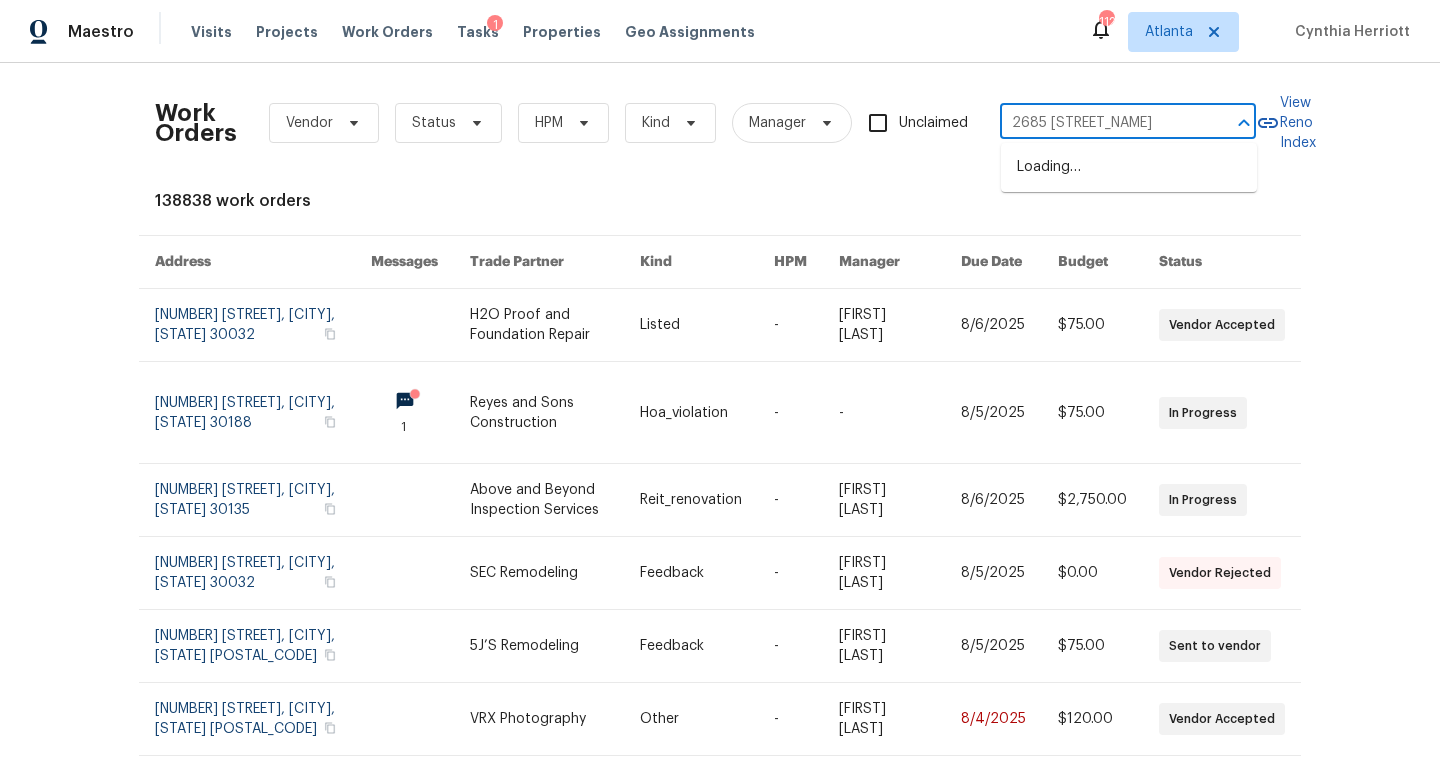 type on "2685 [STREET_NAME]" 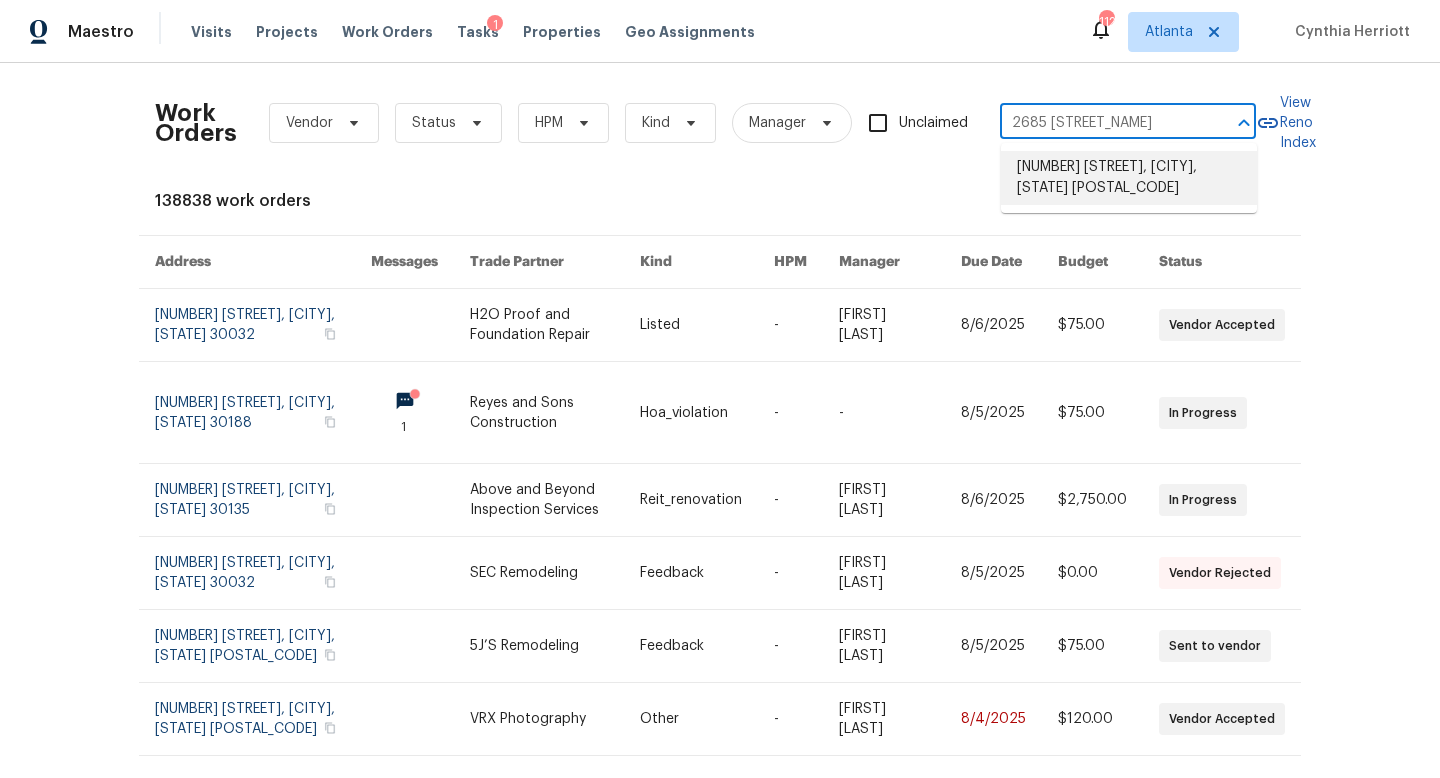 click on "[NUMBER] [STREET], [CITY], [STATE] [POSTAL_CODE]" at bounding box center (1129, 178) 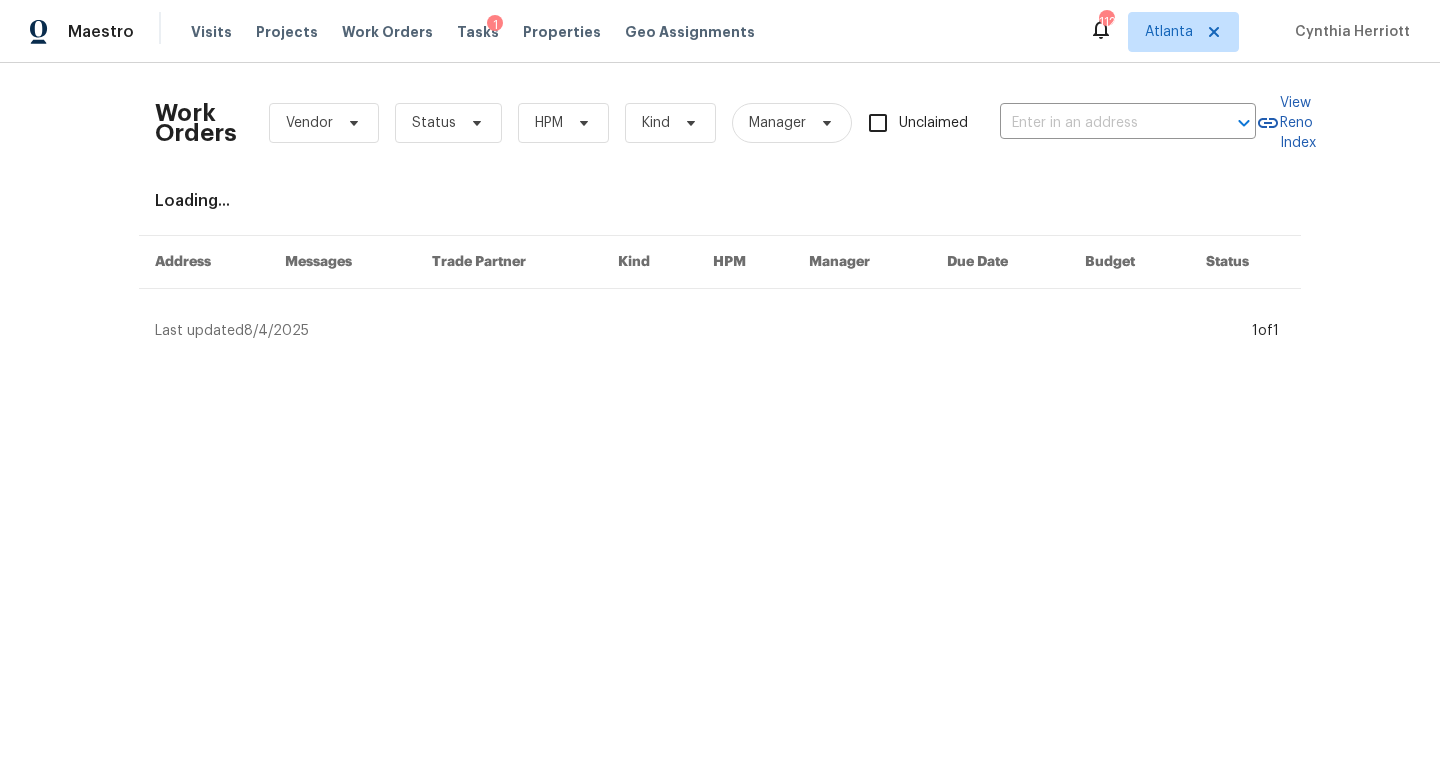 type on "[NUMBER] [STREET], [CITY], [STATE] [POSTAL_CODE]" 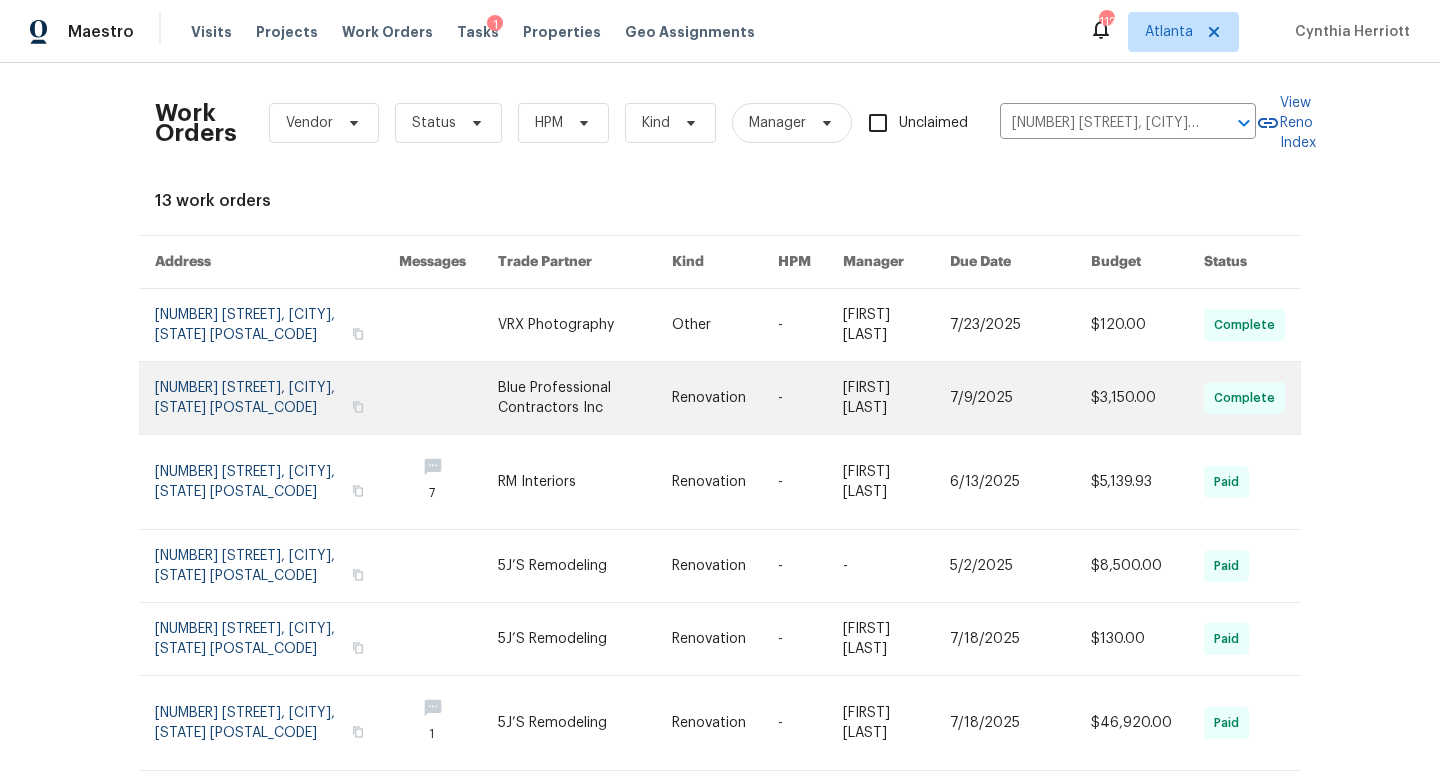 click at bounding box center [277, 398] 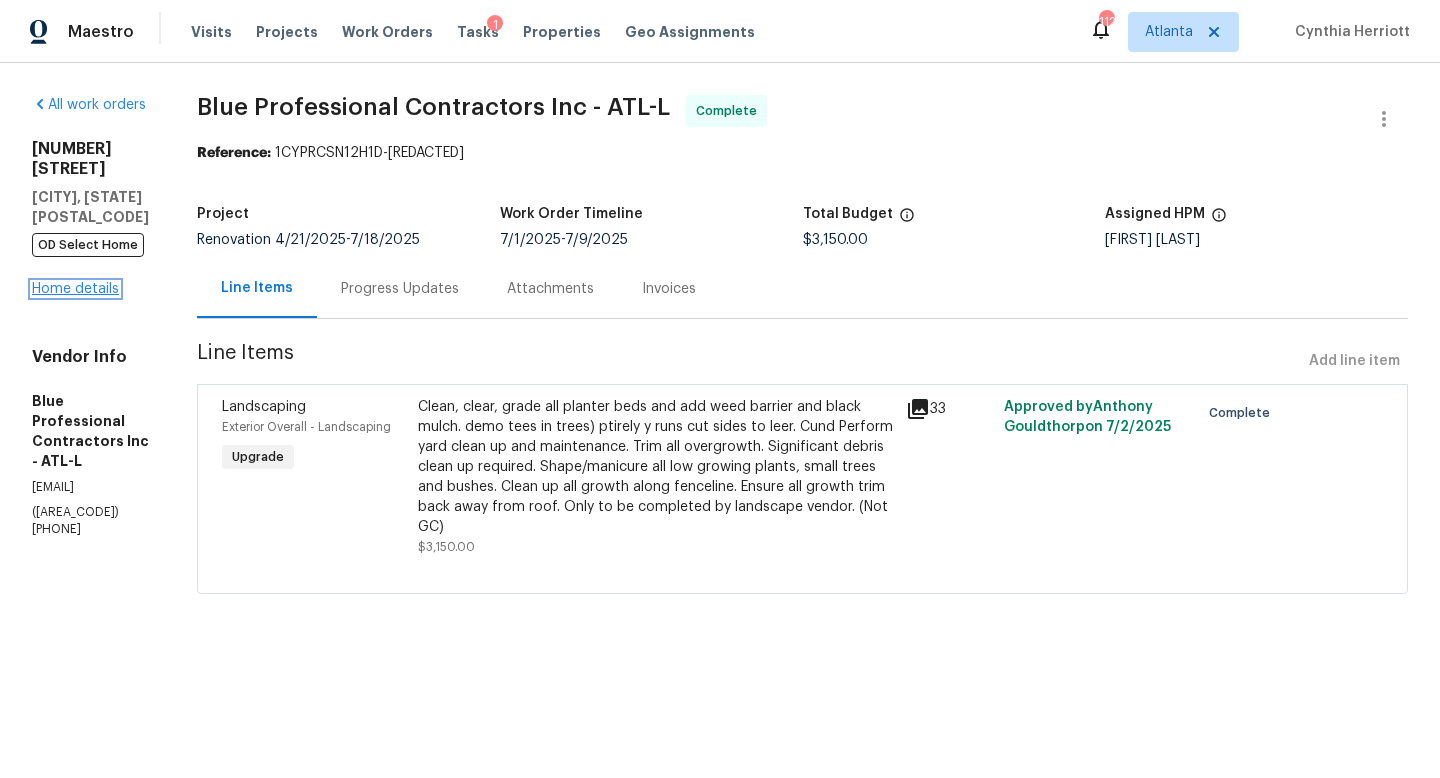 click on "Home details" at bounding box center [75, 289] 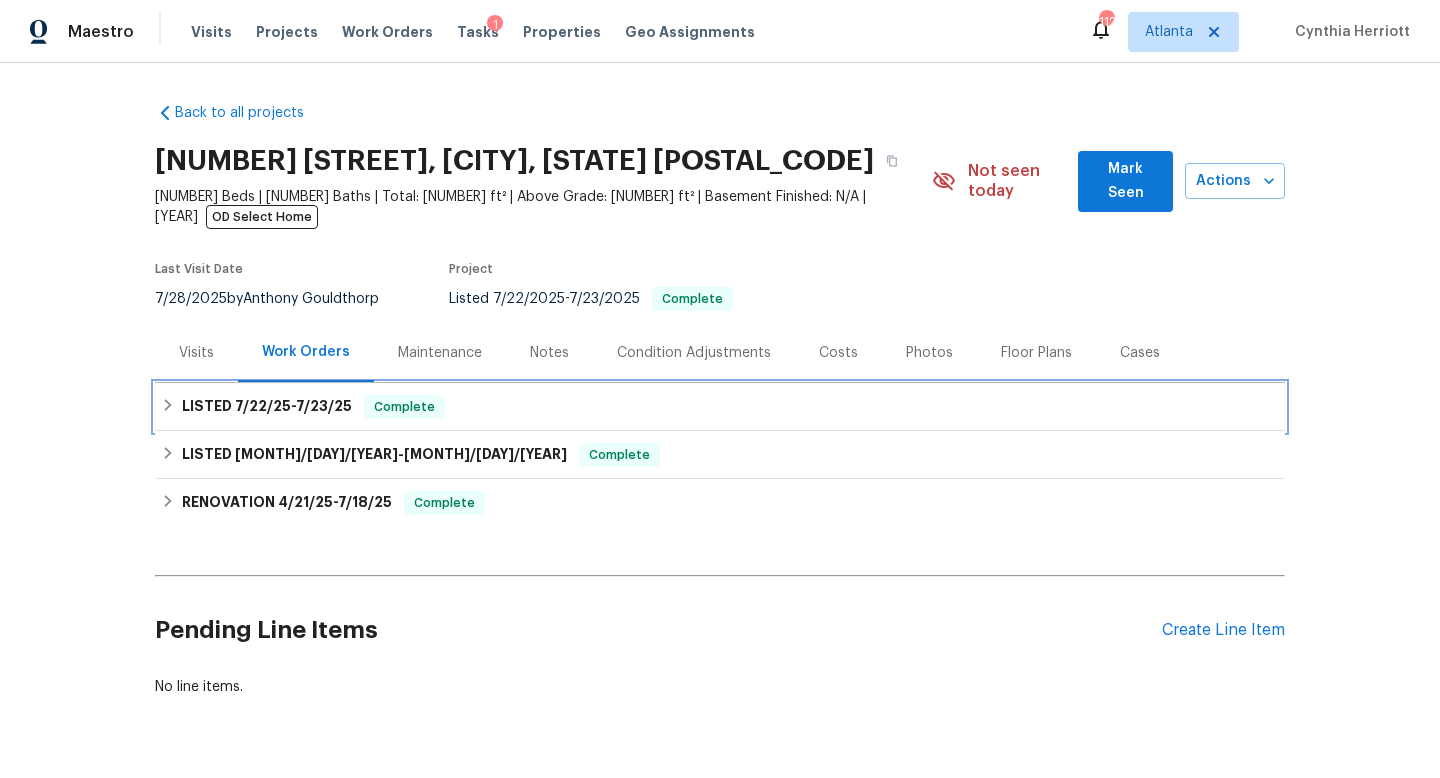 click on "LISTED [DATE] - [DATE]" at bounding box center [267, 407] 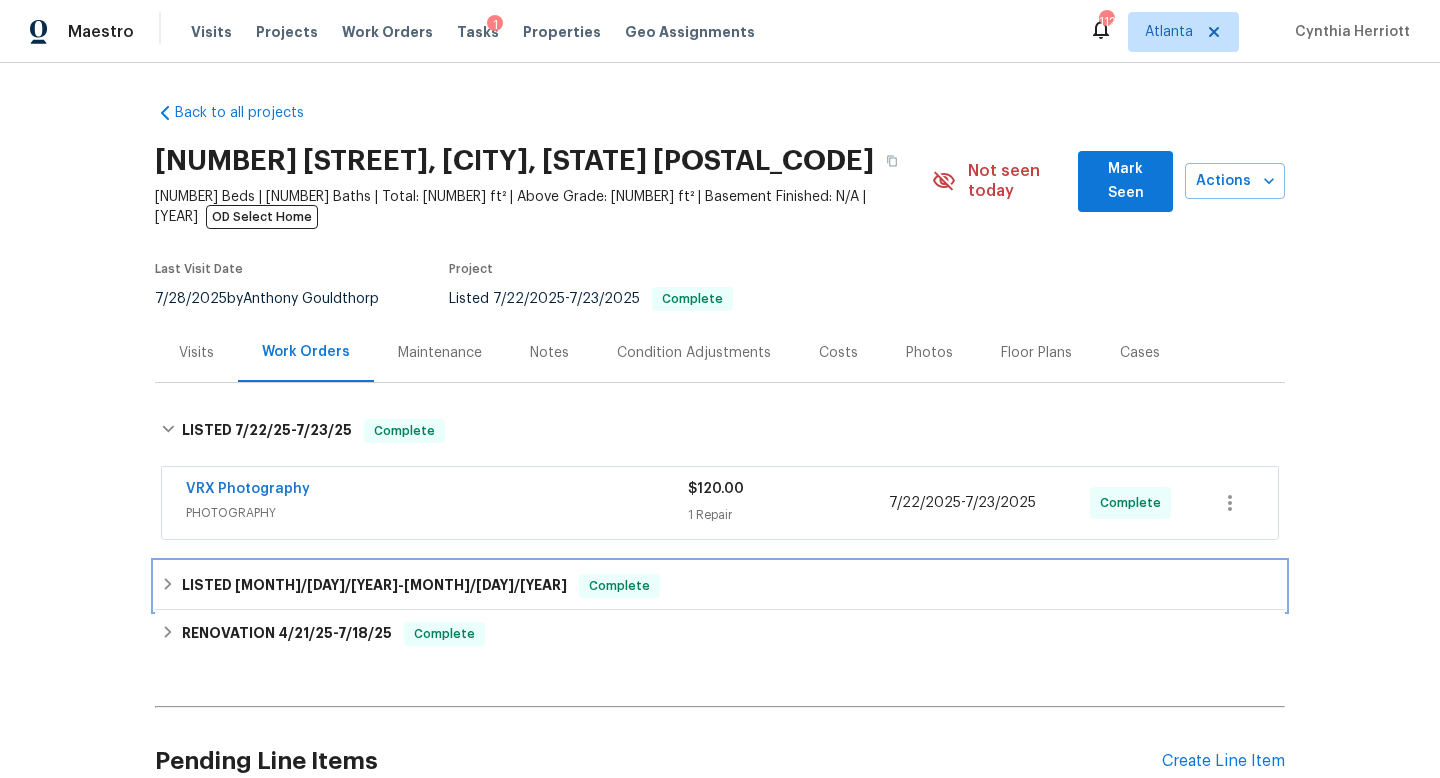 click on "[MONTH]/[DAY]/[YEAR]" at bounding box center (316, 585) 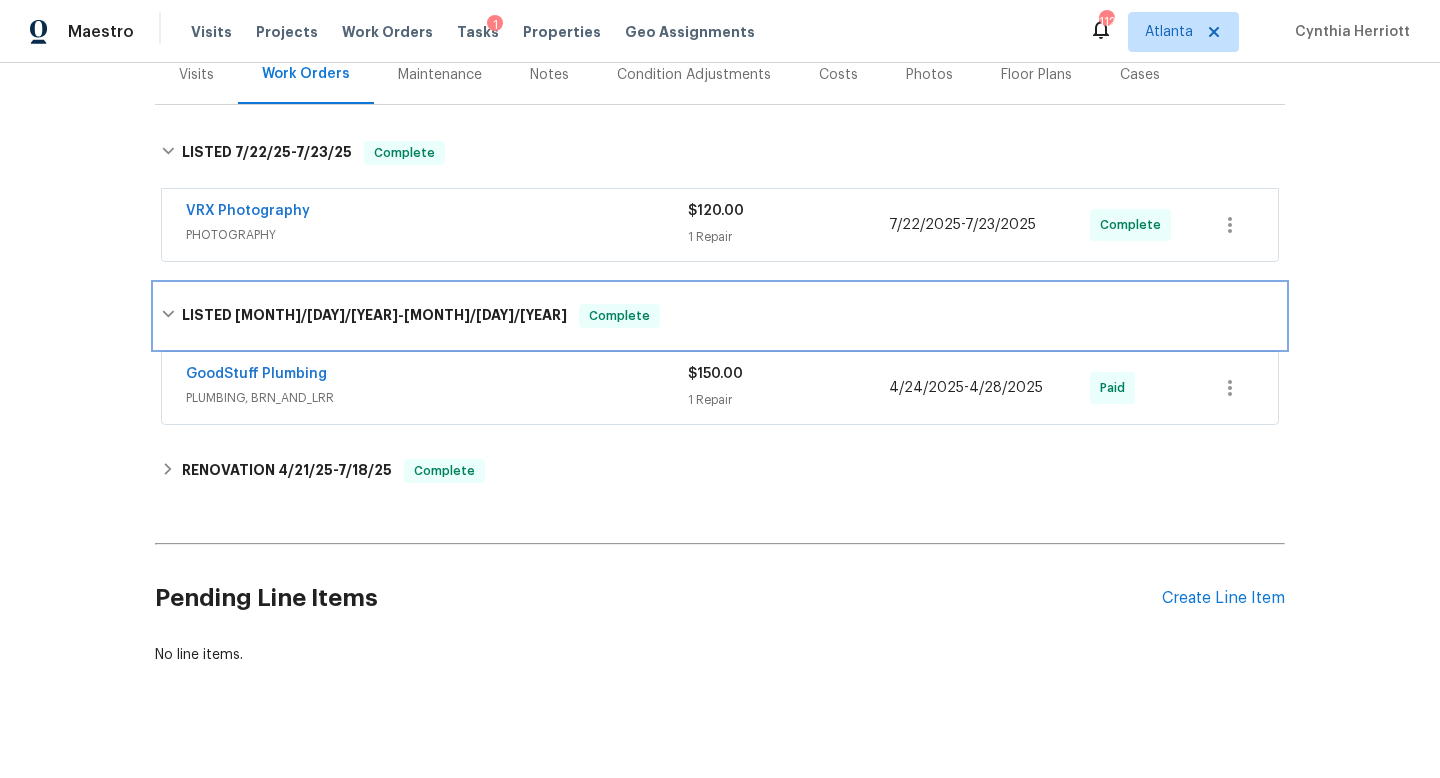scroll, scrollTop: 281, scrollLeft: 0, axis: vertical 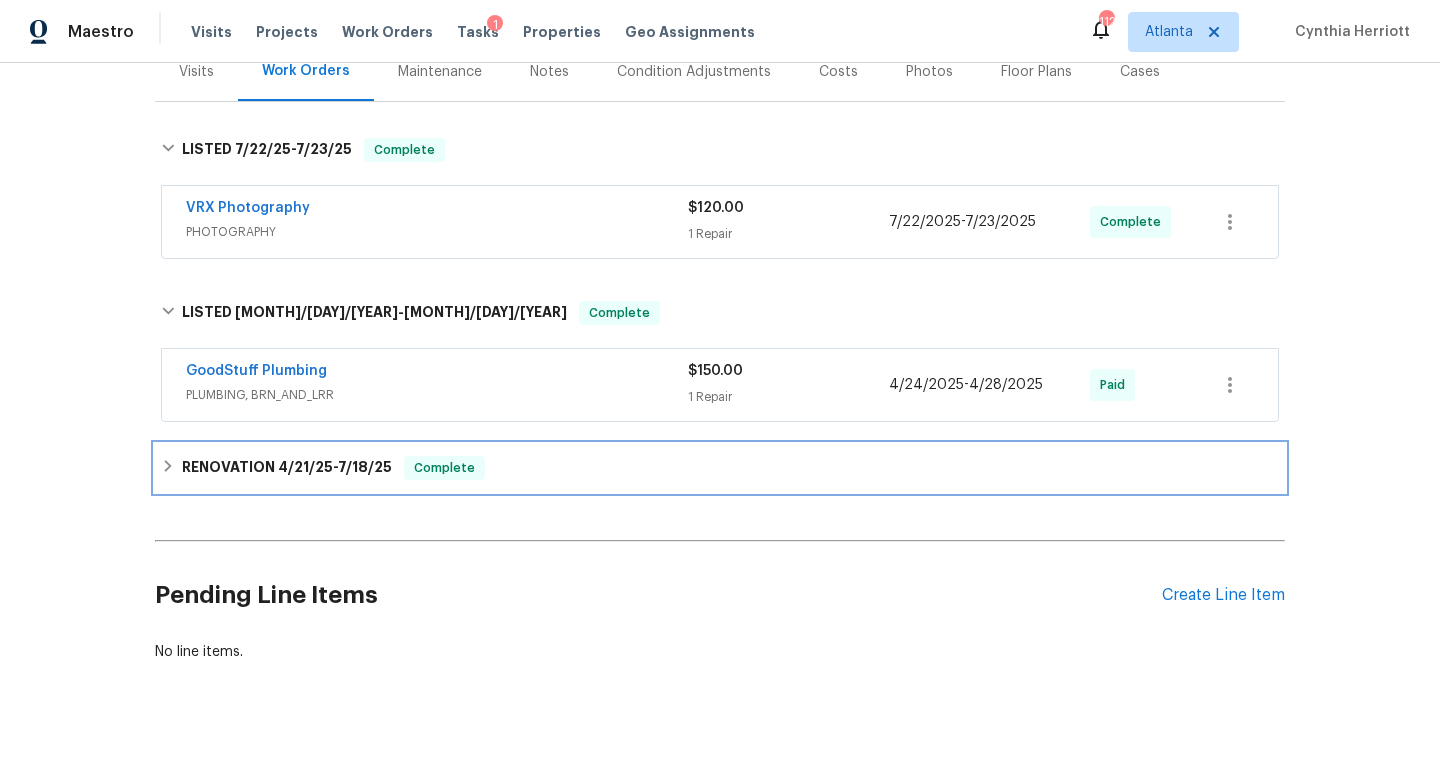 click on "RENOVATION [DATE] - [DATE] Complete" at bounding box center [720, 468] 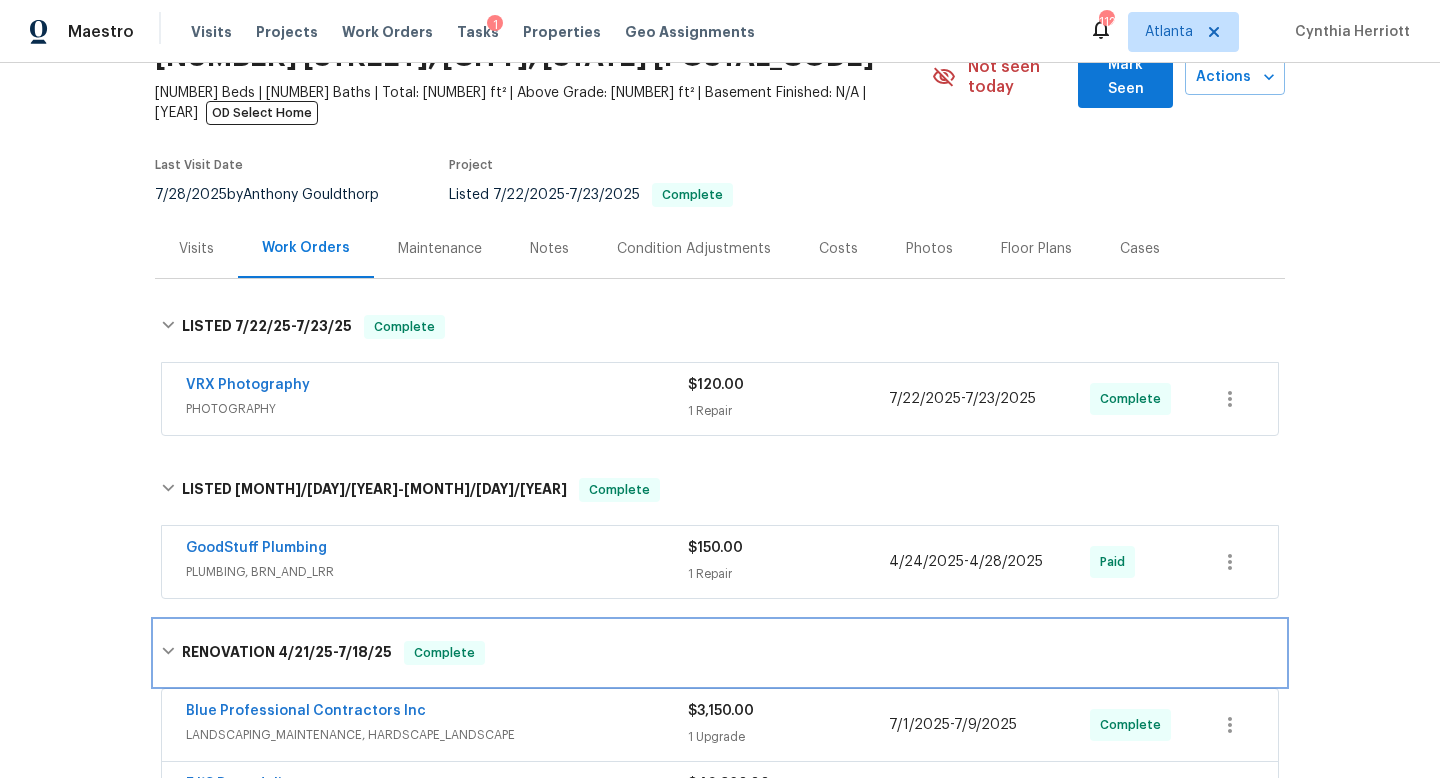 scroll, scrollTop: 0, scrollLeft: 0, axis: both 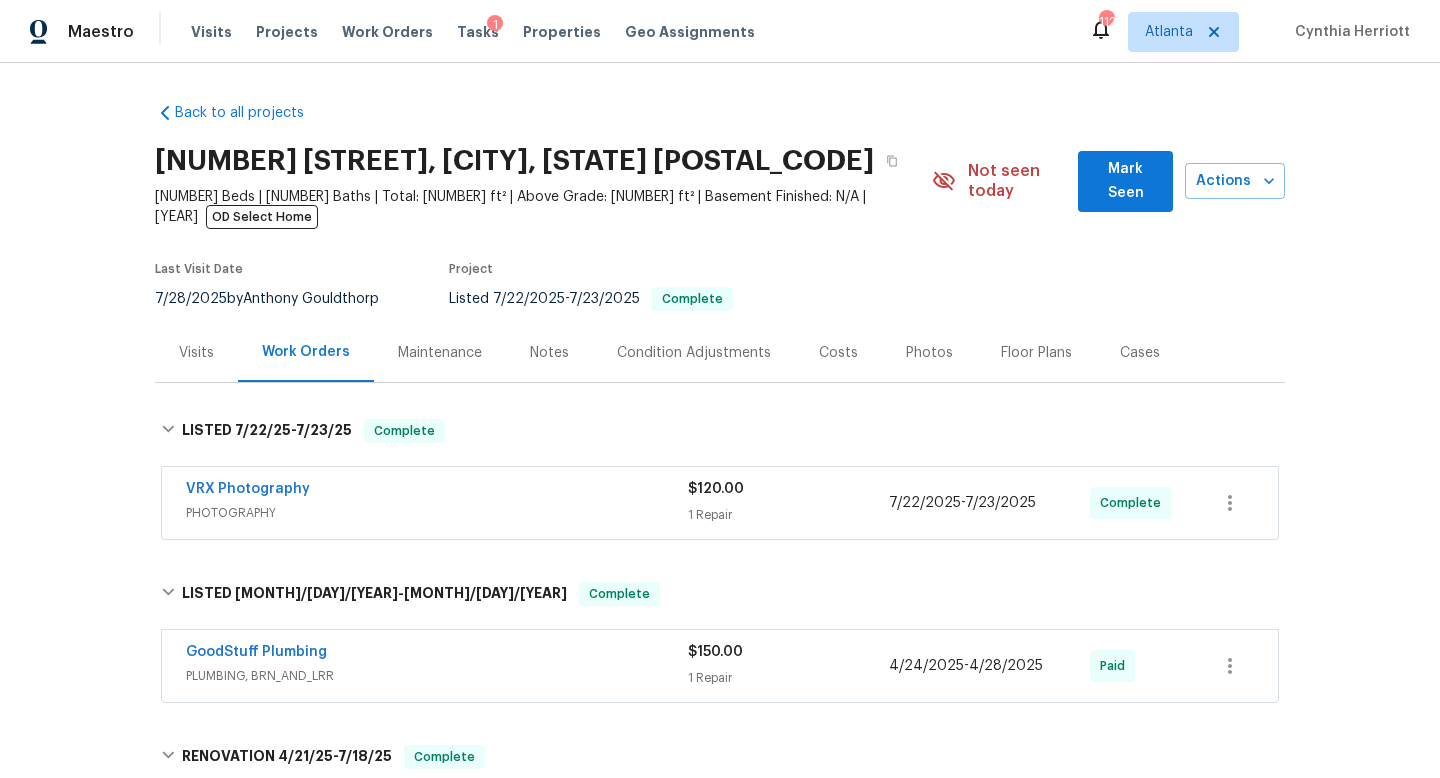 click on "Visits" at bounding box center [196, 353] 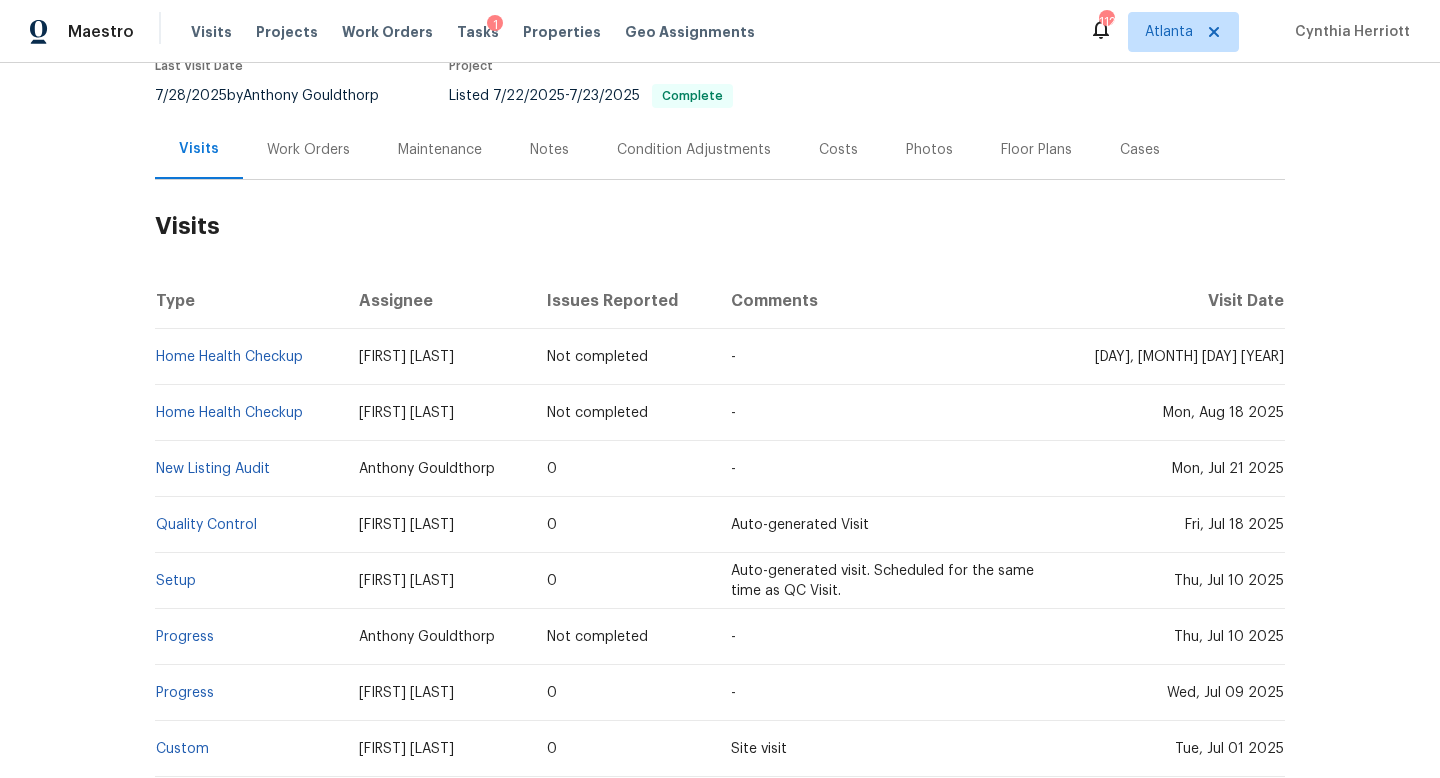 scroll, scrollTop: 0, scrollLeft: 0, axis: both 